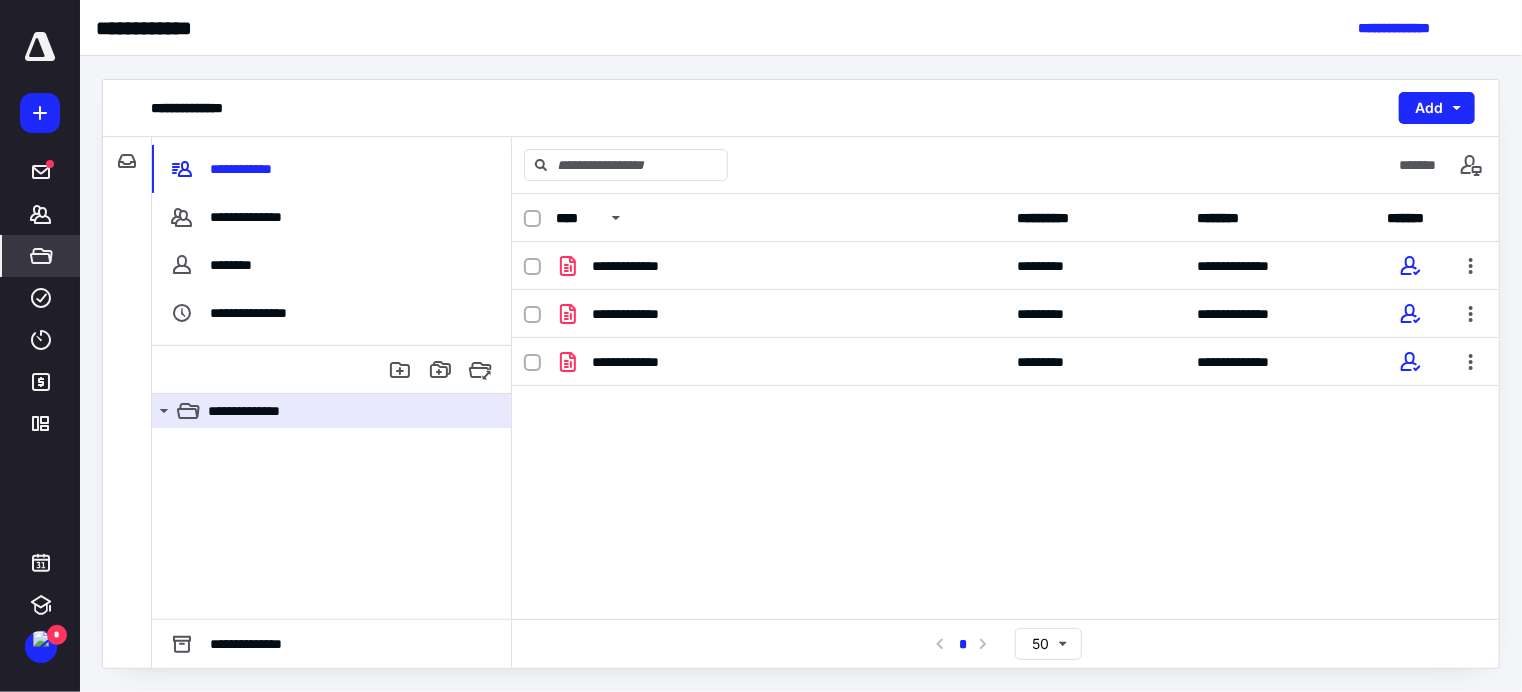 scroll, scrollTop: 0, scrollLeft: 0, axis: both 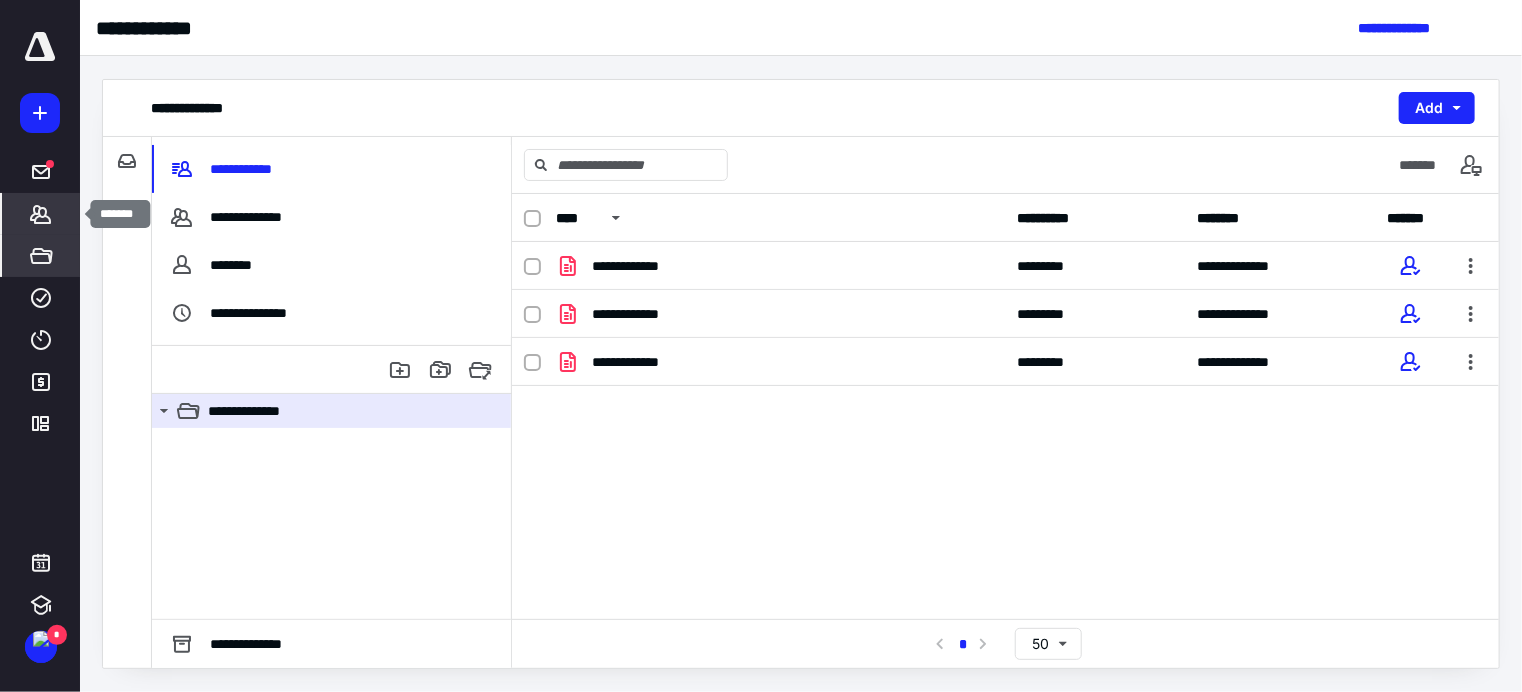 click on "*******" at bounding box center [41, 214] 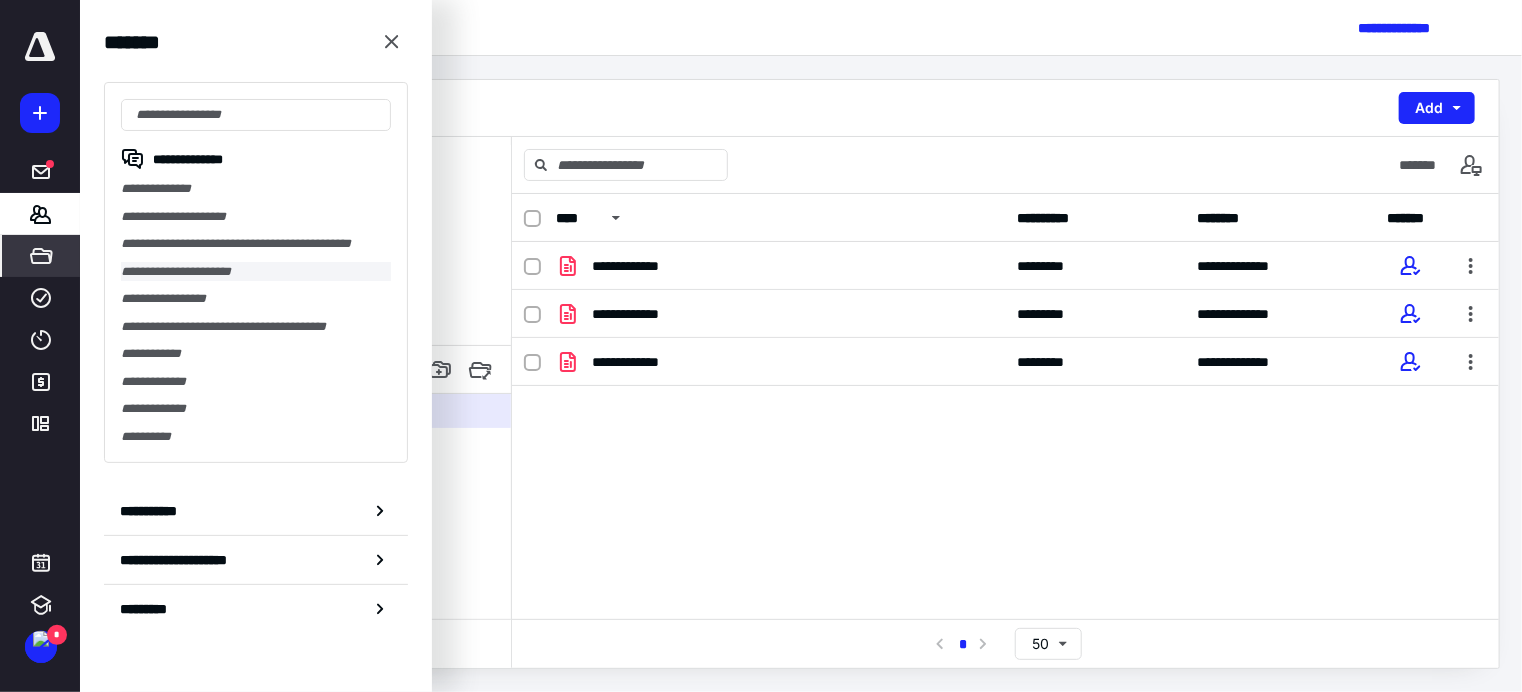 click on "**********" at bounding box center [256, 272] 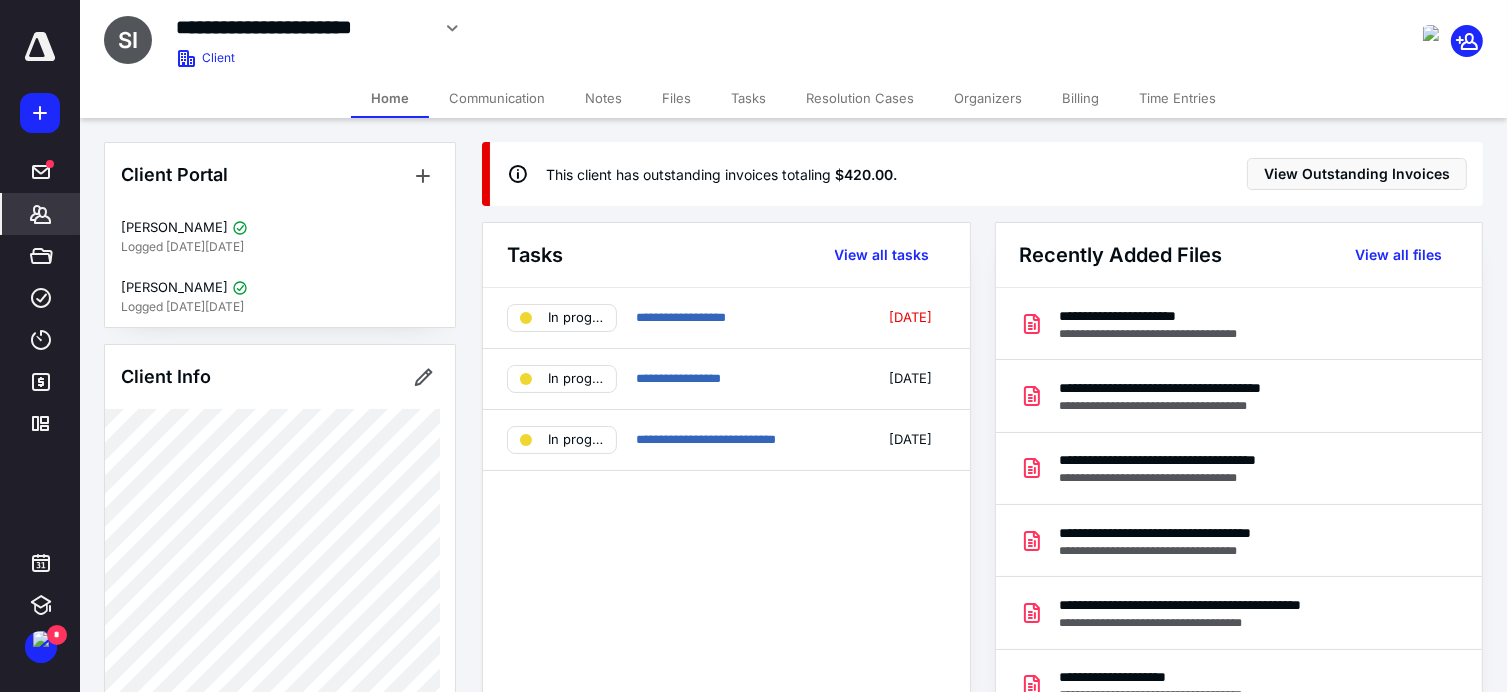 click on "Files" at bounding box center (676, 98) 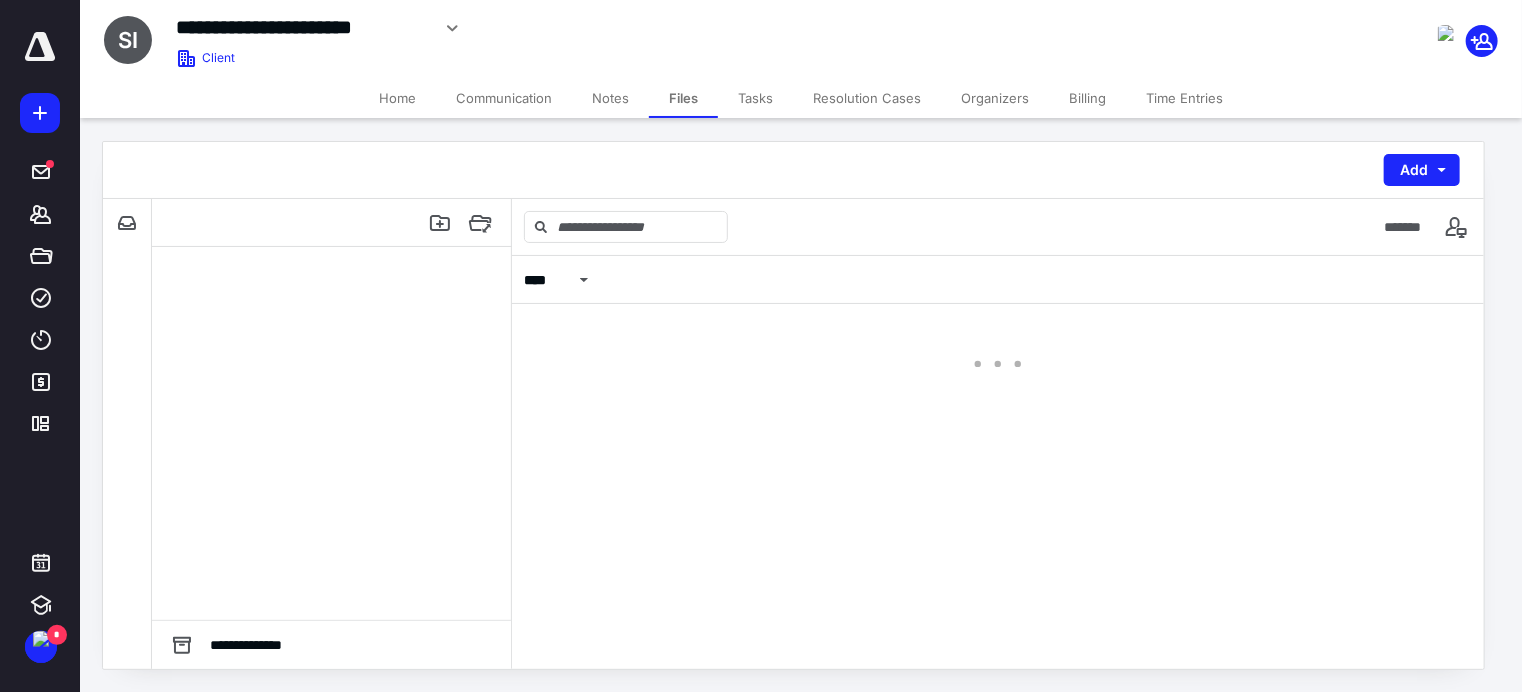 click on "Files" at bounding box center (683, 98) 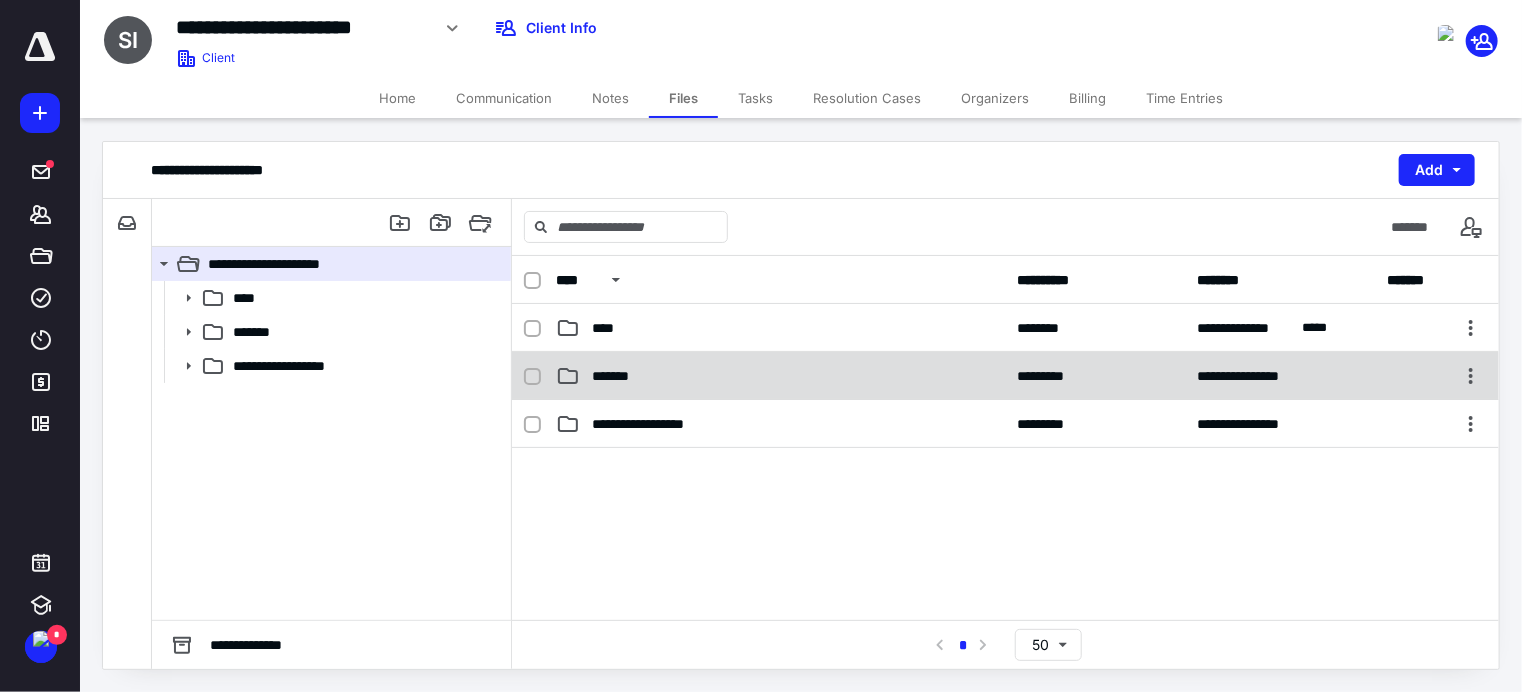 click on "*******" at bounding box center (614, 376) 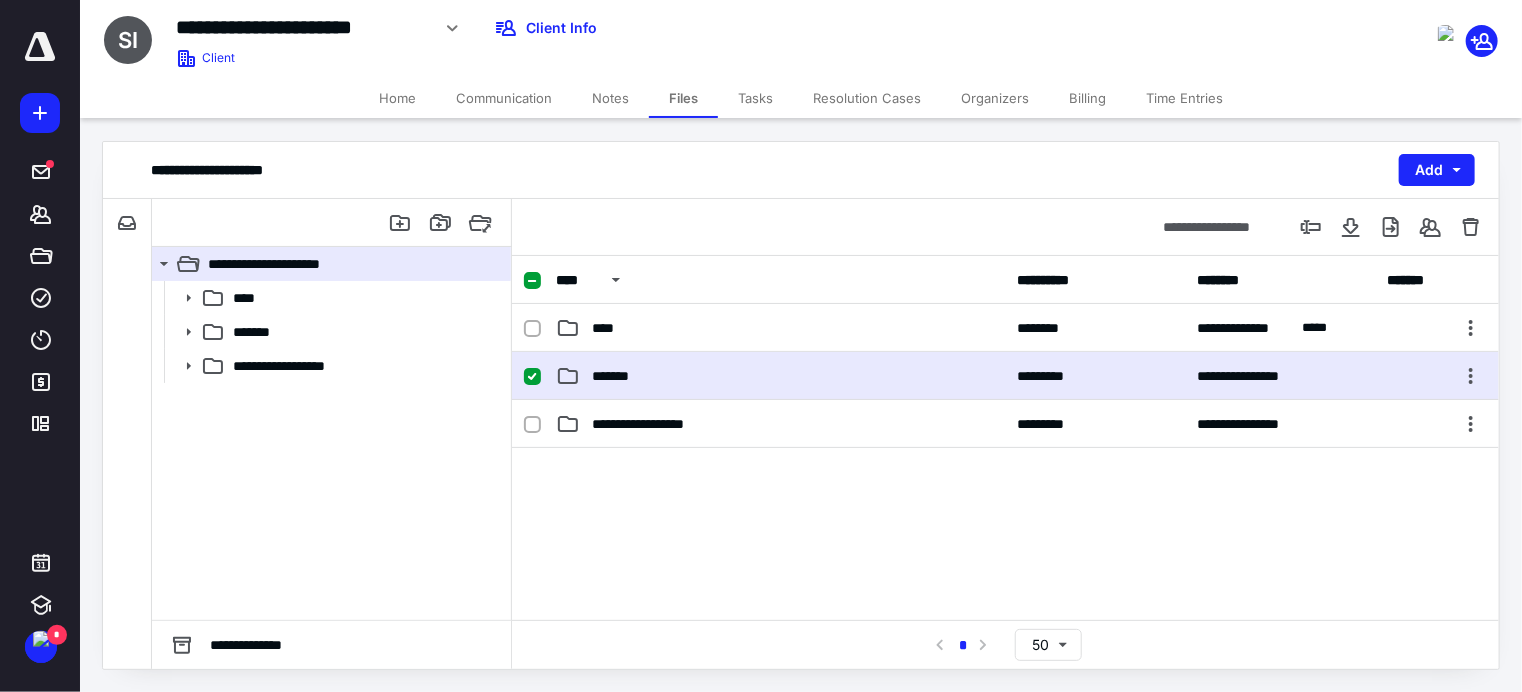 click on "*******" at bounding box center (614, 376) 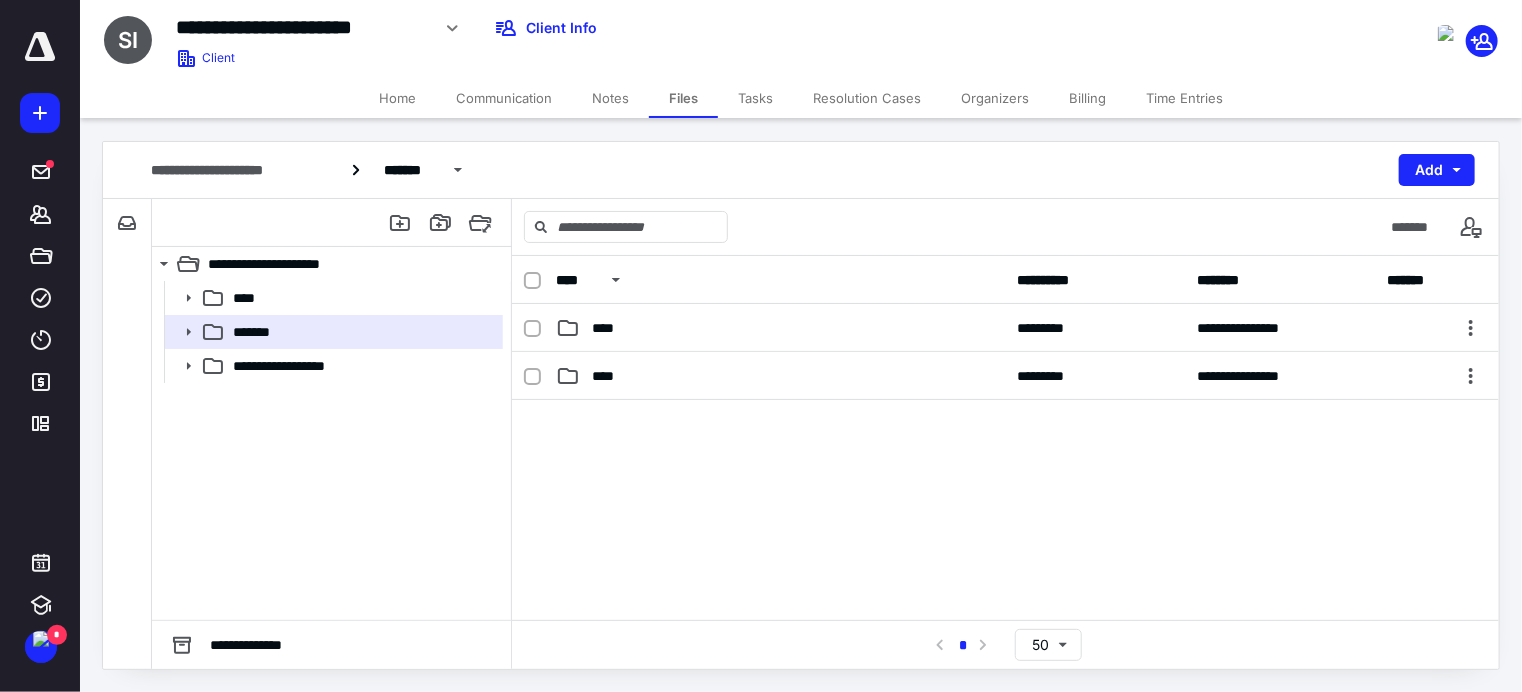 click on "****" at bounding box center [781, 376] 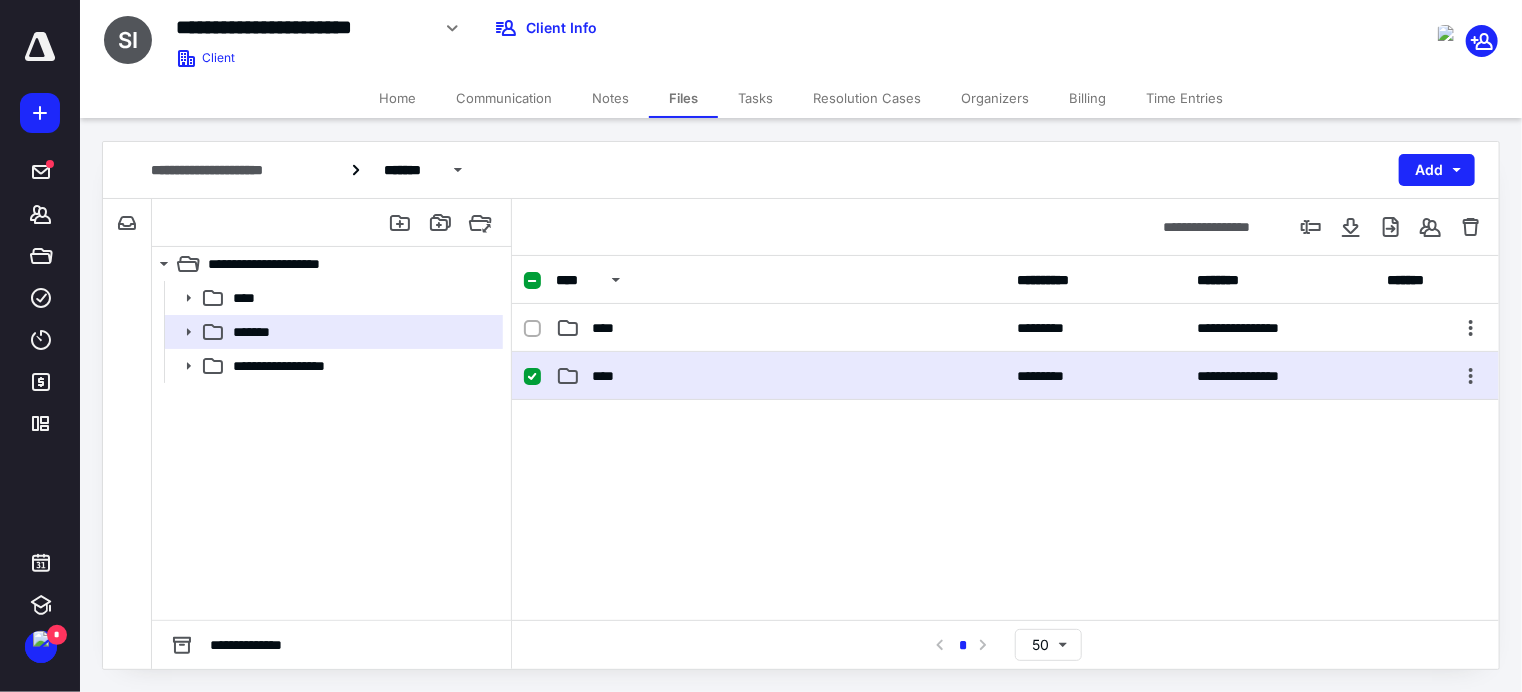 click on "****" at bounding box center (781, 376) 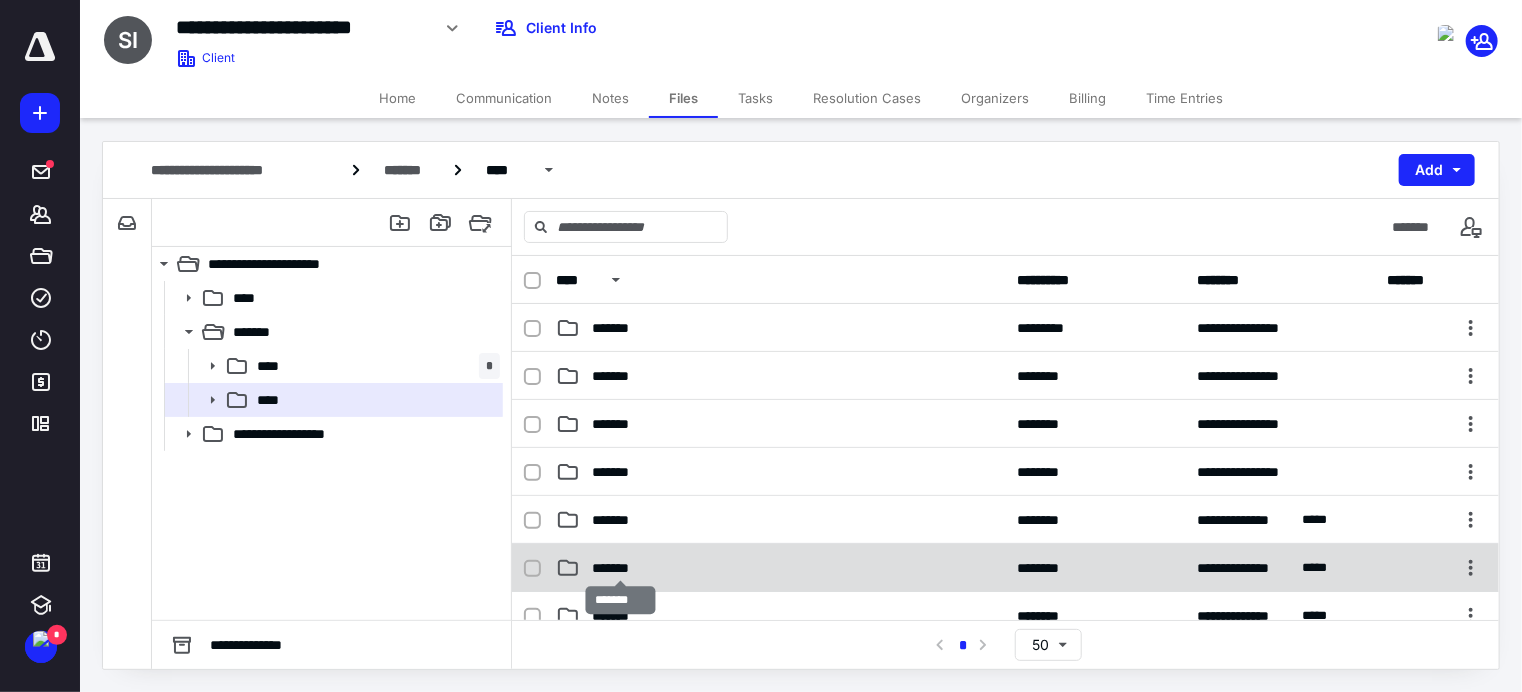 checkbox on "true" 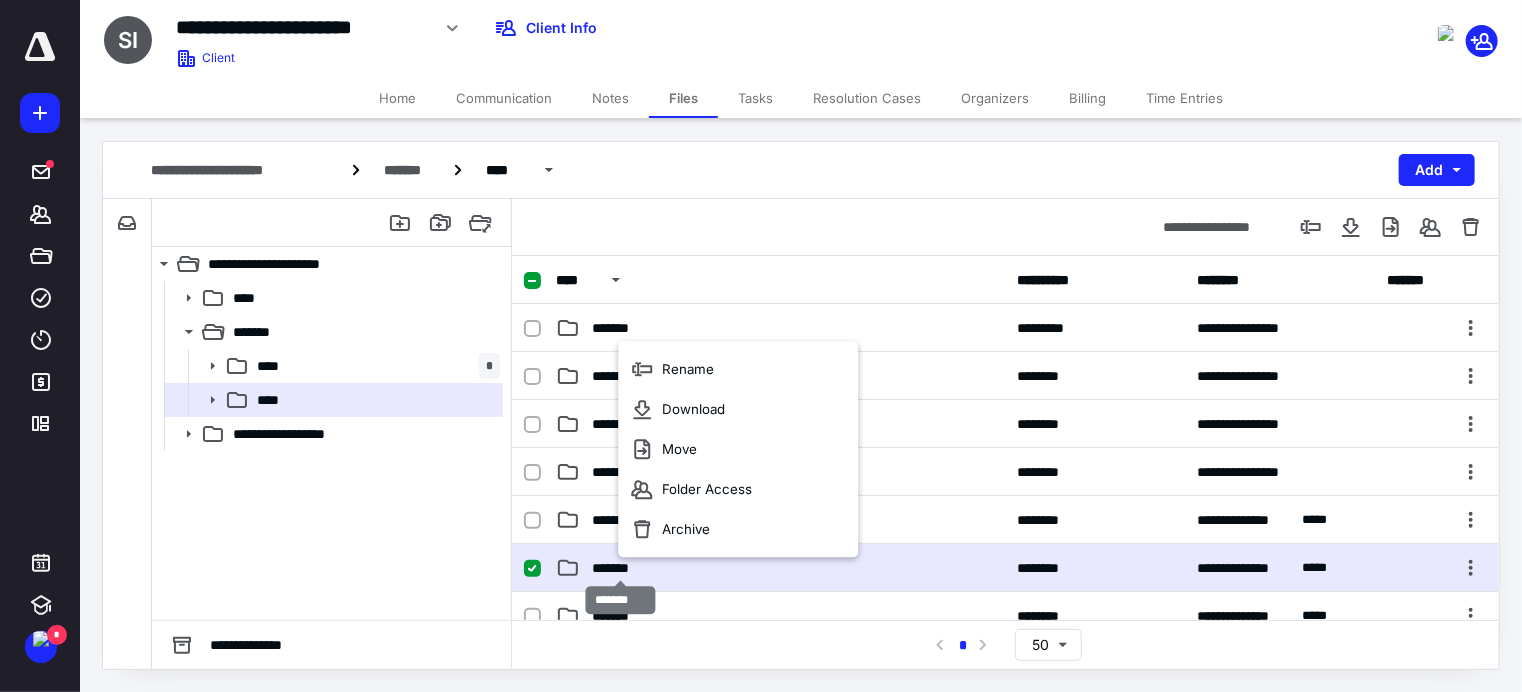click on "*******" at bounding box center [620, 568] 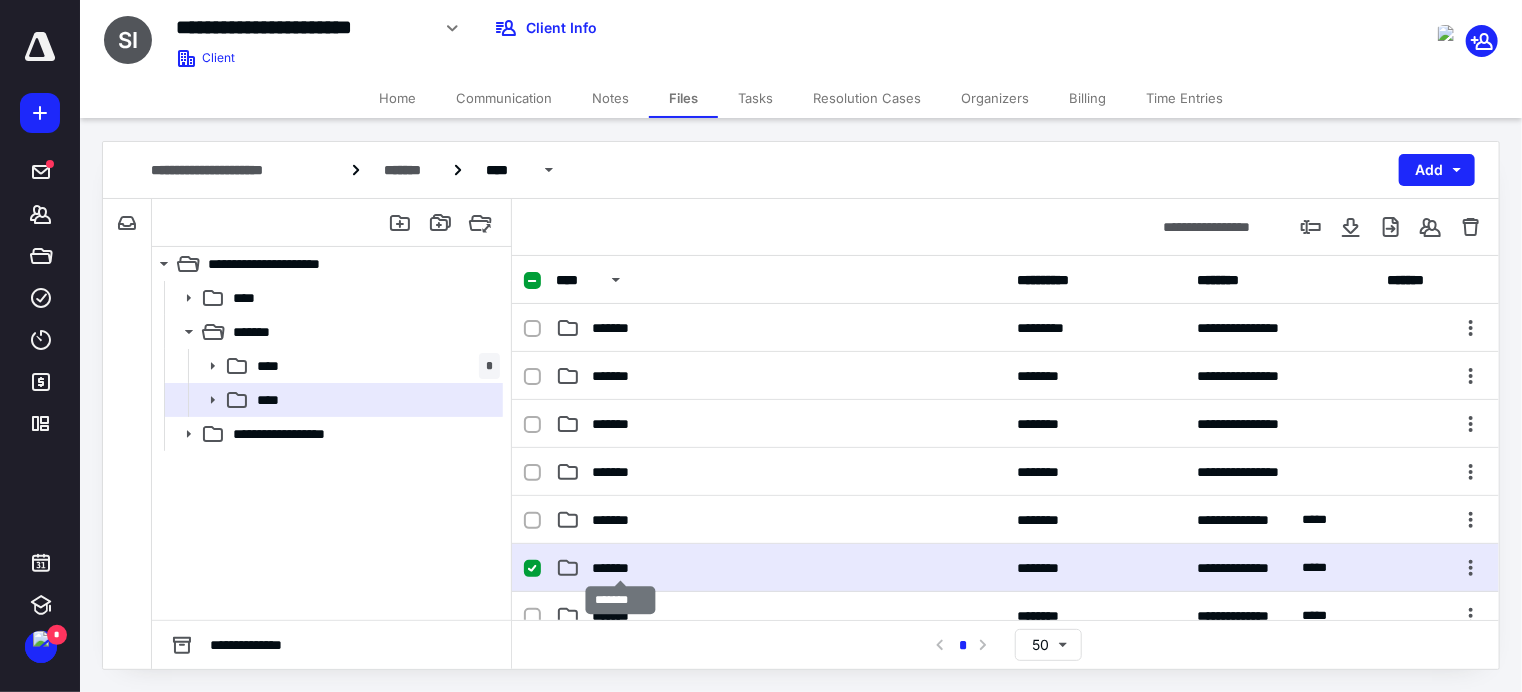 click on "*******" at bounding box center [620, 568] 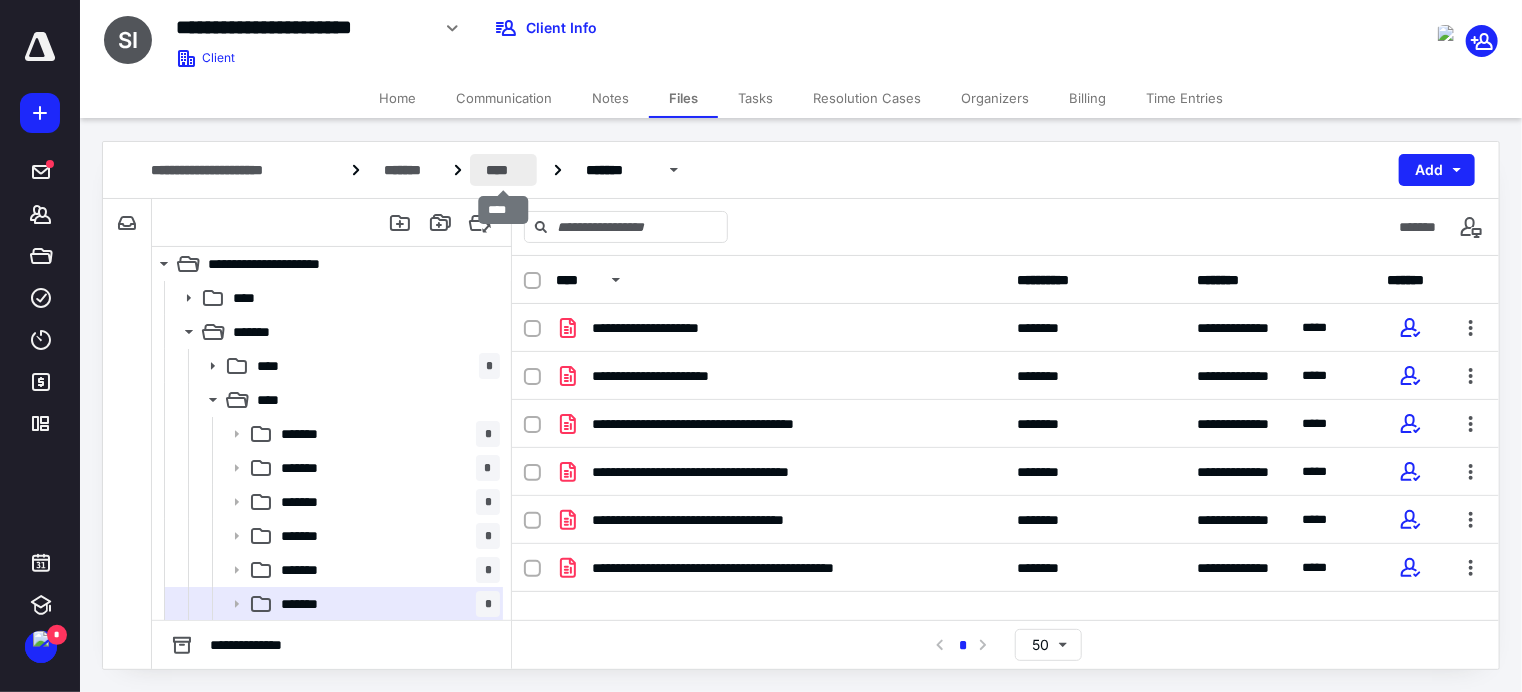 click on "****" at bounding box center [503, 170] 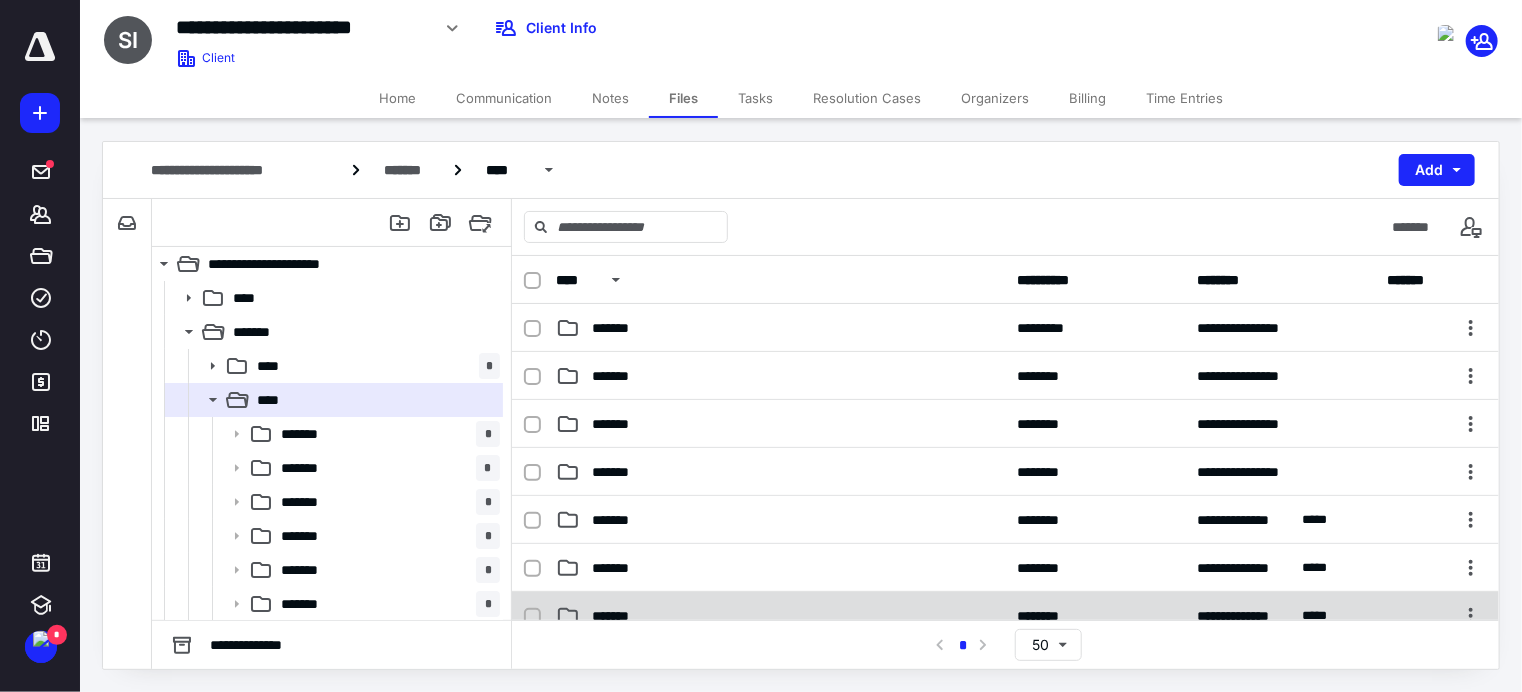 click on "*******" at bounding box center (620, 616) 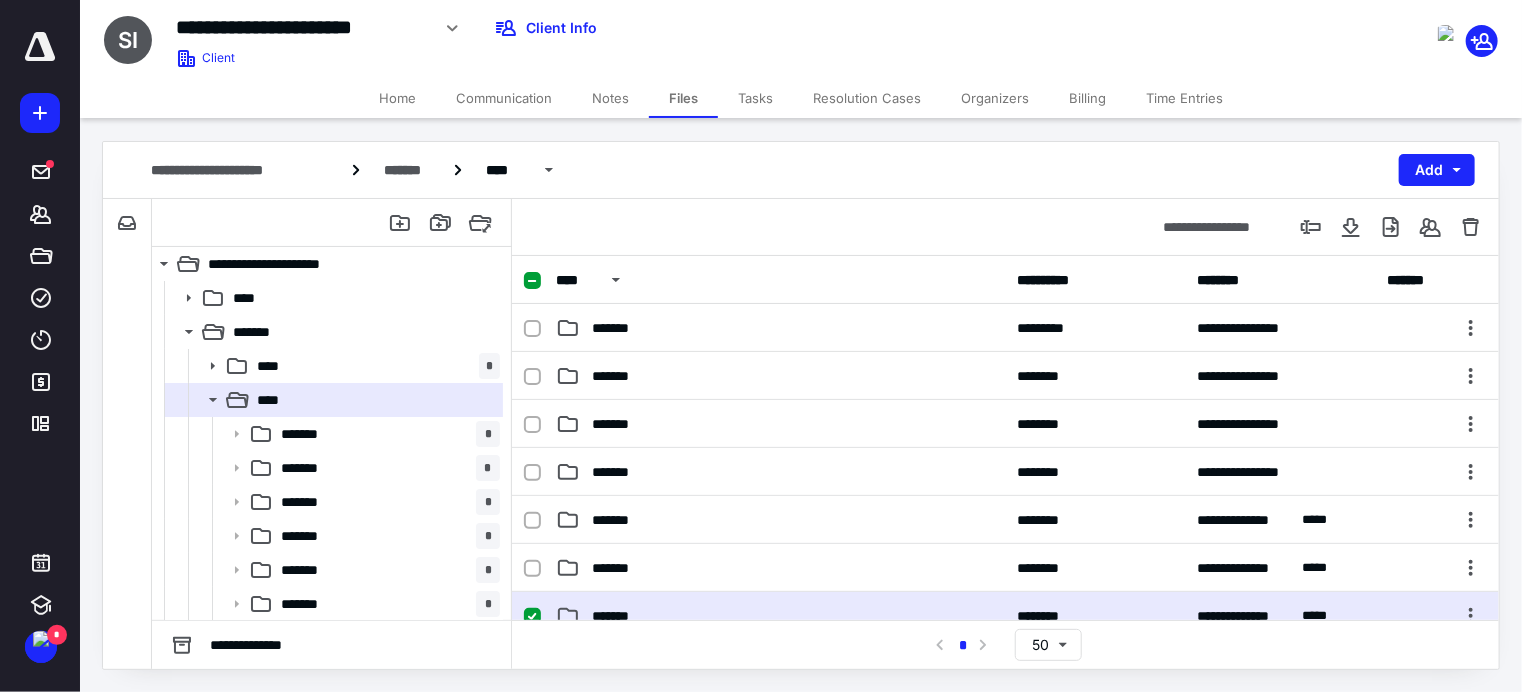 click on "*******" at bounding box center (620, 616) 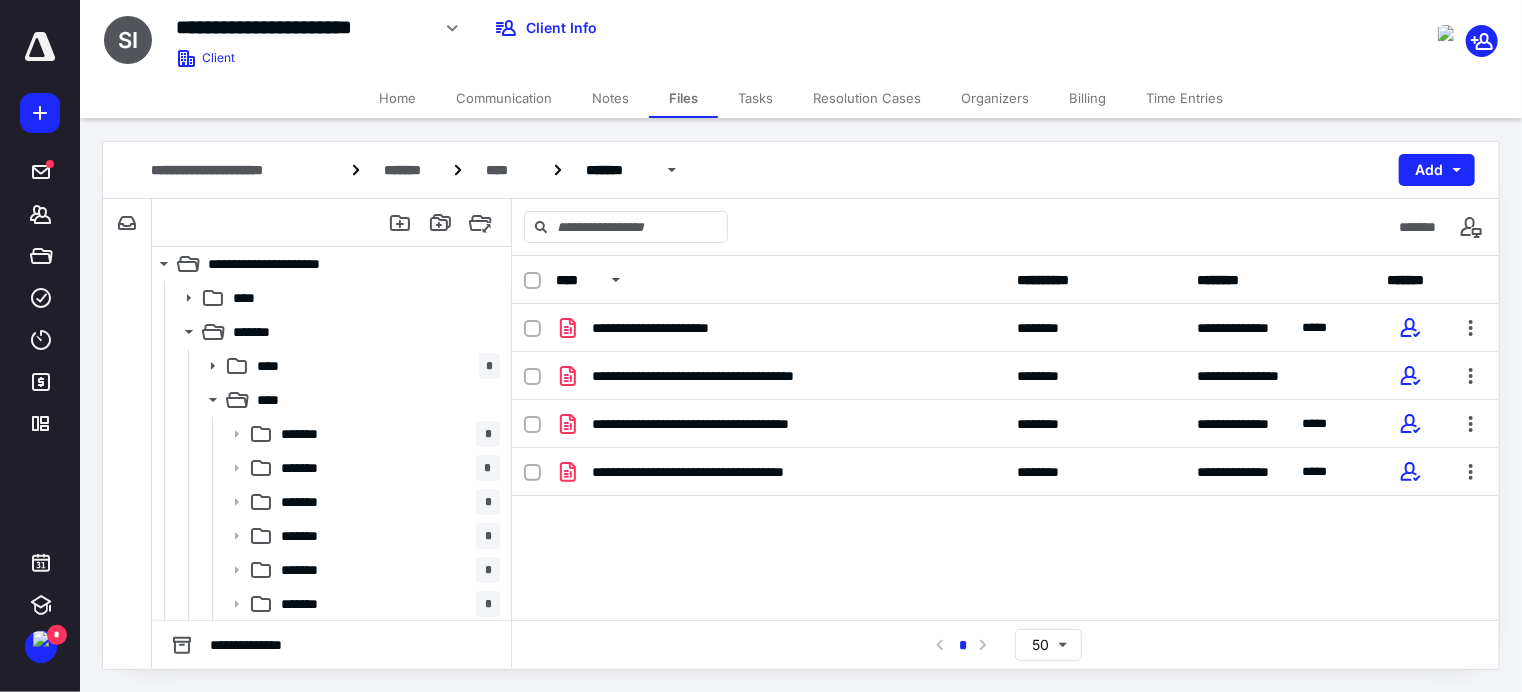 click on "**********" at bounding box center [1005, 454] 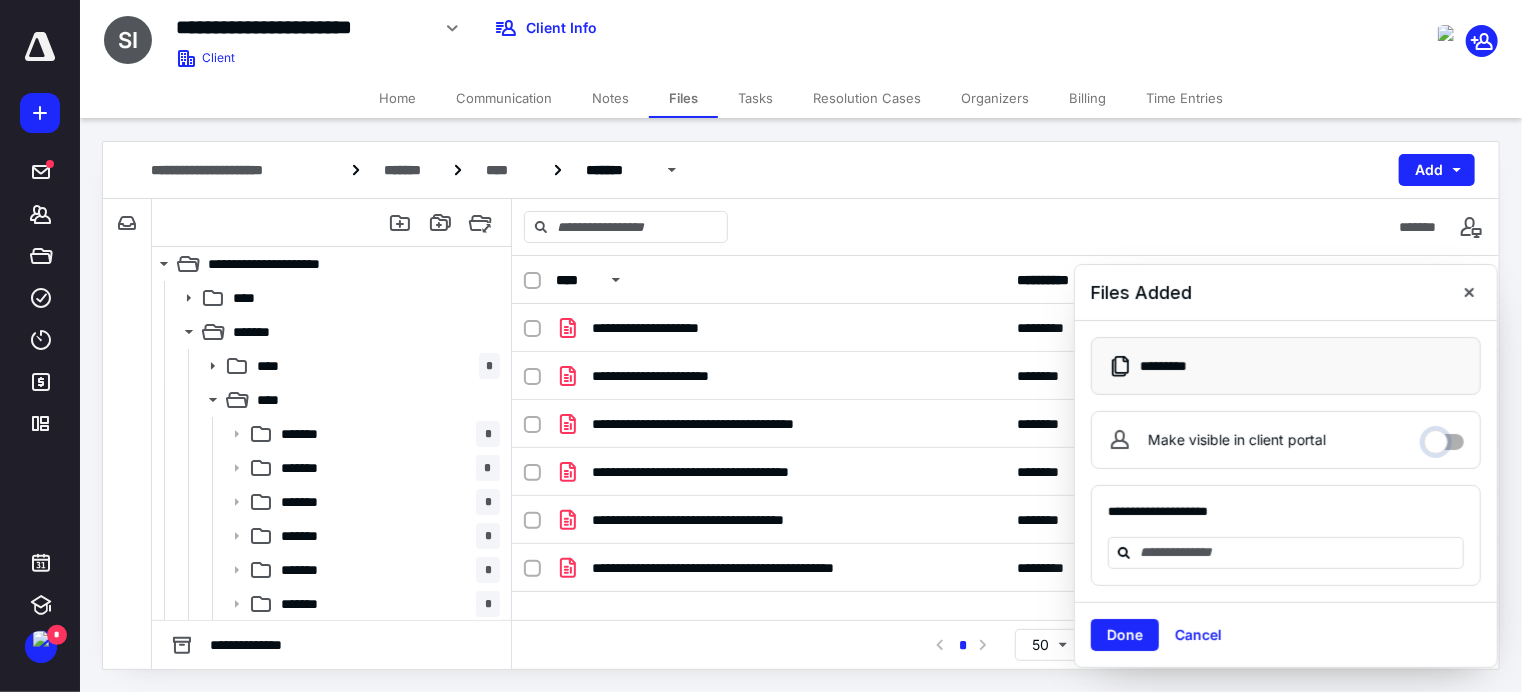 click on "Make visible in client portal" at bounding box center [1444, 437] 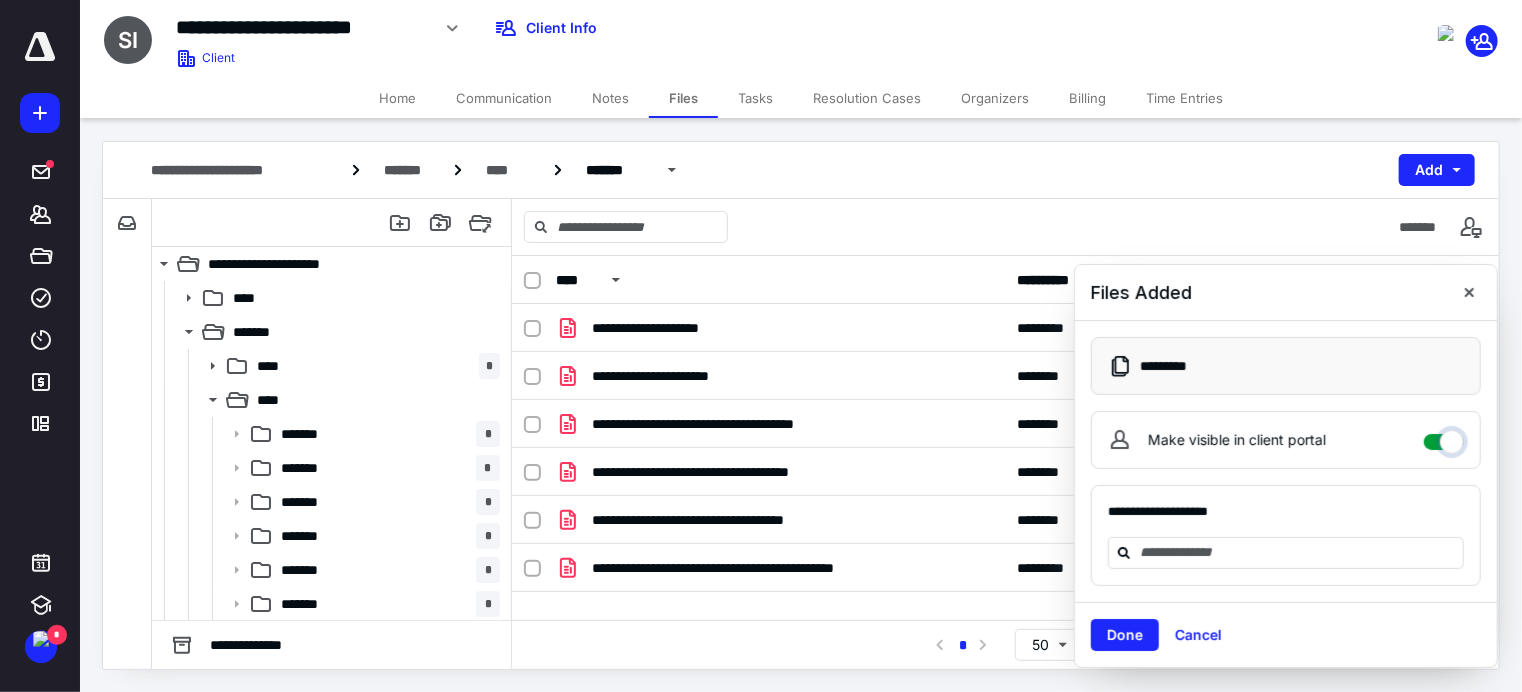 checkbox on "****" 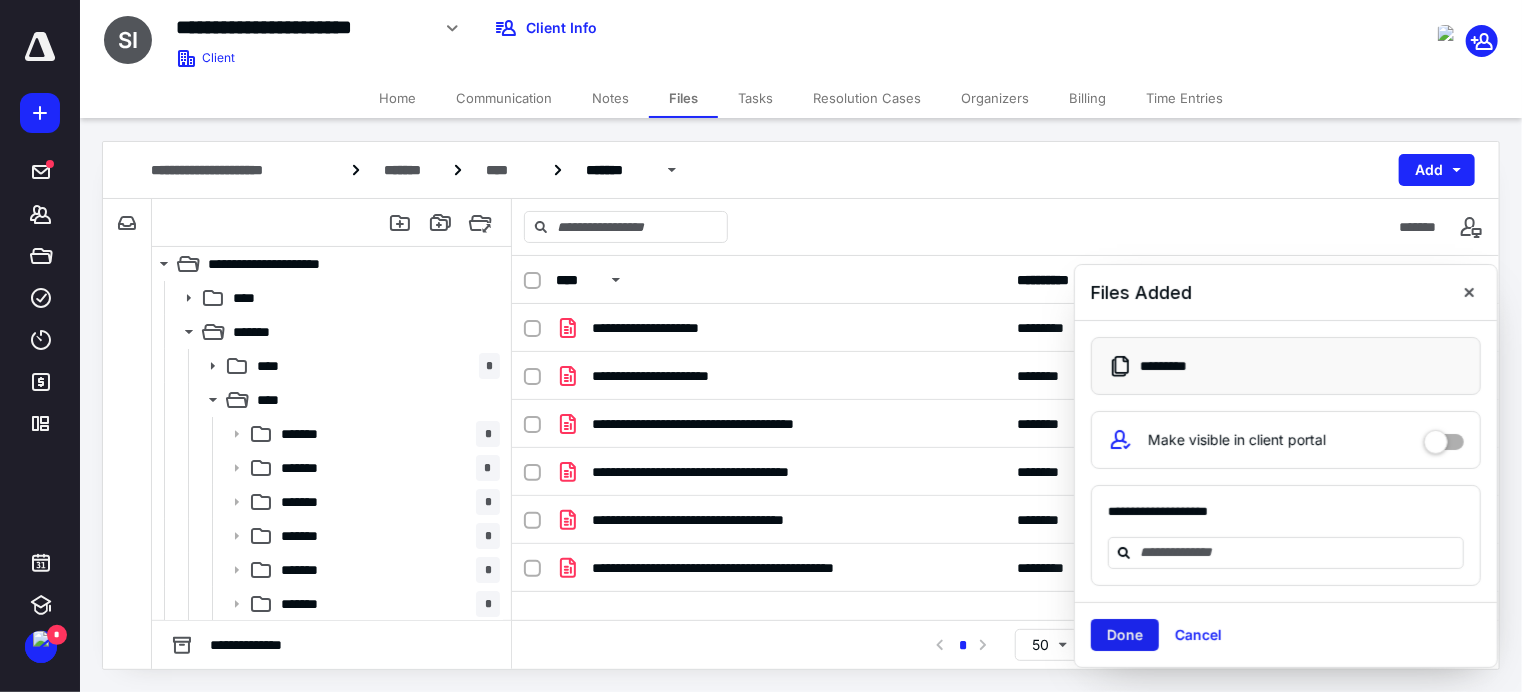 click on "Done" at bounding box center (1125, 635) 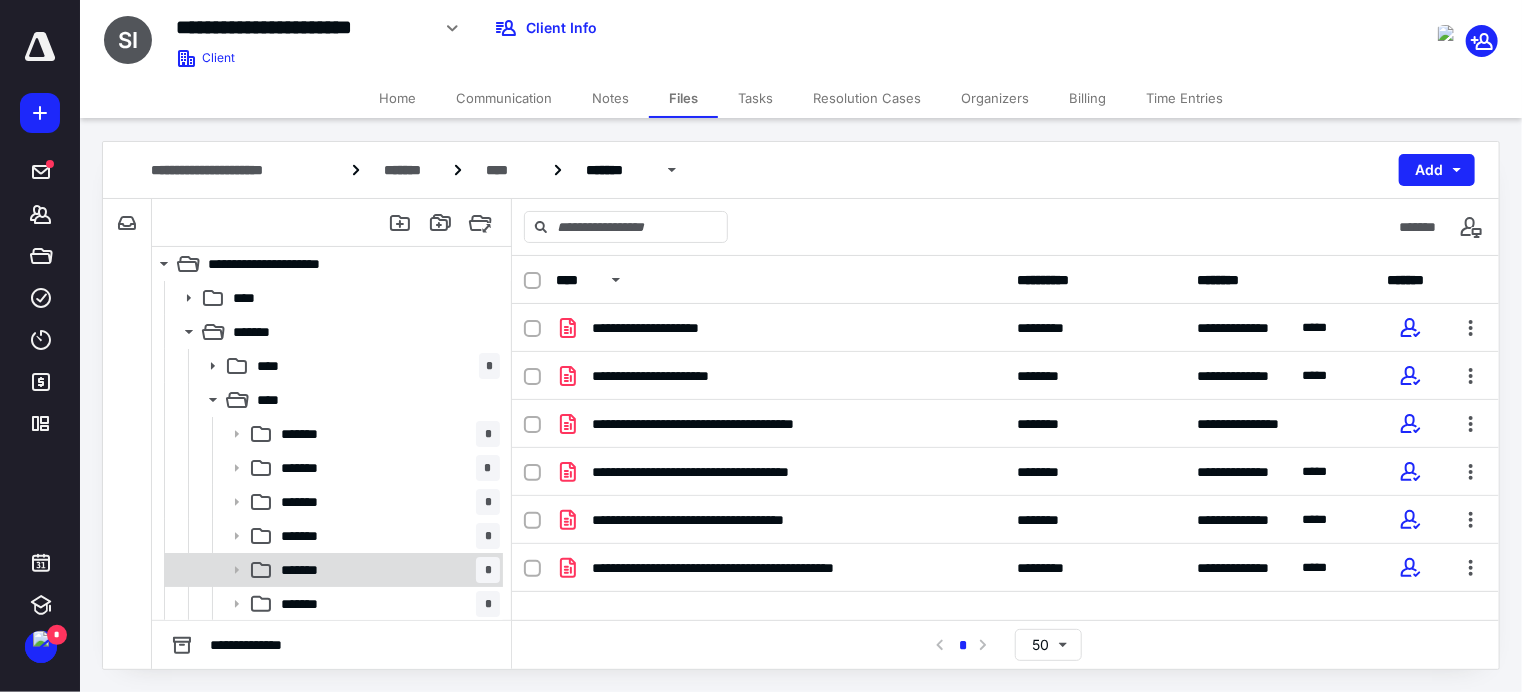 click on "******* *" at bounding box center [386, 570] 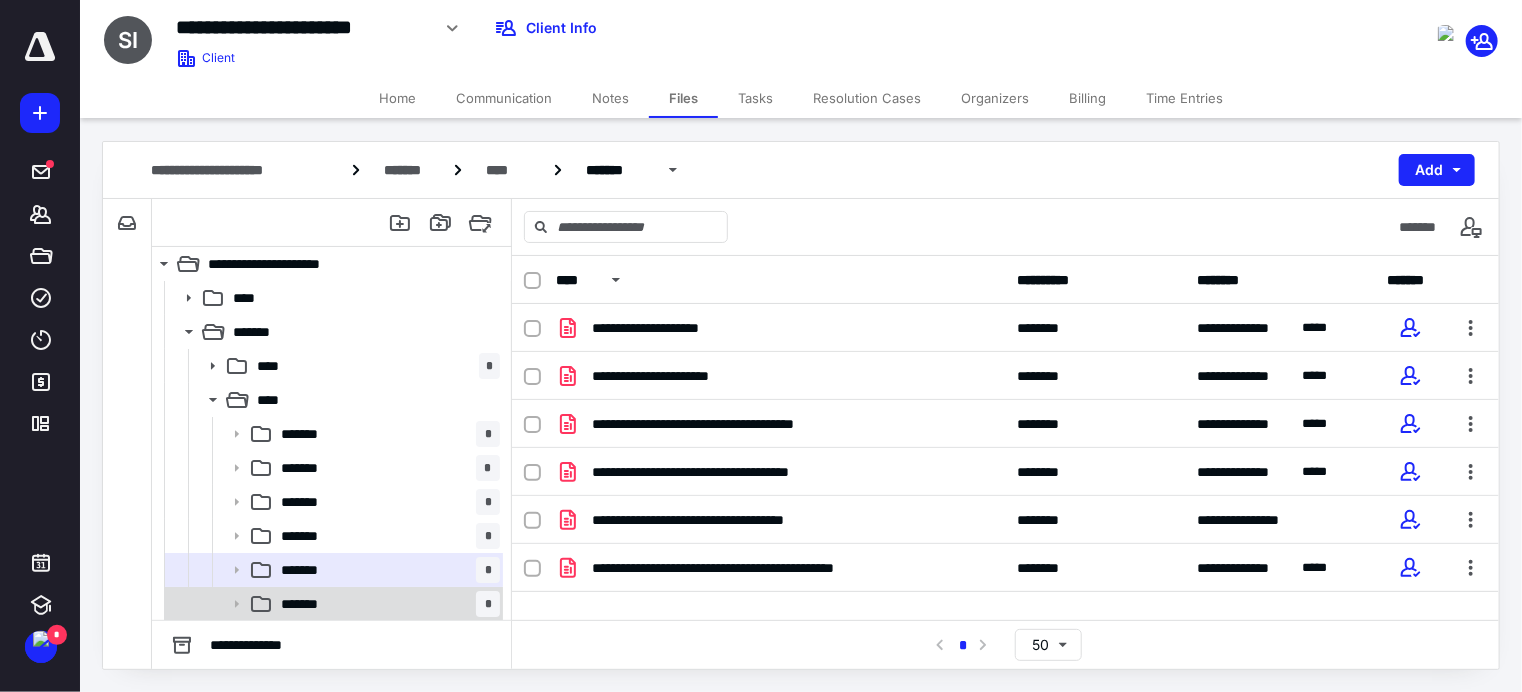 click on "******* *" at bounding box center (386, 604) 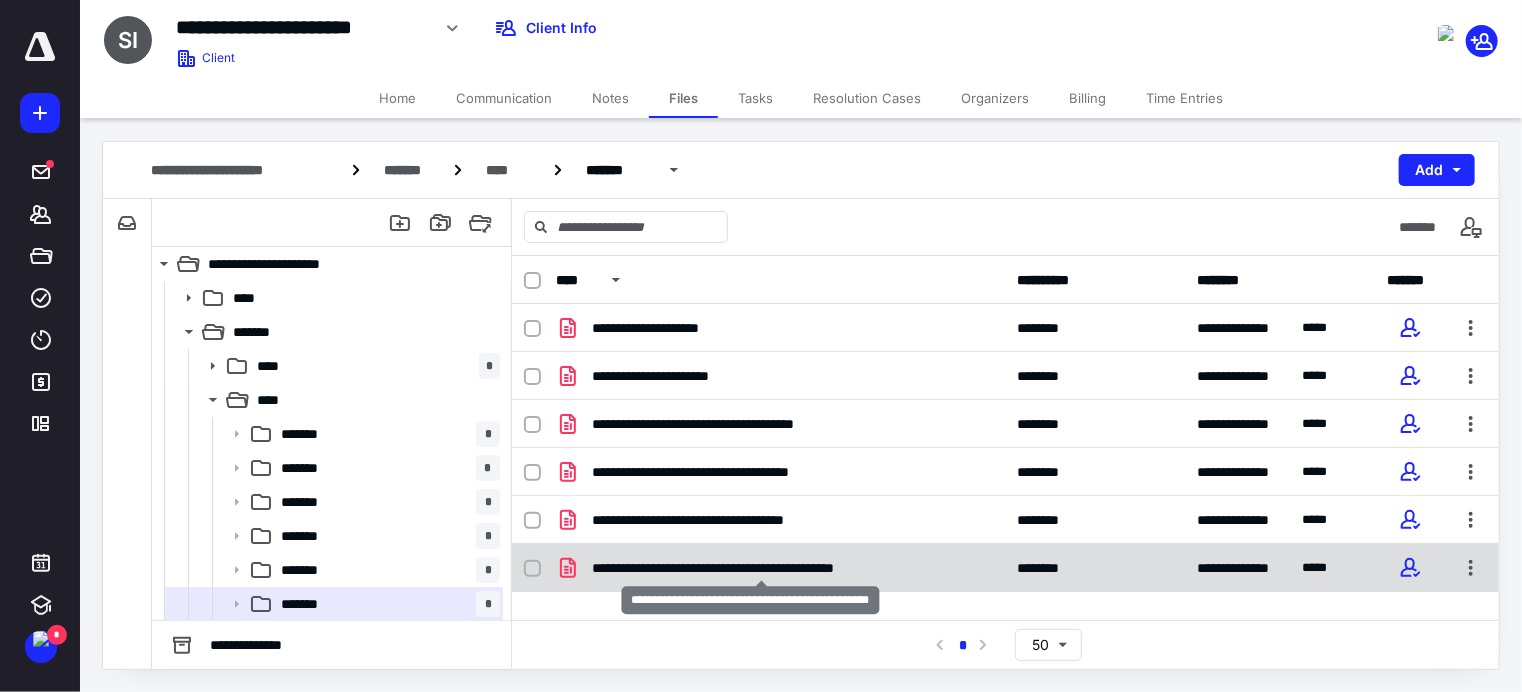 click on "**********" at bounding box center (761, 568) 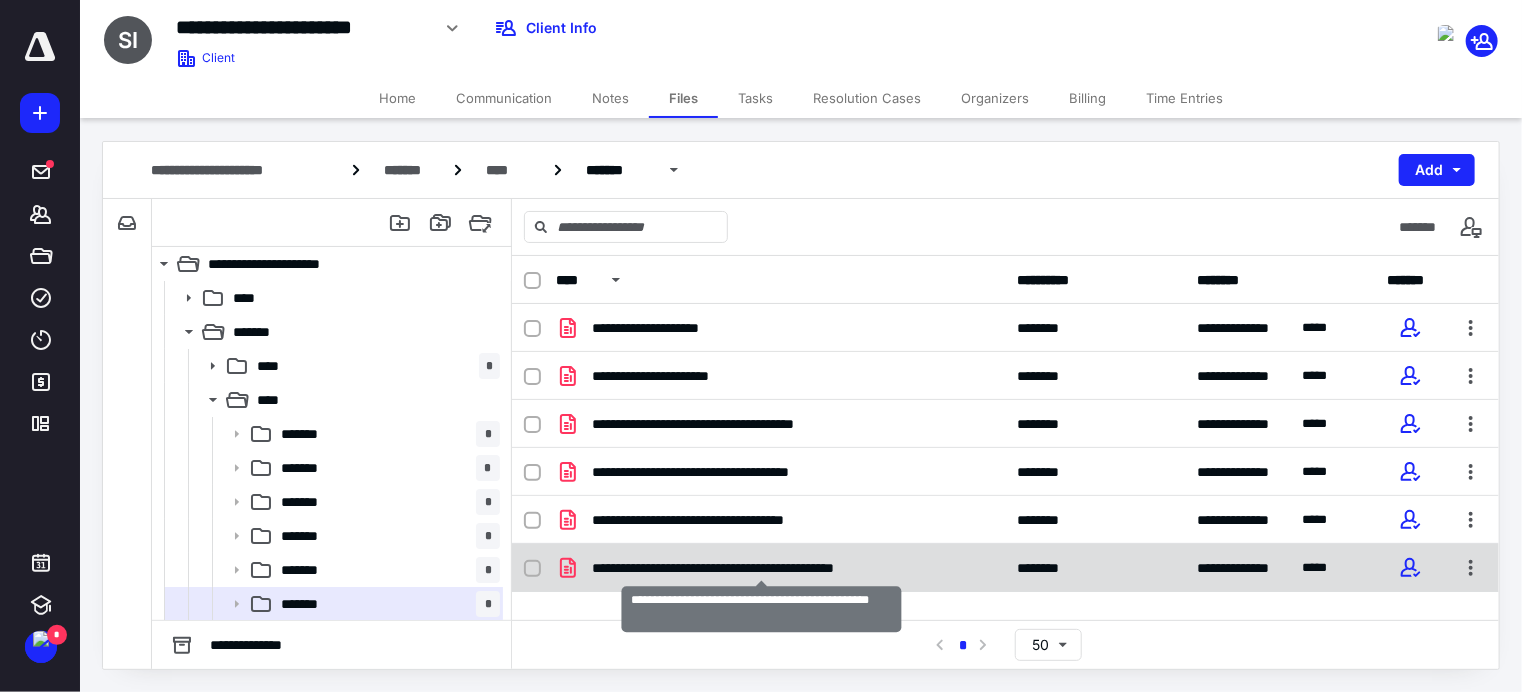 click on "**********" at bounding box center (761, 568) 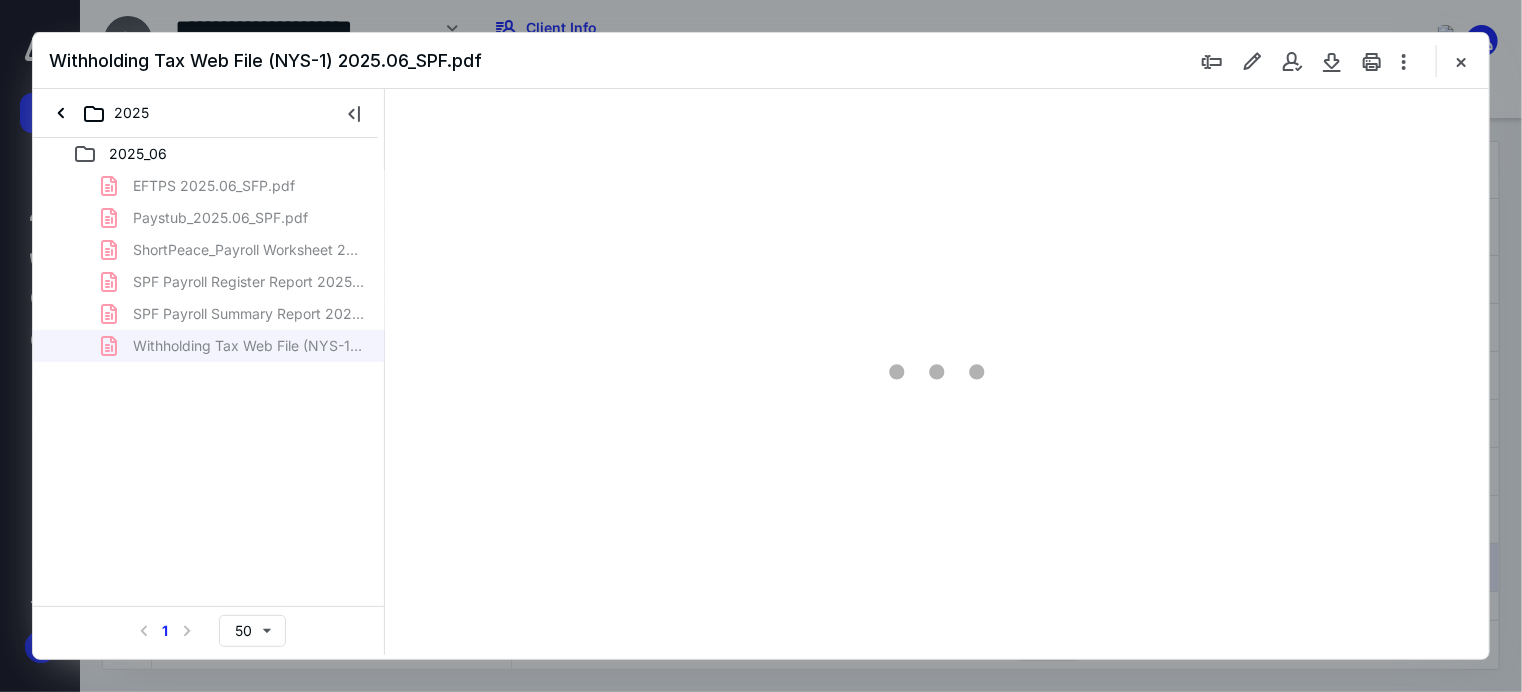 scroll, scrollTop: 0, scrollLeft: 0, axis: both 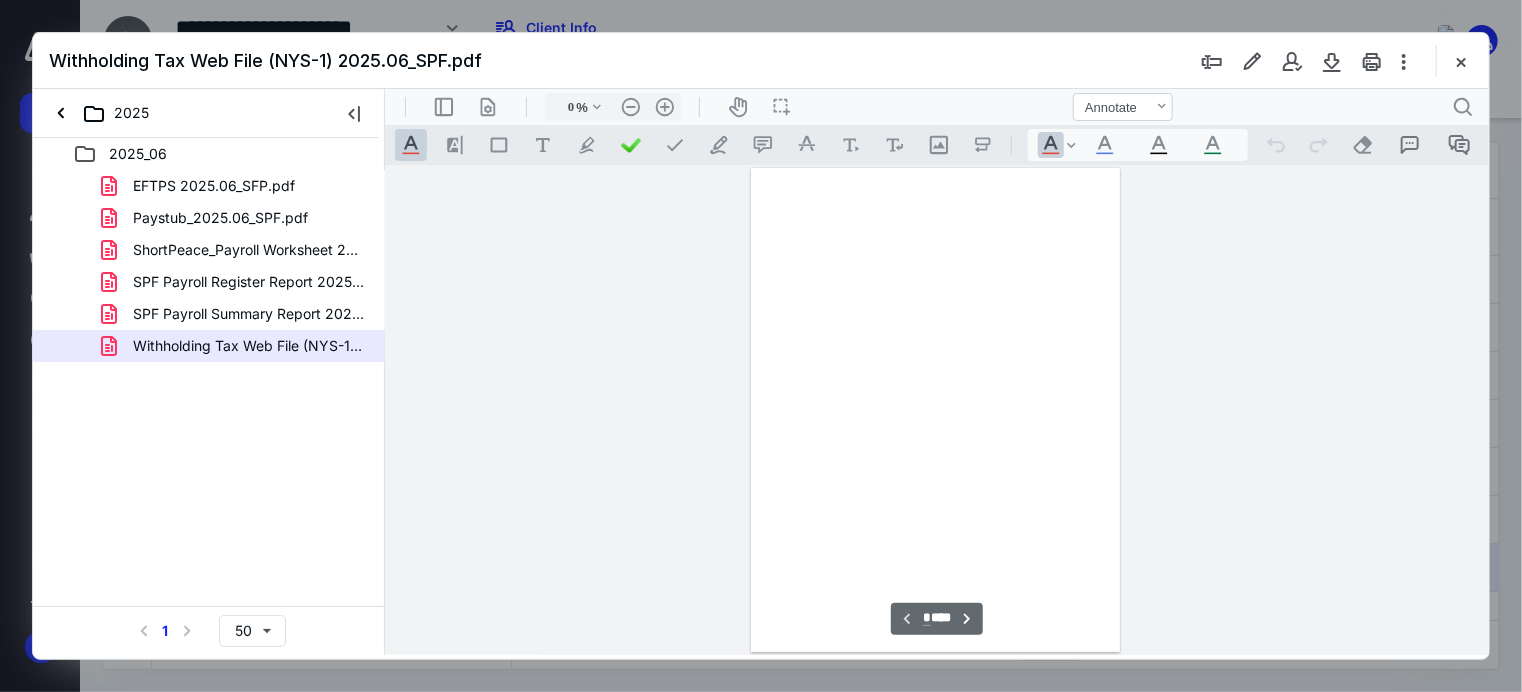 type on "64" 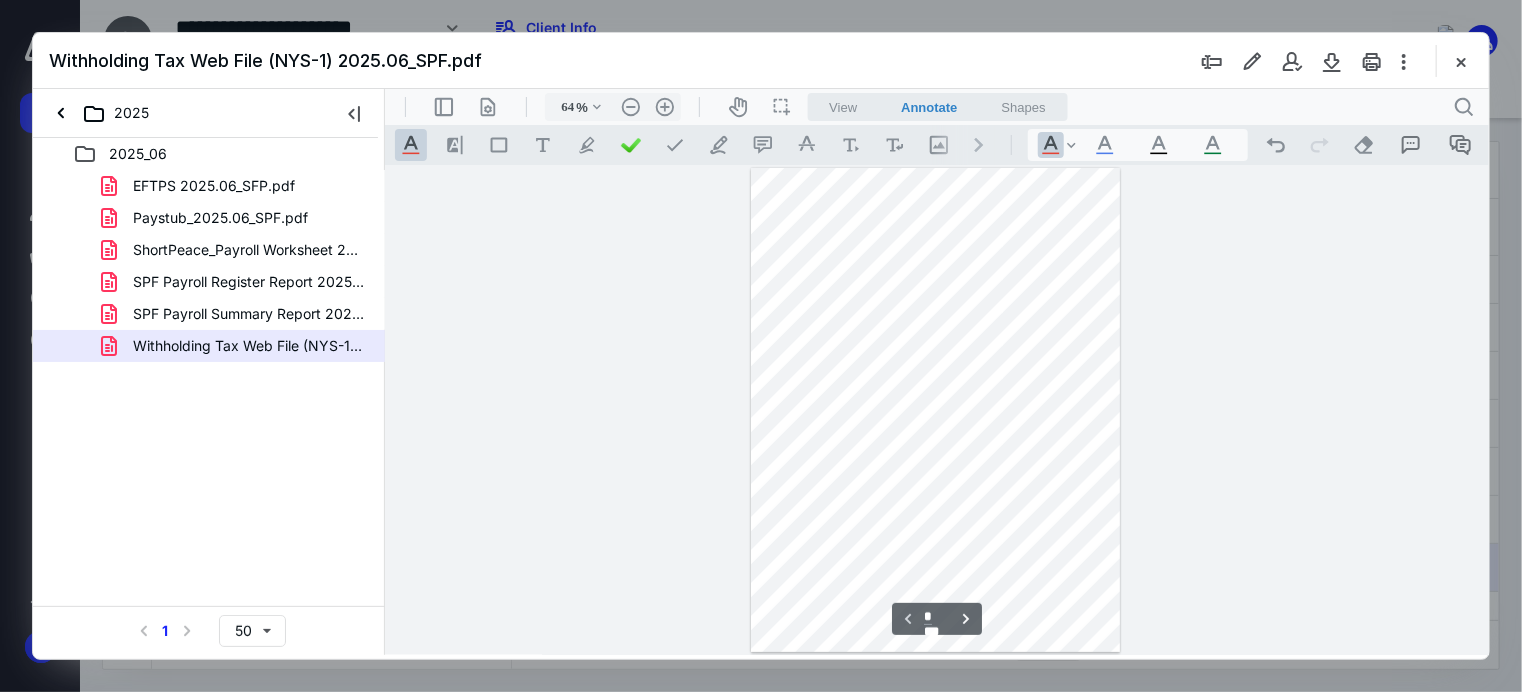 click on "Withholding Tax Web File (NYS-1) 2025.06_SPF.pdf" at bounding box center (761, 61) 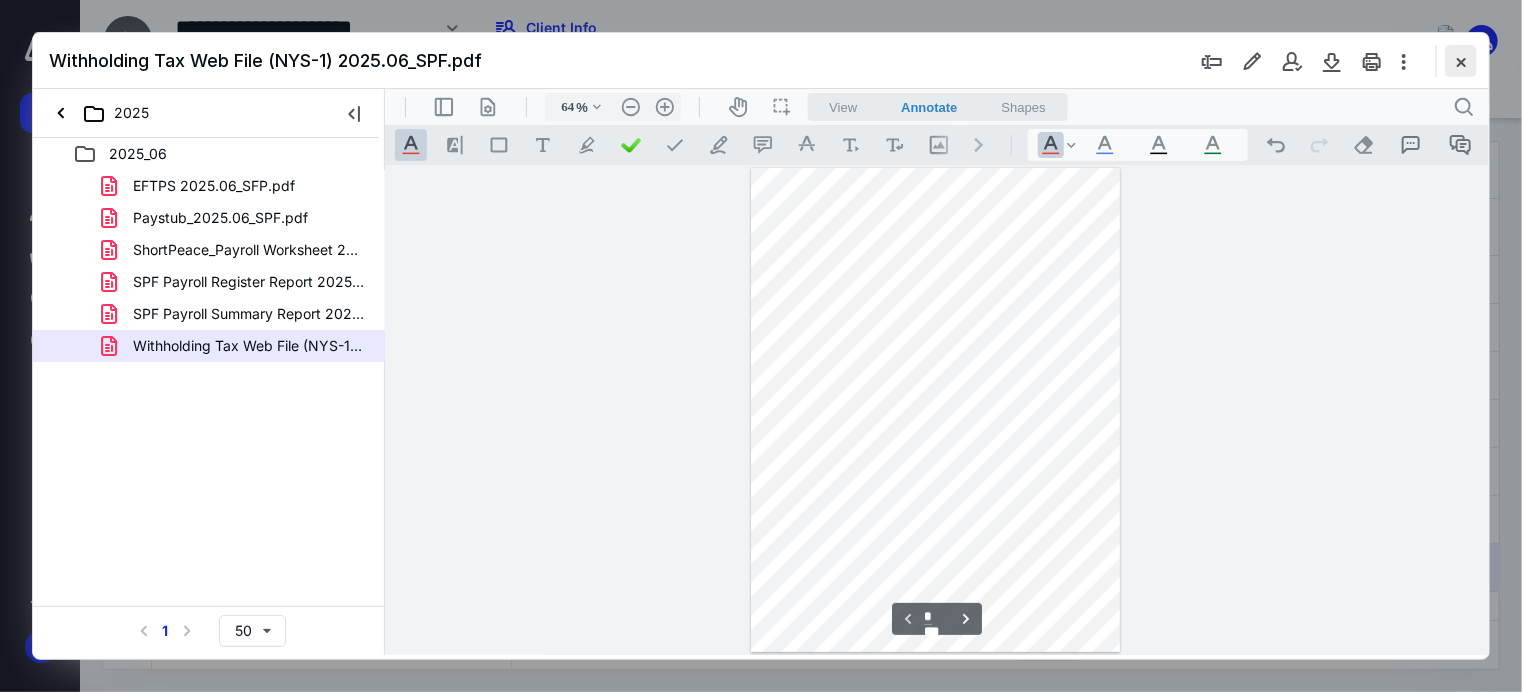 click at bounding box center [1461, 61] 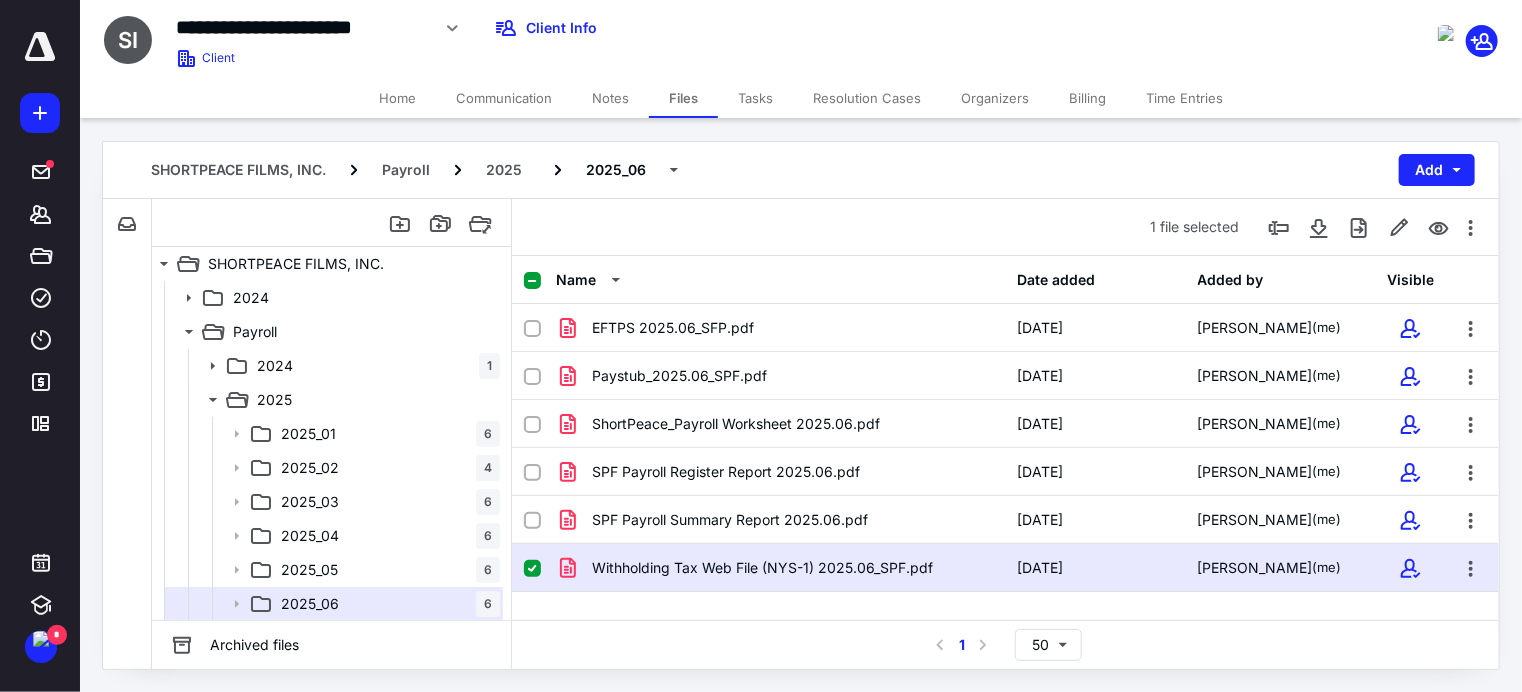 scroll, scrollTop: 68, scrollLeft: 0, axis: vertical 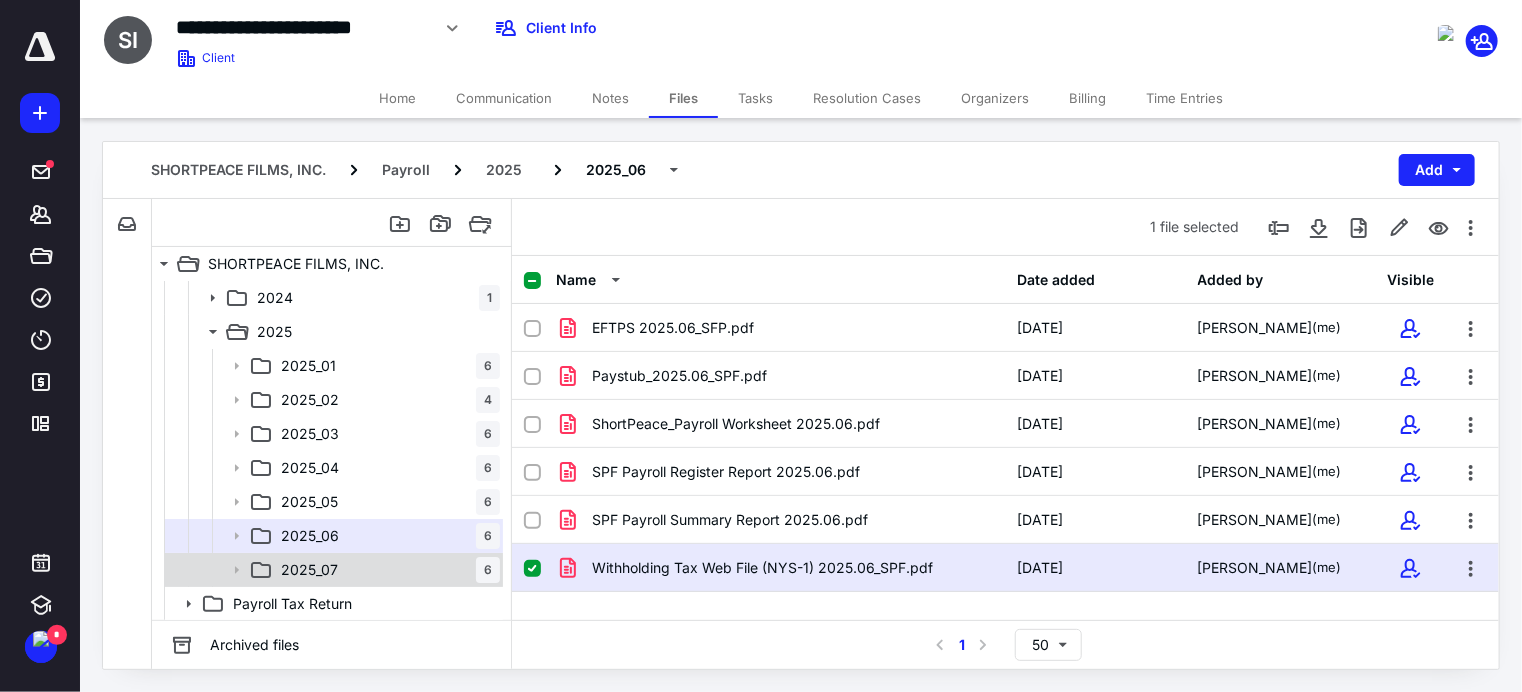 click on "2025_07 6" at bounding box center (386, 570) 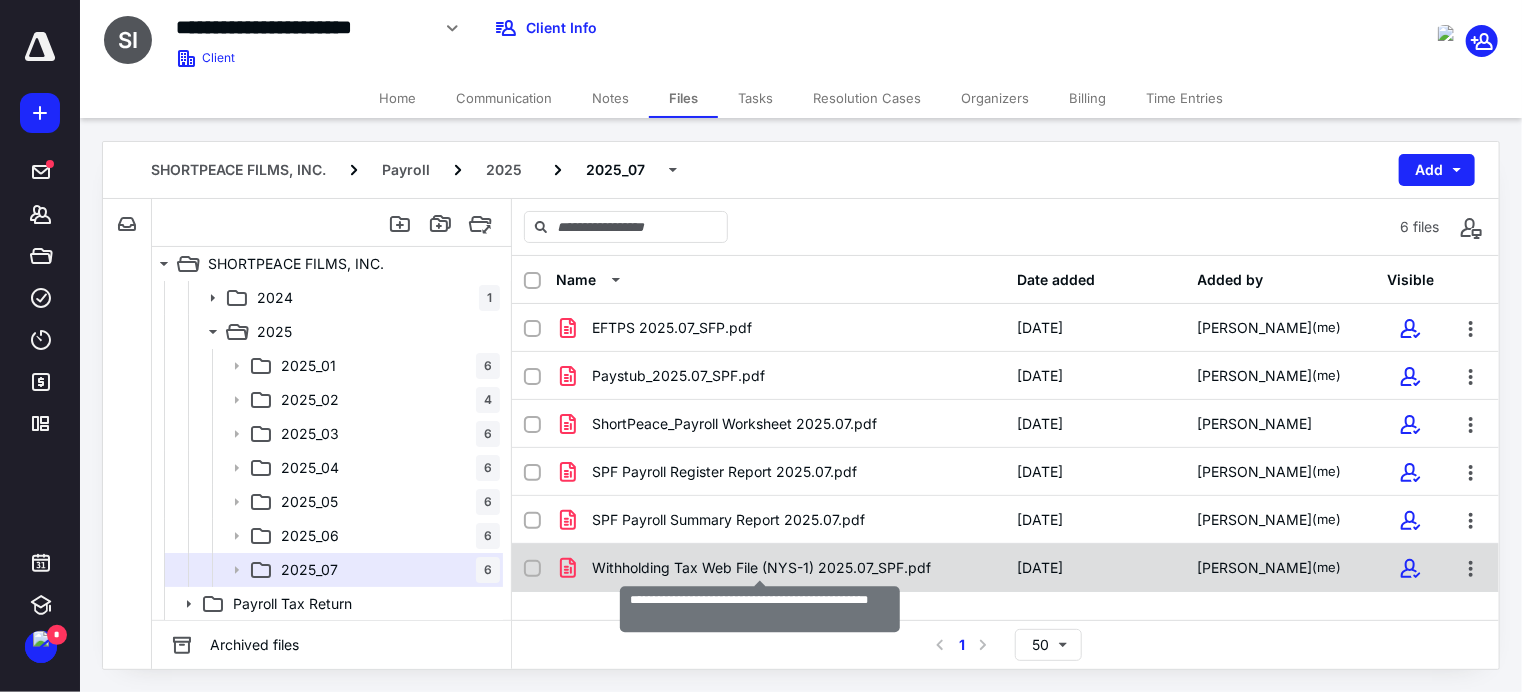 click on "Withholding Tax Web File (NYS-1) 2025.07_SPF.pdf" at bounding box center [761, 568] 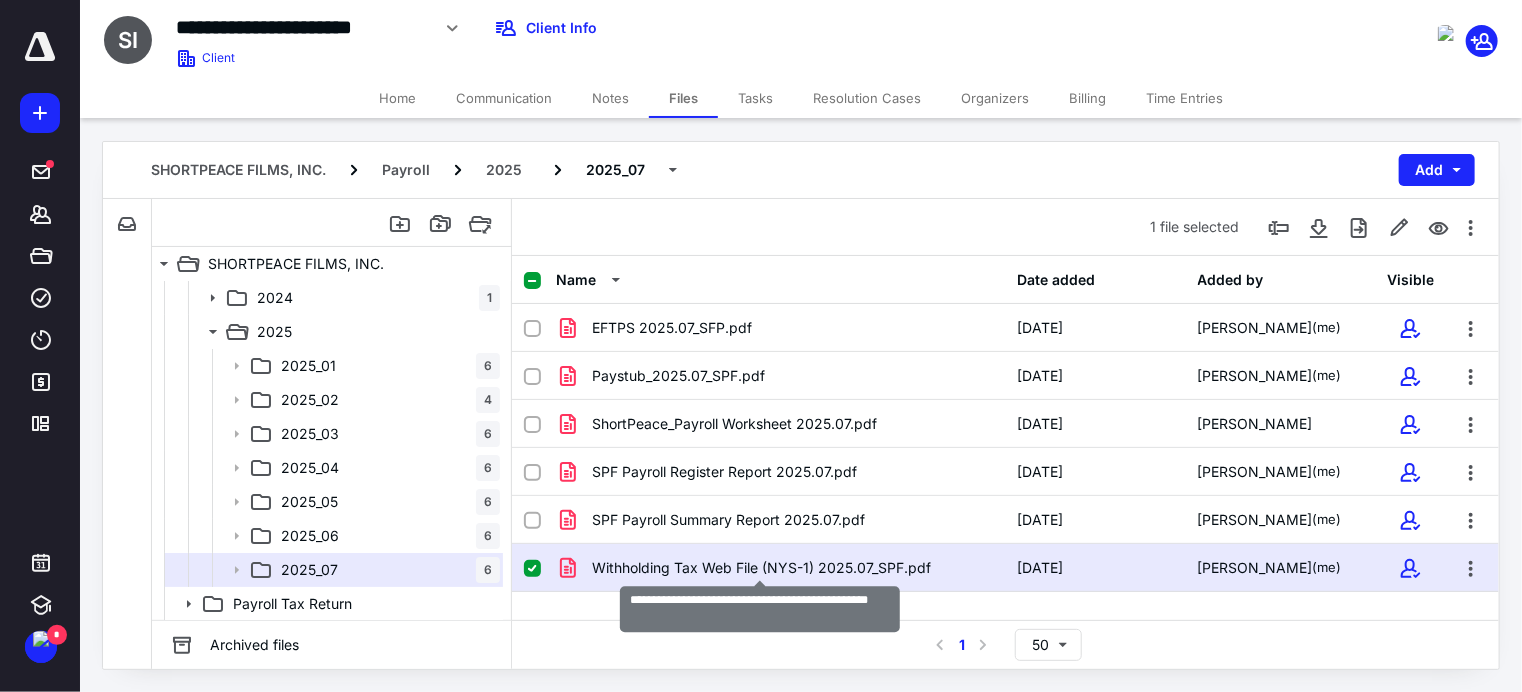 click on "Withholding Tax Web File (NYS-1) 2025.07_SPF.pdf" at bounding box center [761, 568] 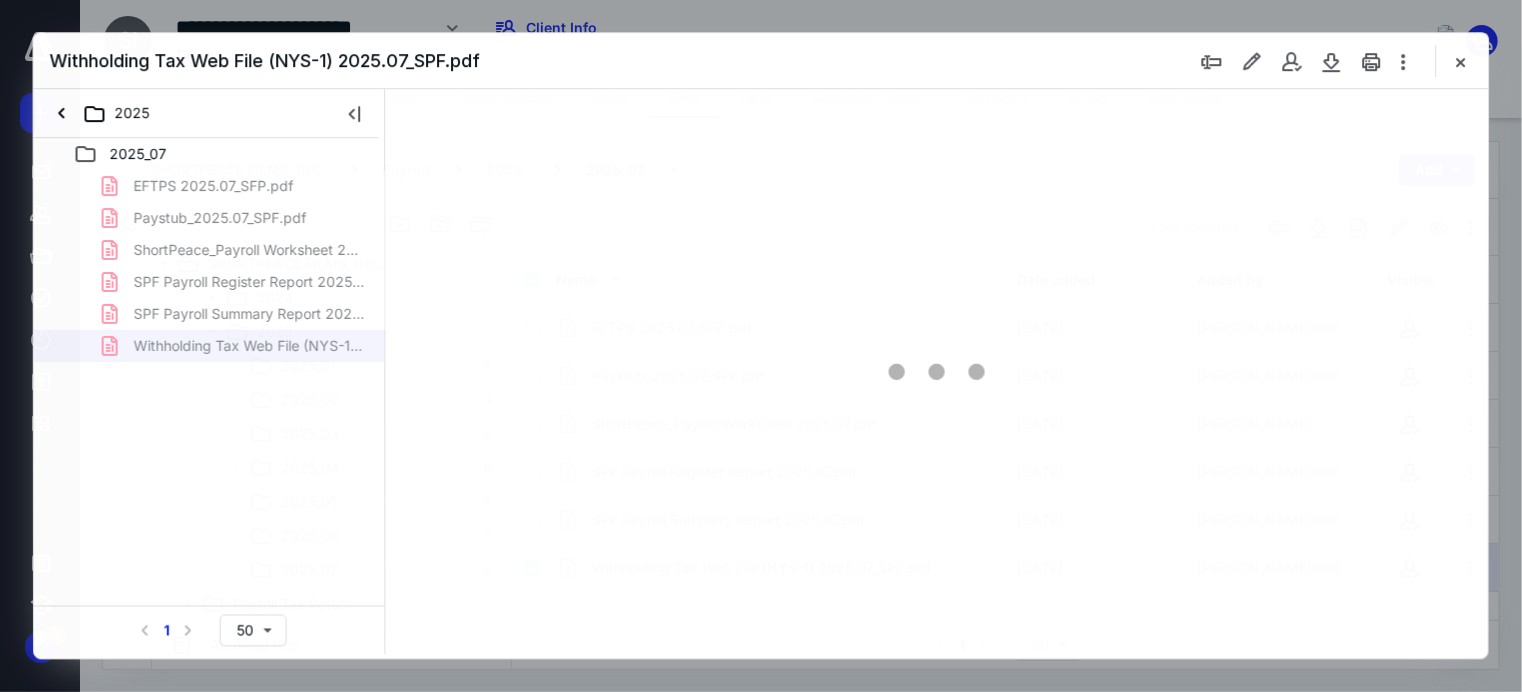 scroll, scrollTop: 0, scrollLeft: 0, axis: both 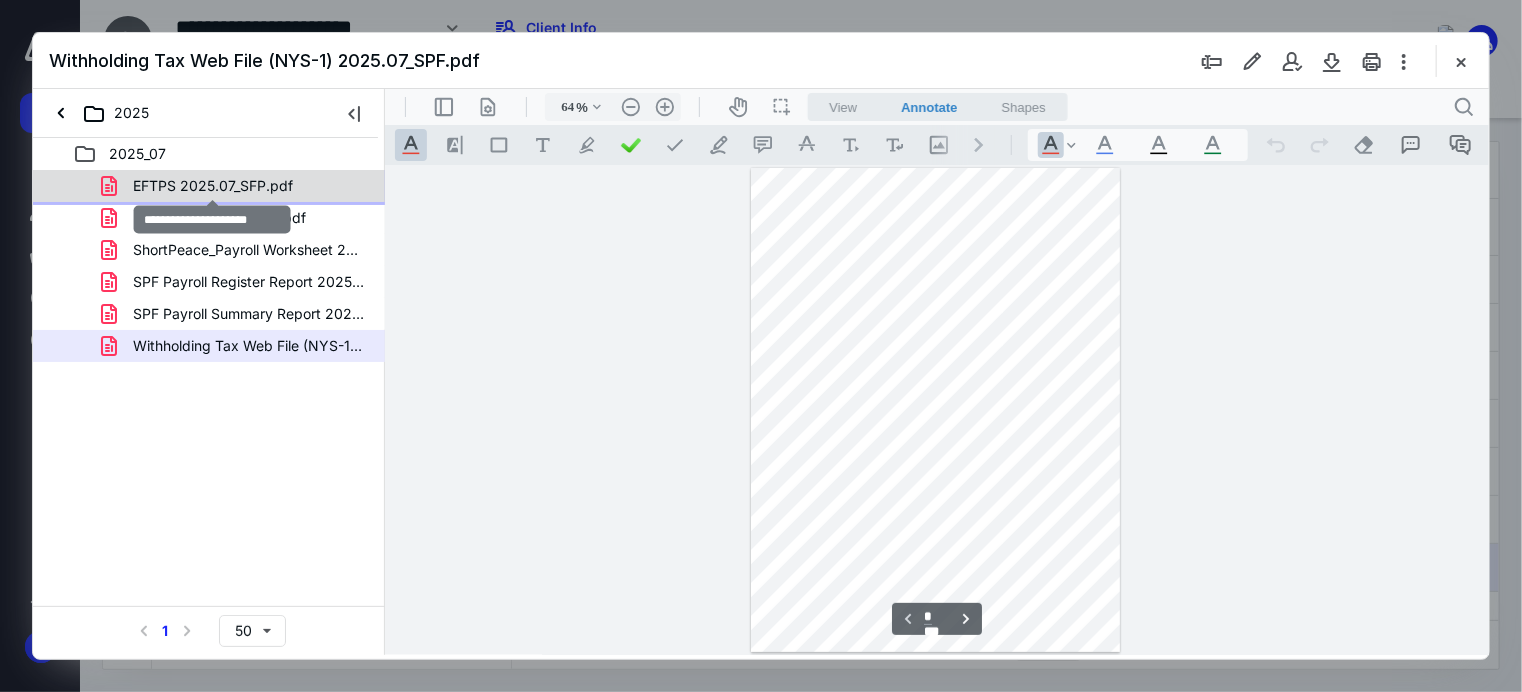 click on "EFTPS 2025.07_SFP.pdf" at bounding box center [213, 186] 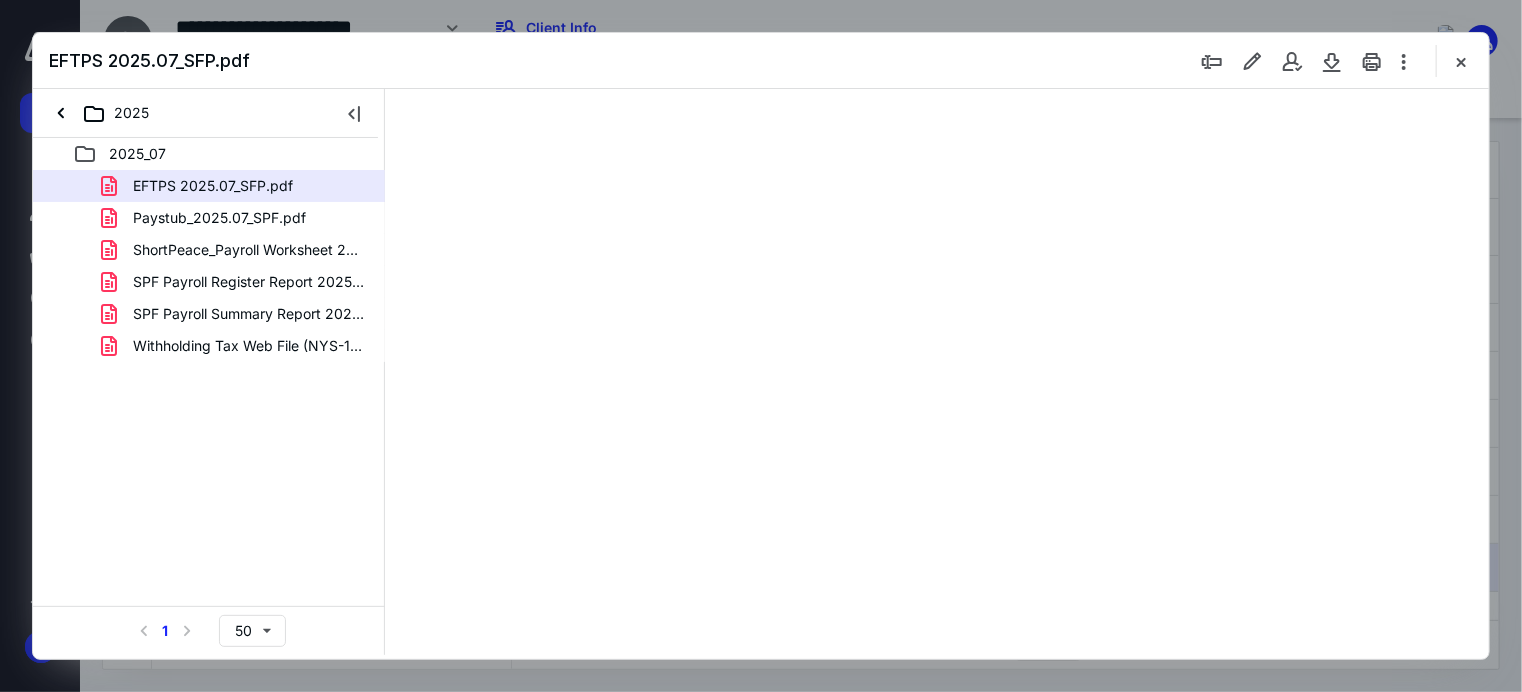 type on "62" 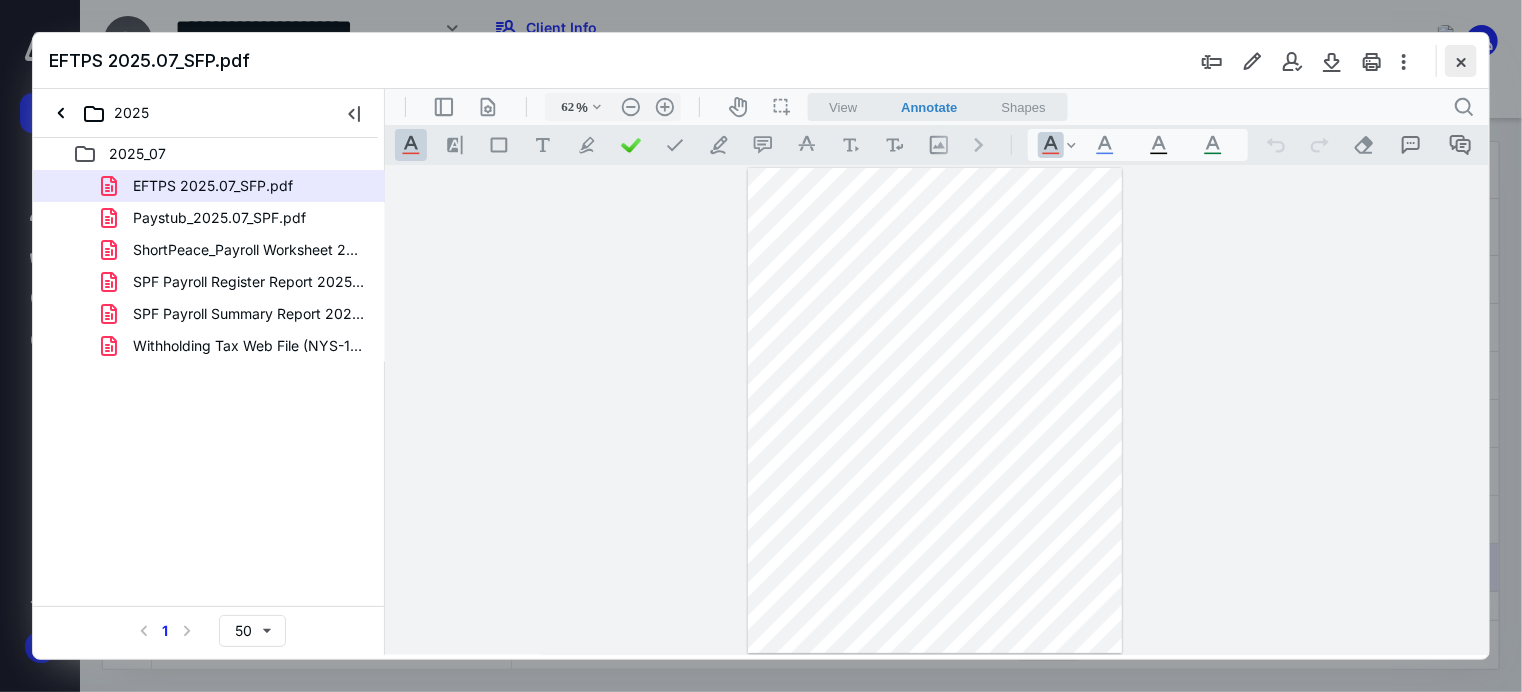 click at bounding box center [1461, 61] 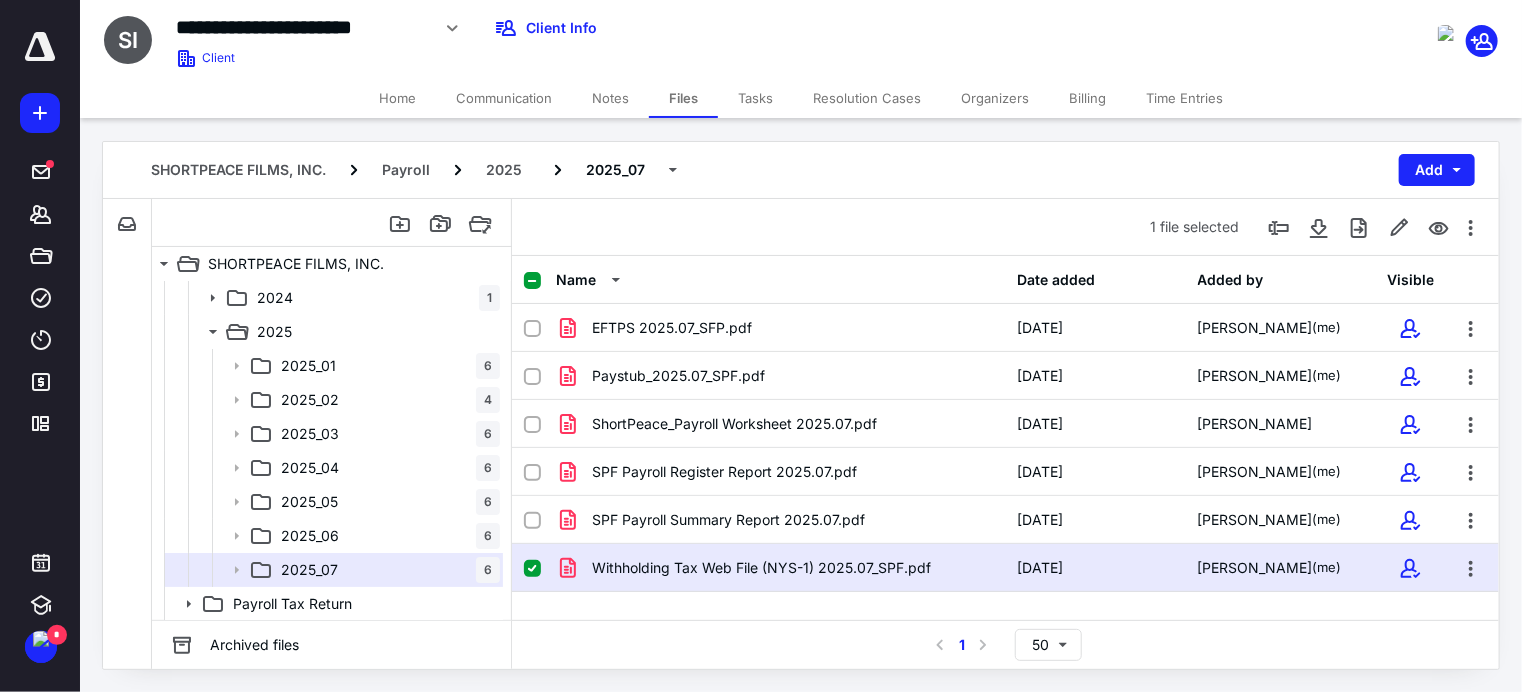 click on "Tasks" at bounding box center (755, 98) 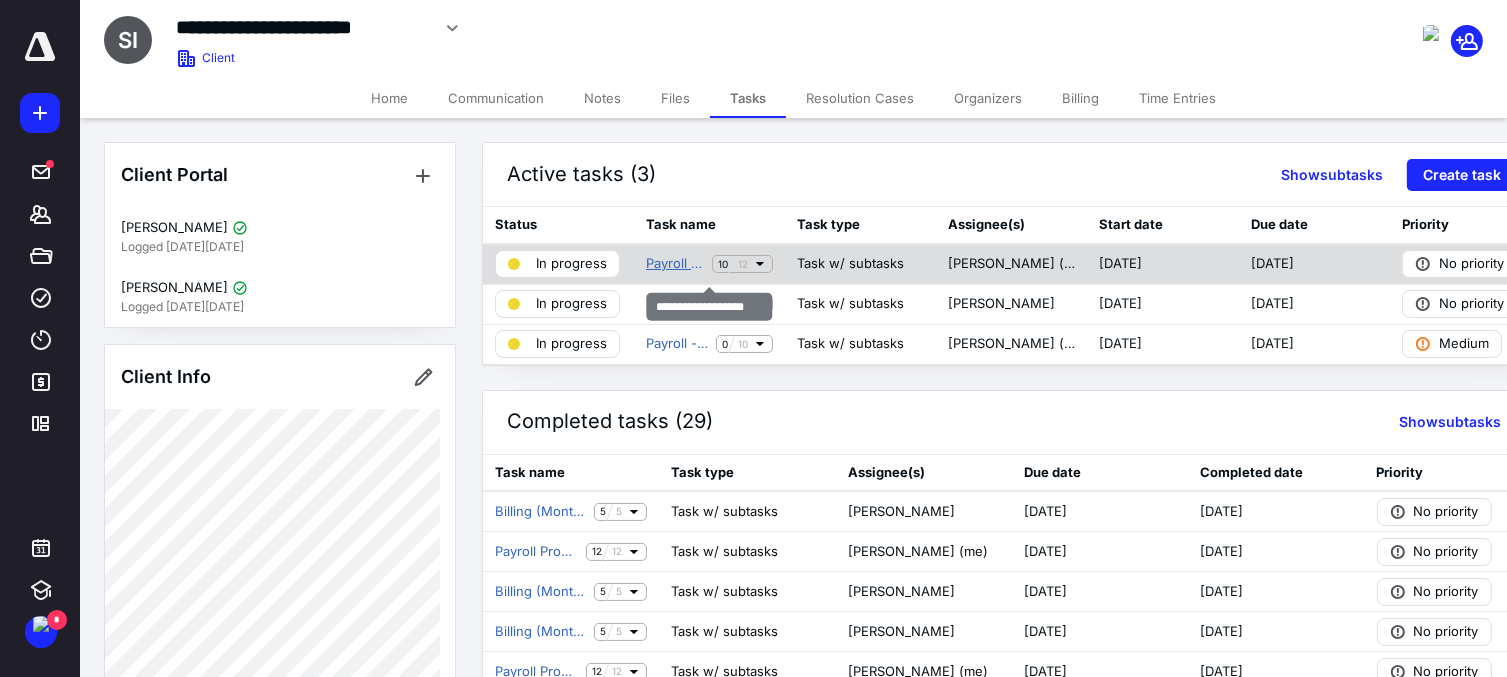 click on "Payroll Processing" at bounding box center [675, 264] 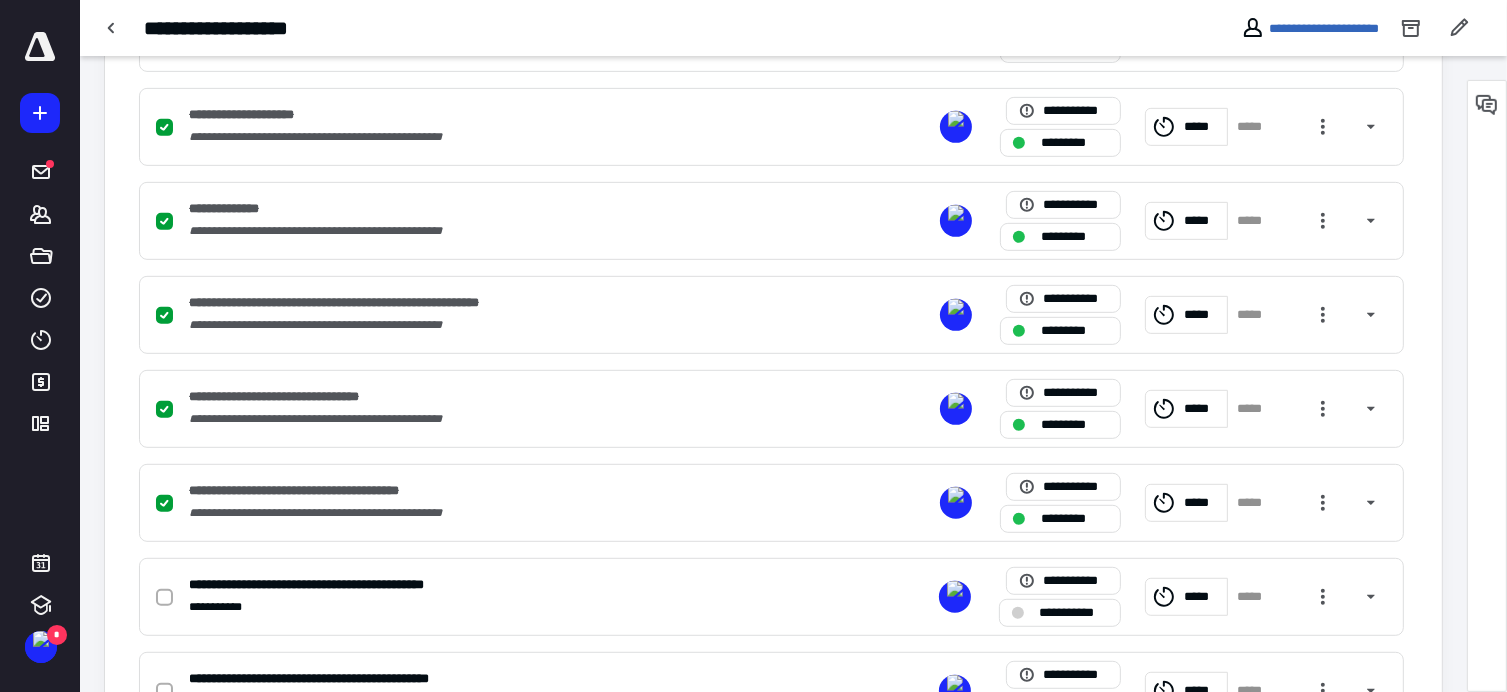 scroll, scrollTop: 1046, scrollLeft: 0, axis: vertical 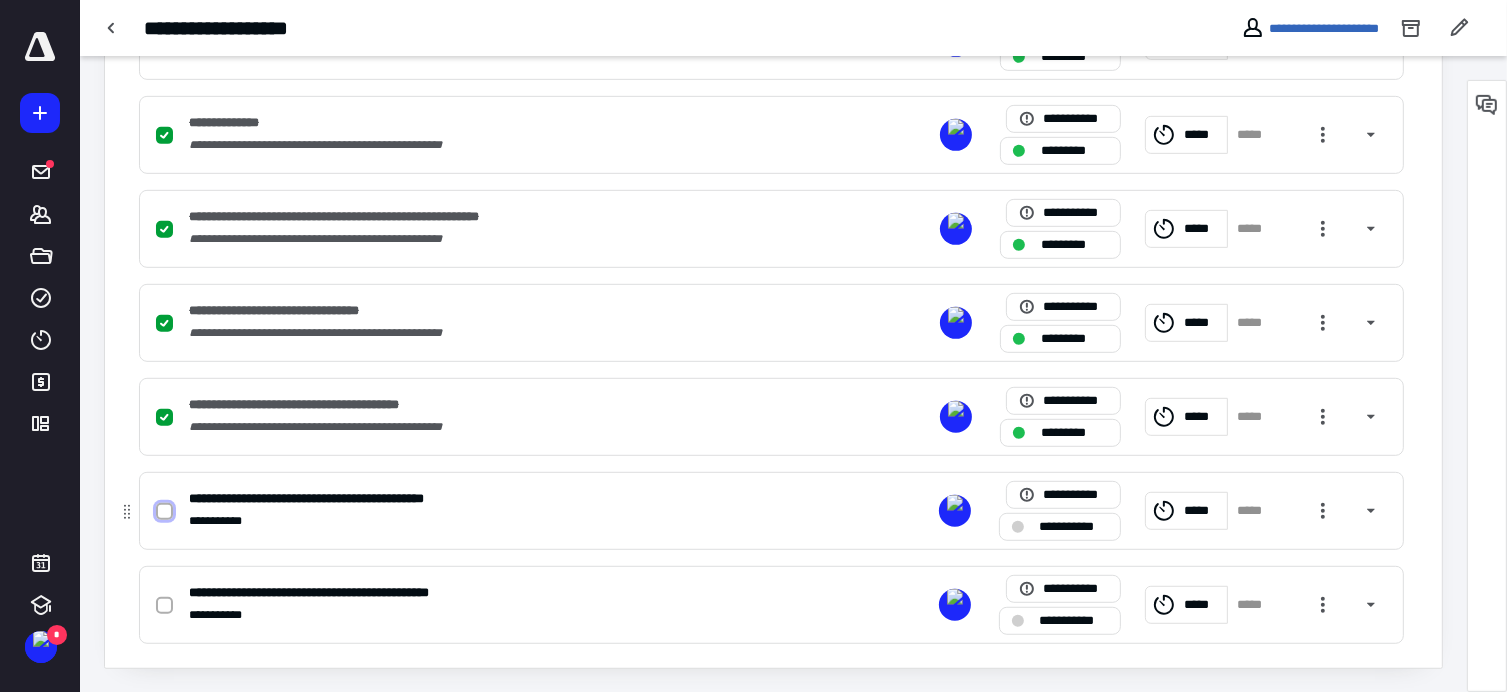 click at bounding box center (164, 512) 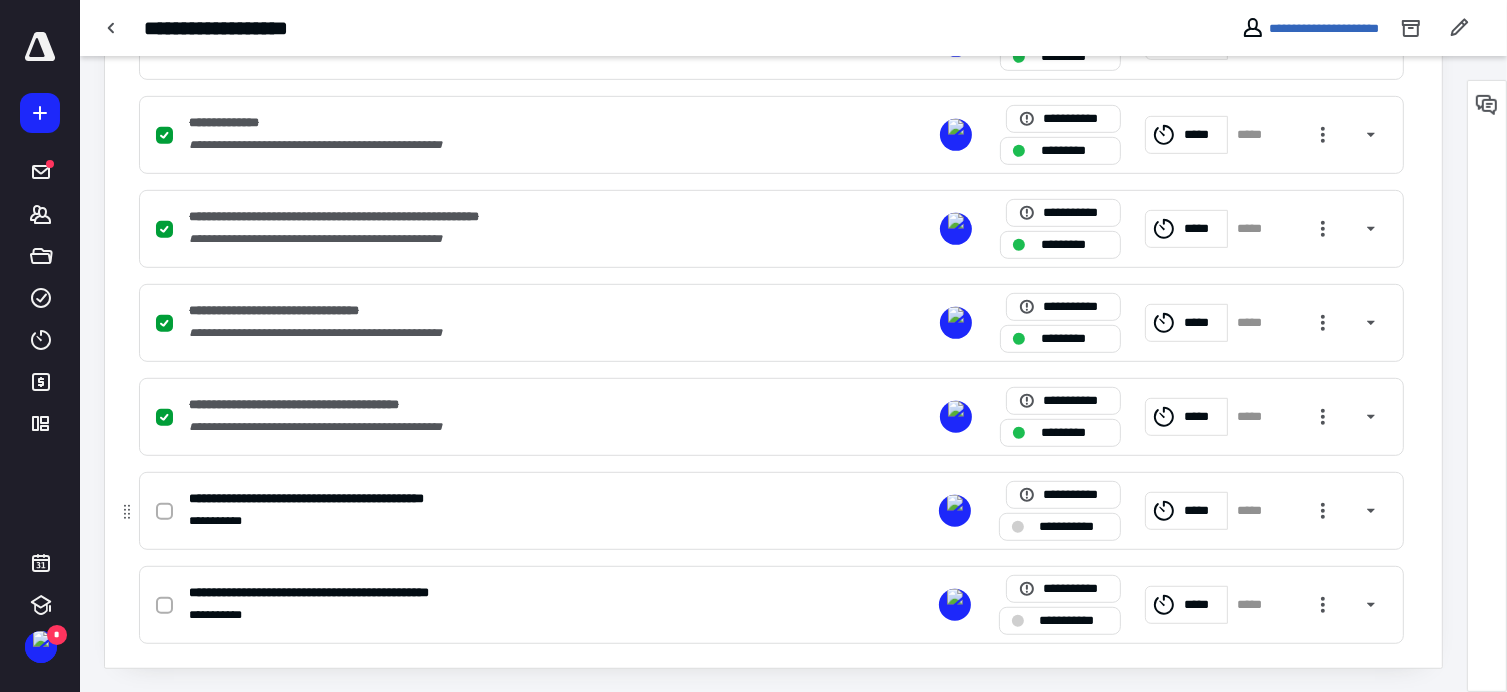 checkbox on "true" 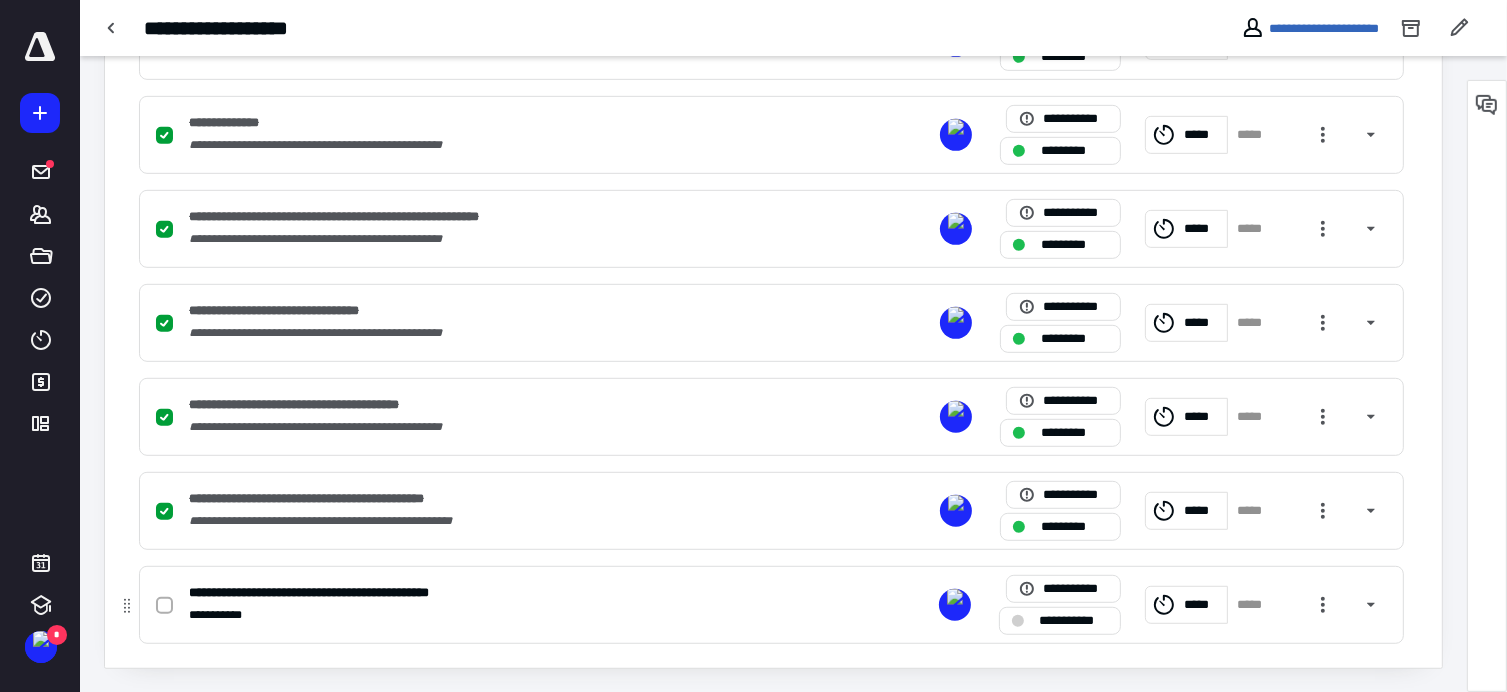 click 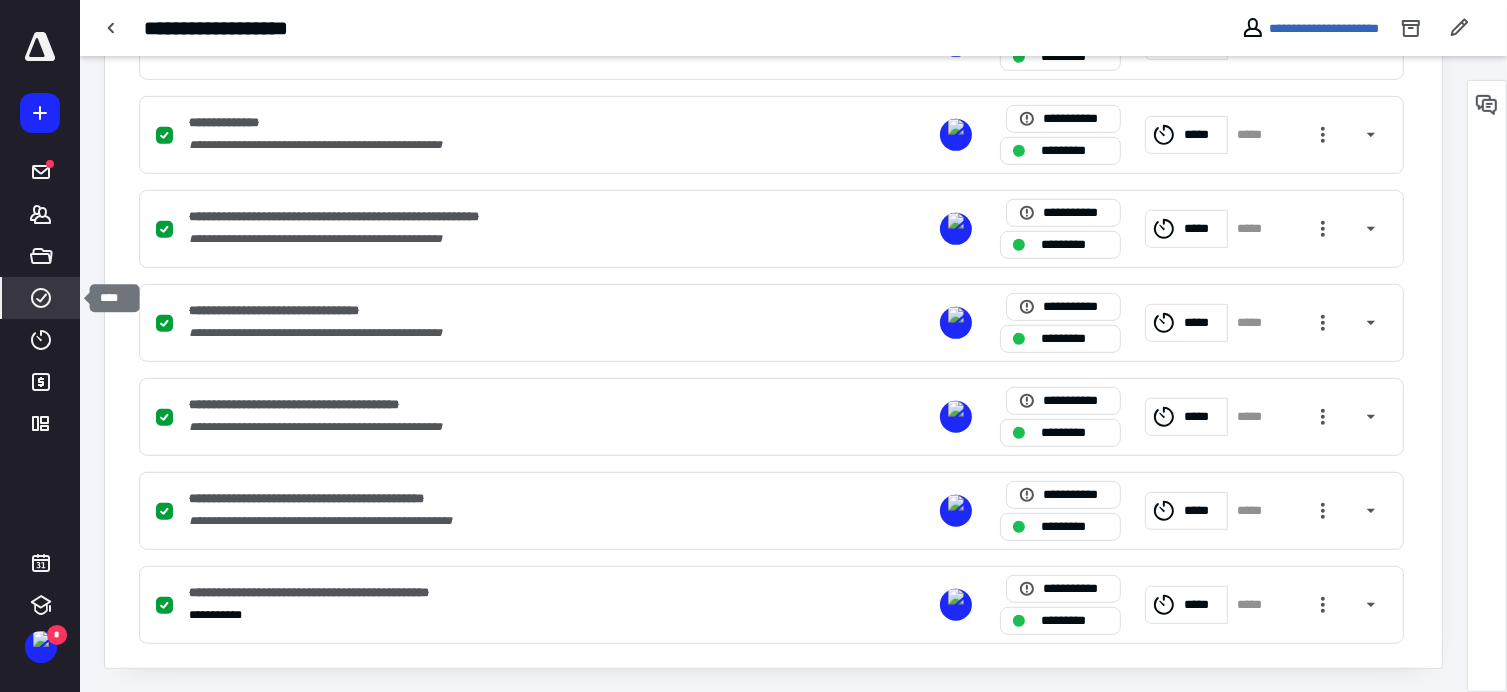 click 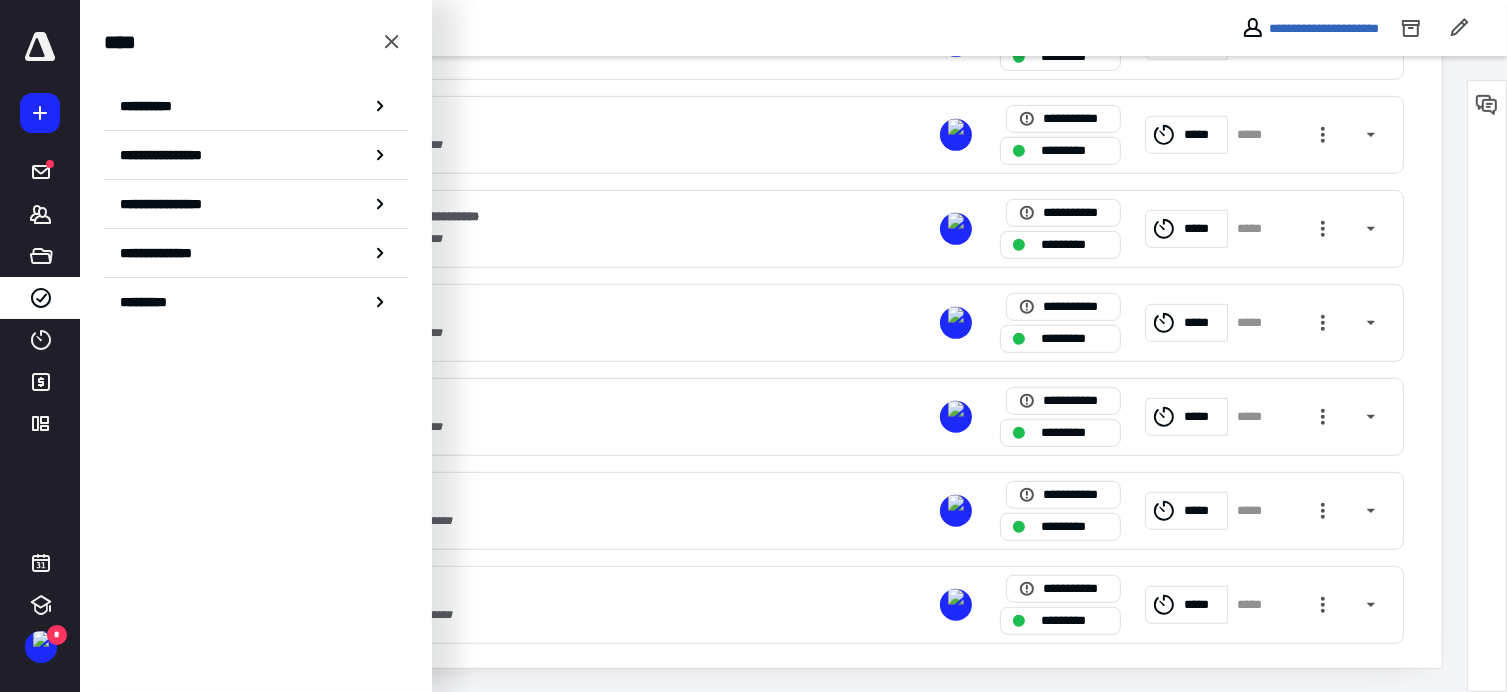 checkbox on "false" 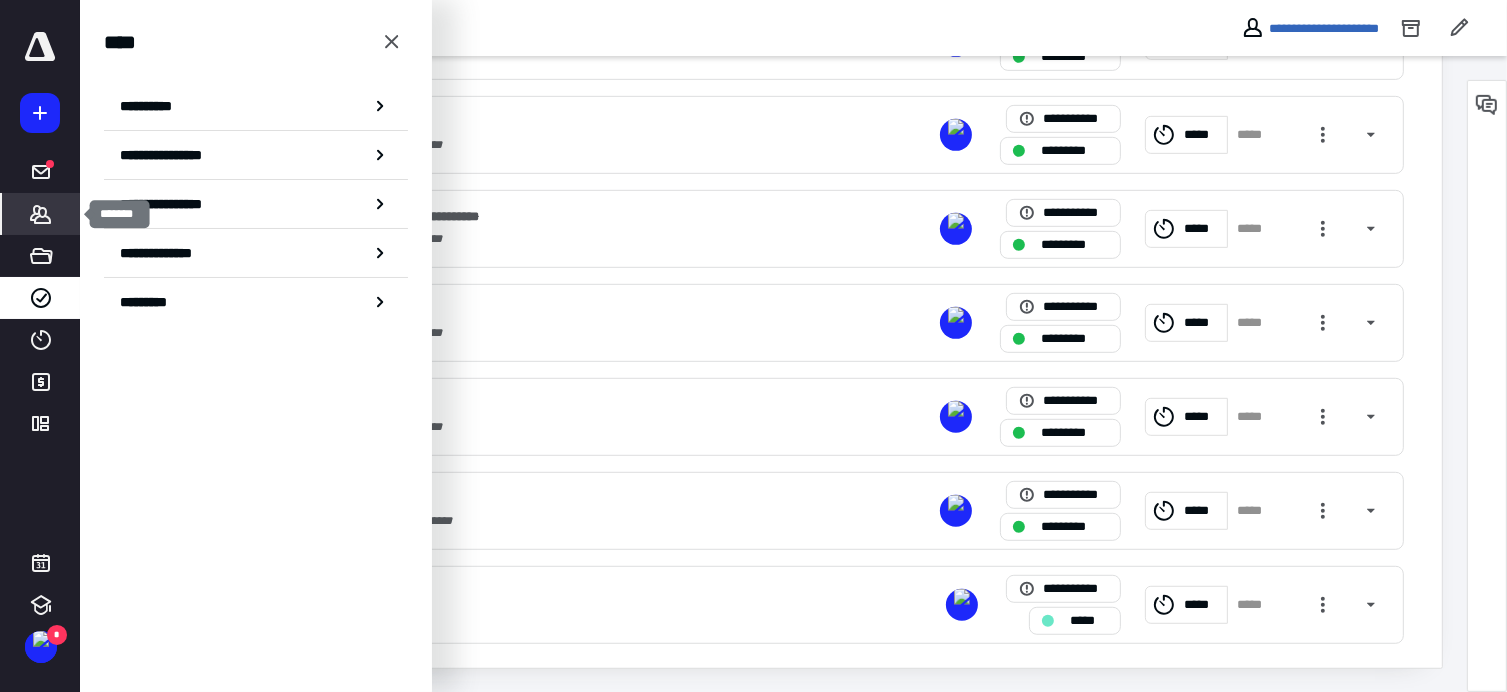 click on "*******" at bounding box center (41, 214) 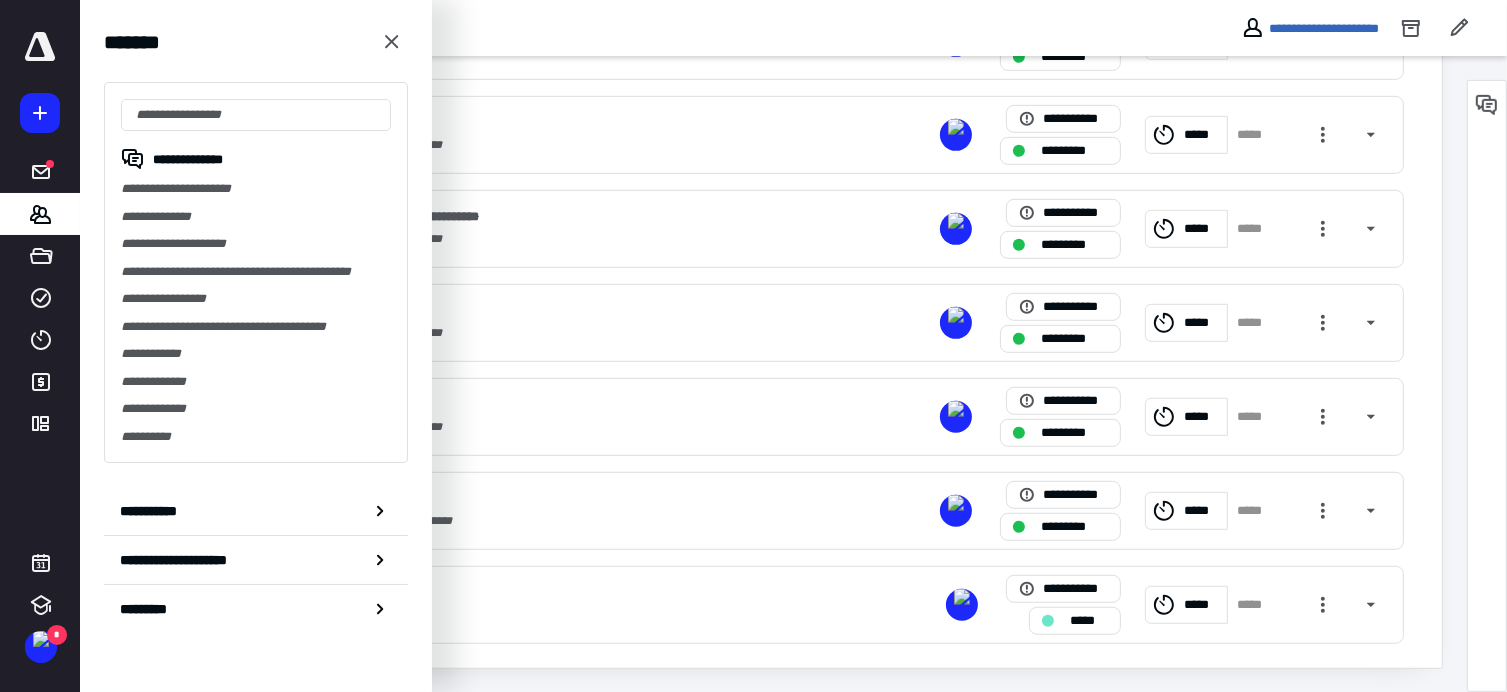 click on "**********" at bounding box center (256, 272) 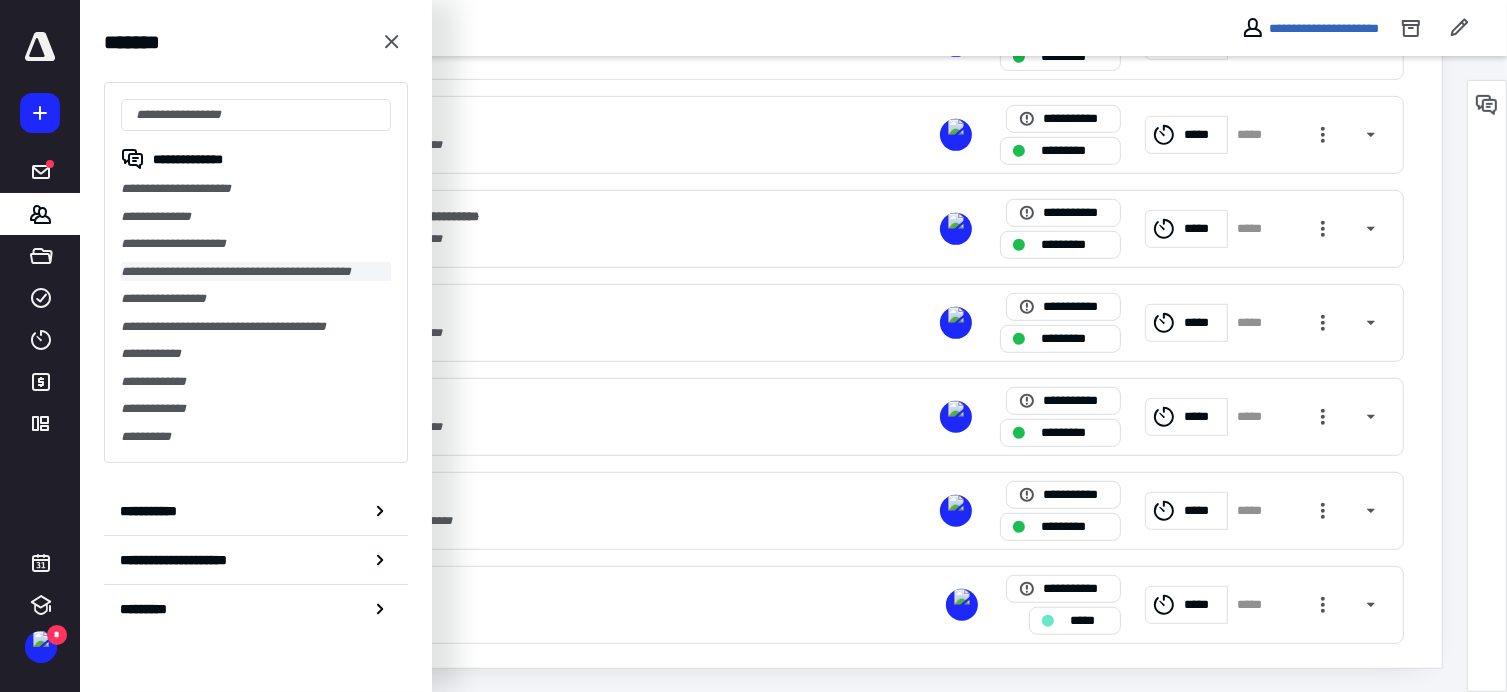 click on "**********" at bounding box center (256, 272) 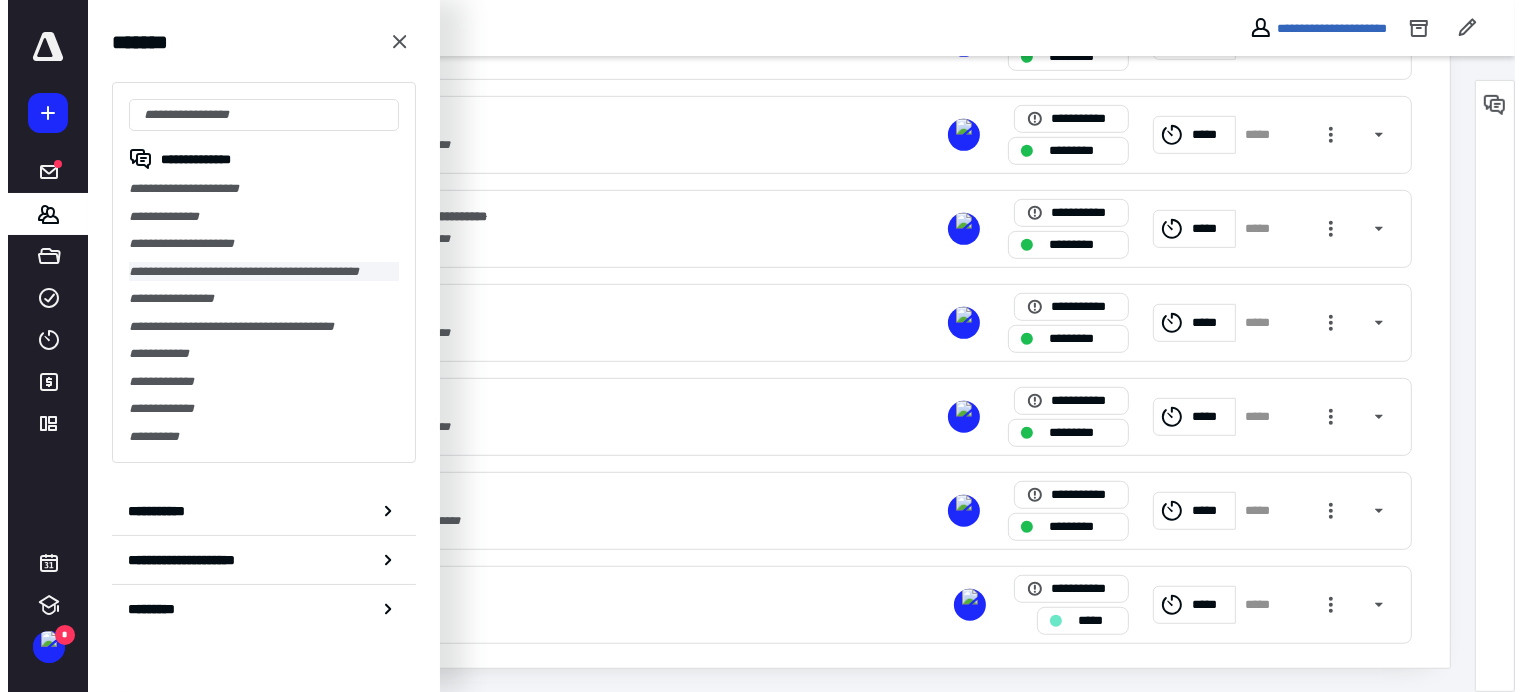 scroll, scrollTop: 0, scrollLeft: 0, axis: both 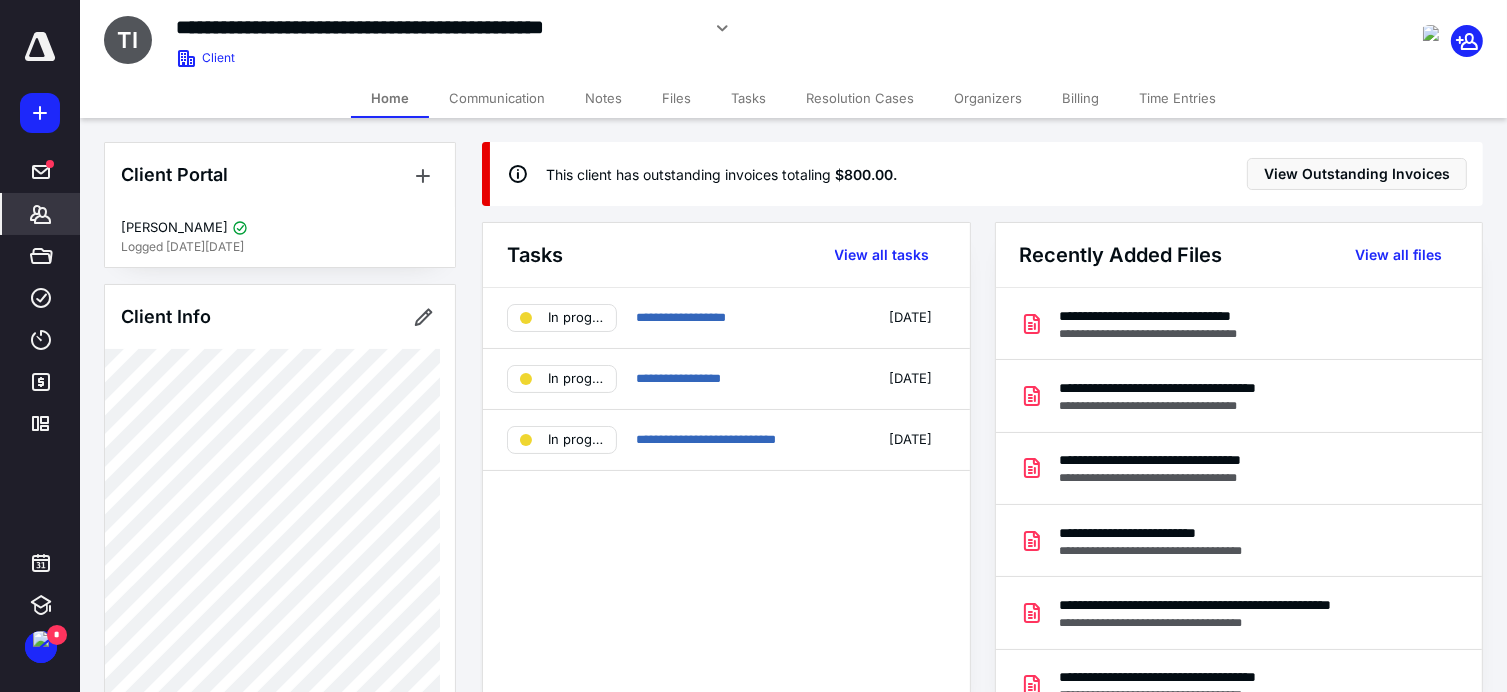 click on "Files" at bounding box center [676, 98] 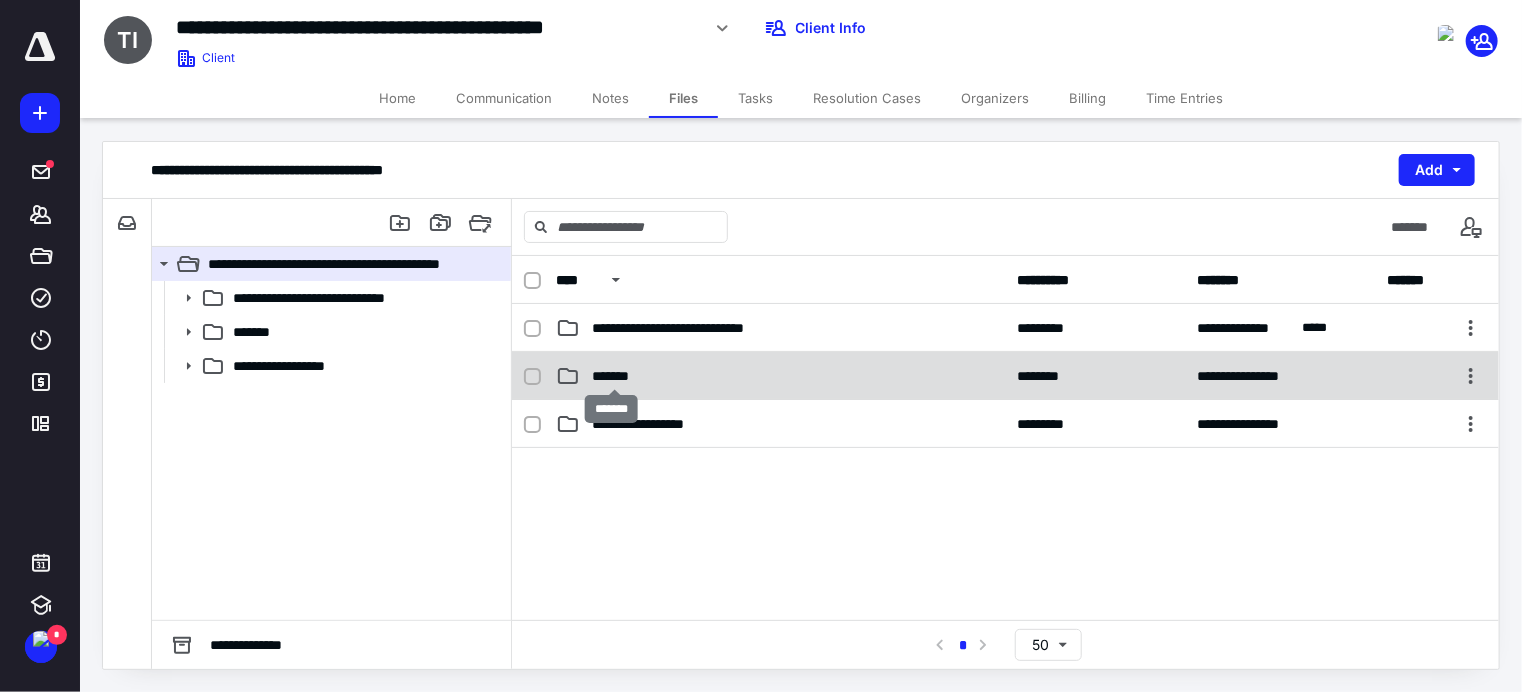 click on "*******" at bounding box center (614, 376) 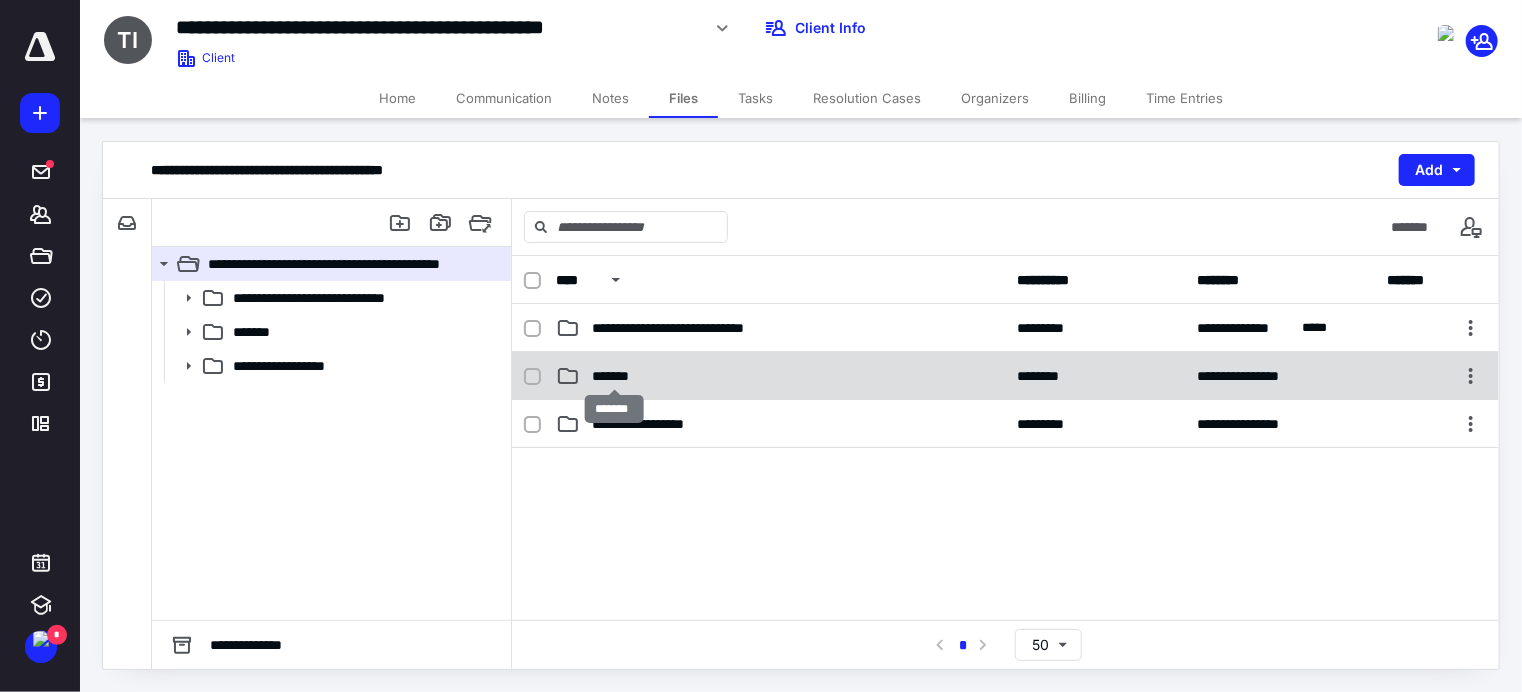 click on "*******" at bounding box center [614, 376] 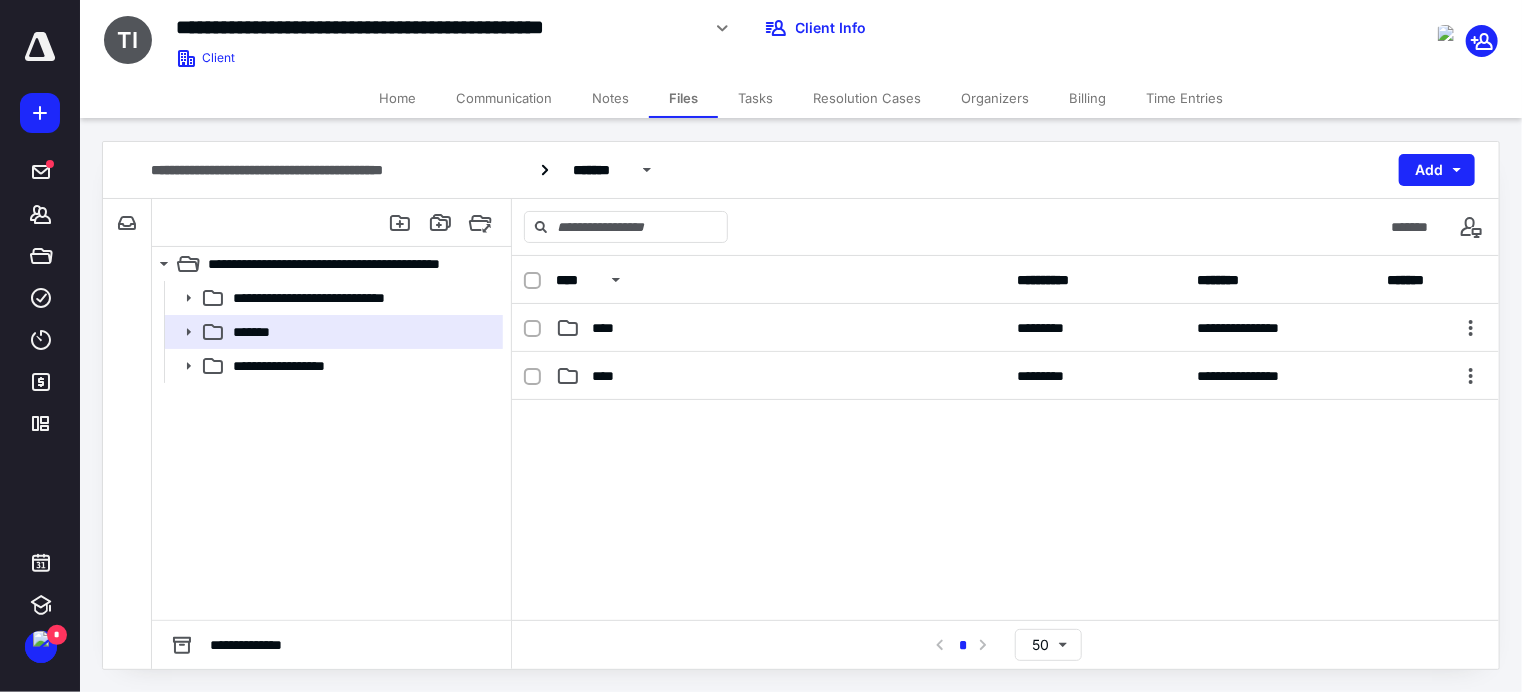 click on "****" at bounding box center (609, 376) 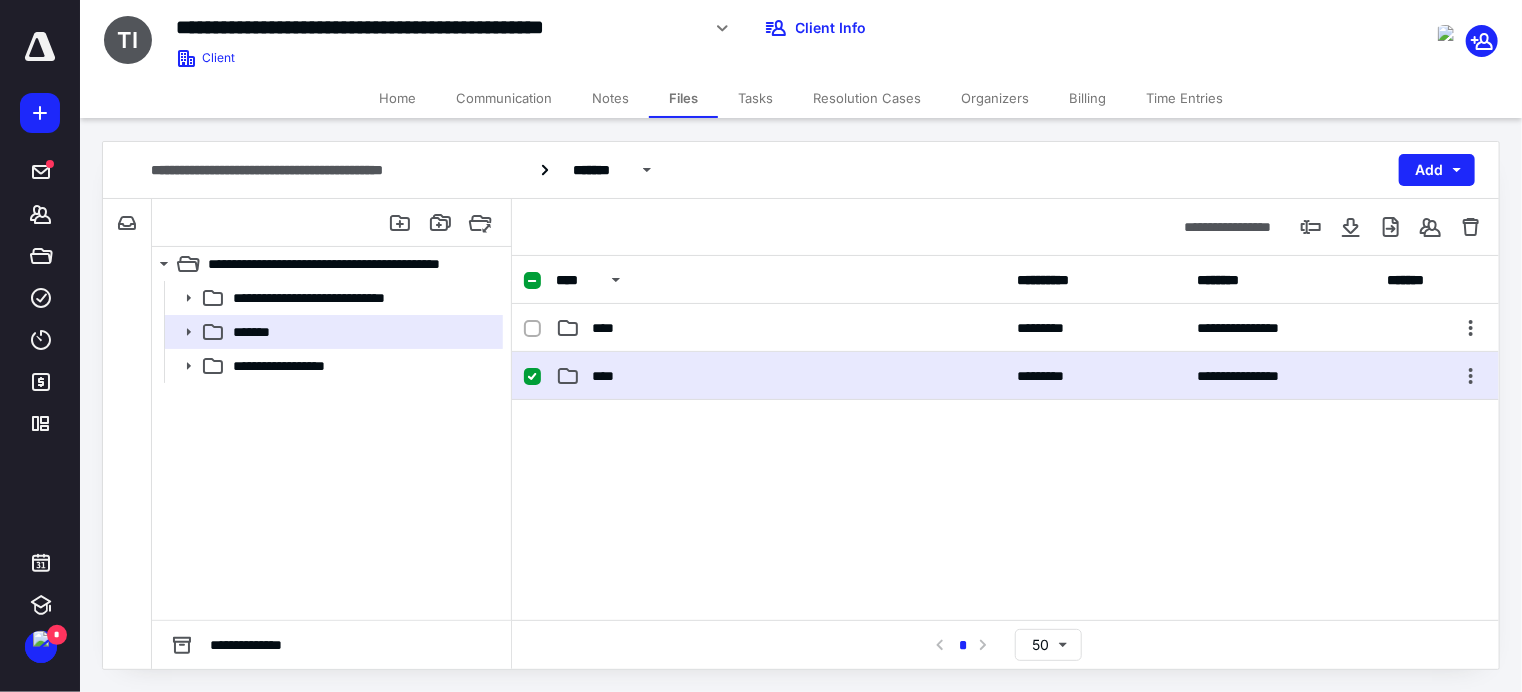 click on "****" at bounding box center (609, 376) 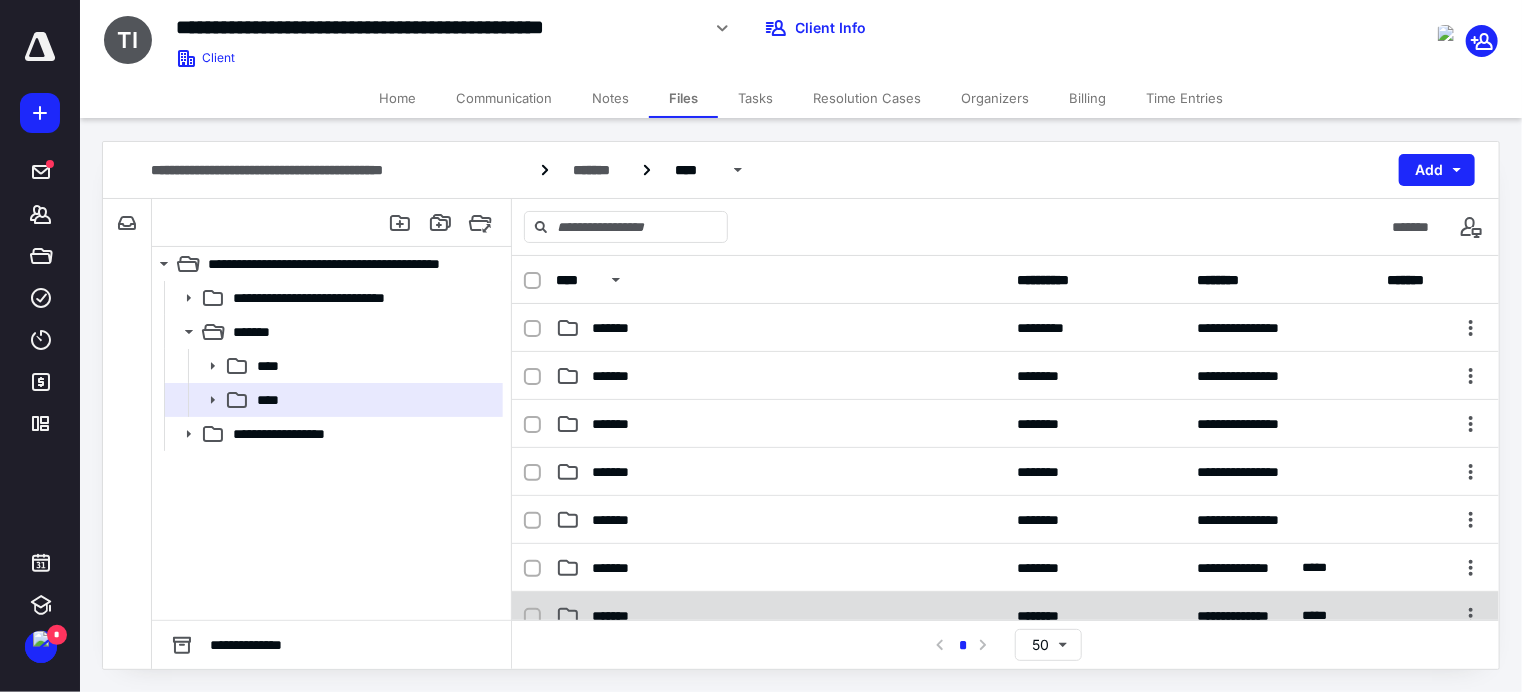 click on "*******" at bounding box center [620, 616] 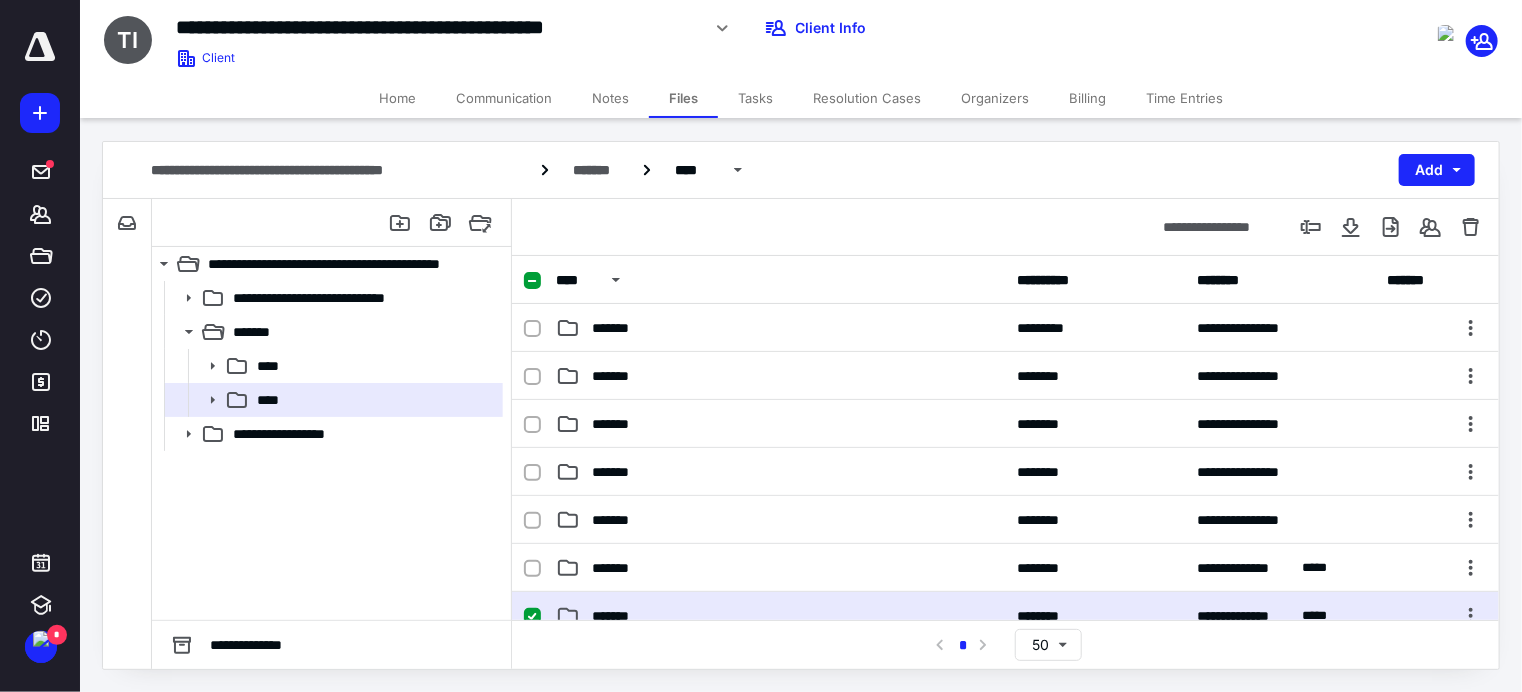 click on "*******" at bounding box center (620, 616) 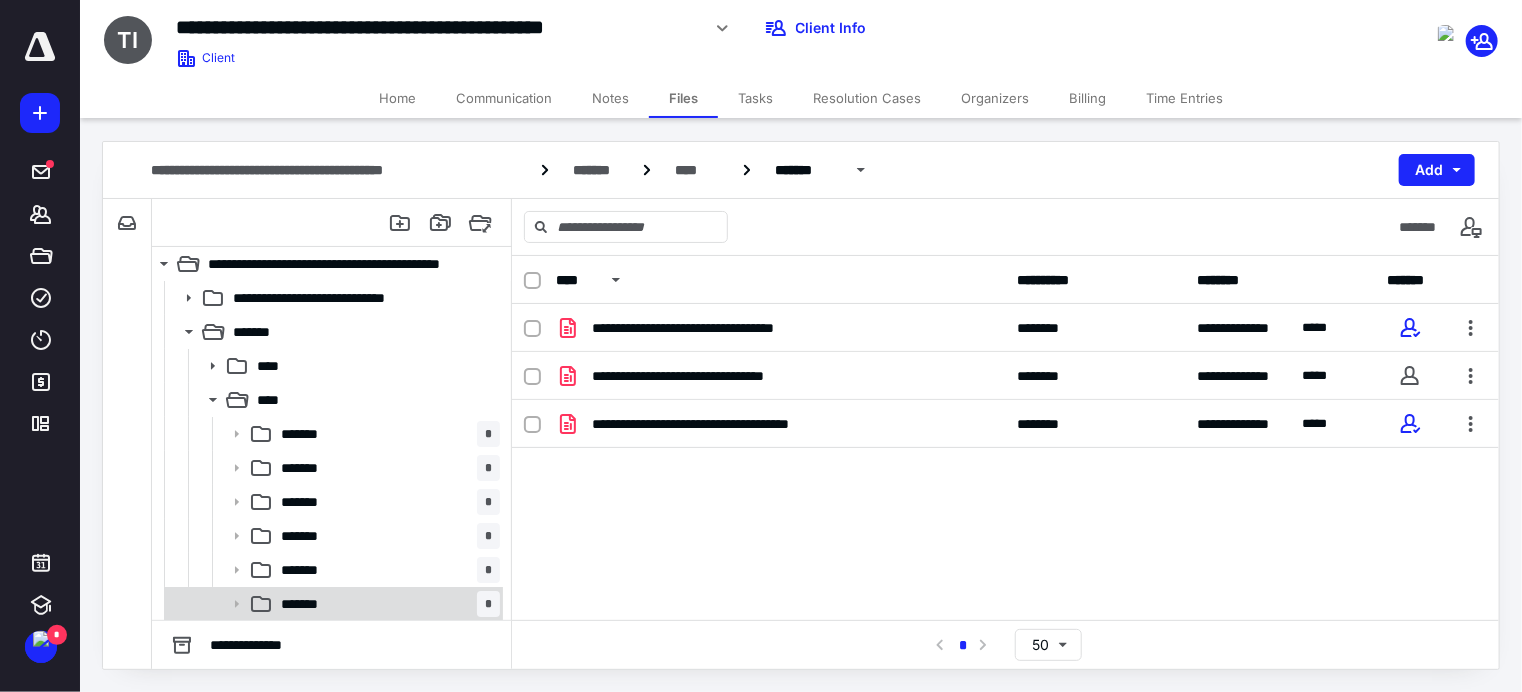click on "******* *" at bounding box center (386, 604) 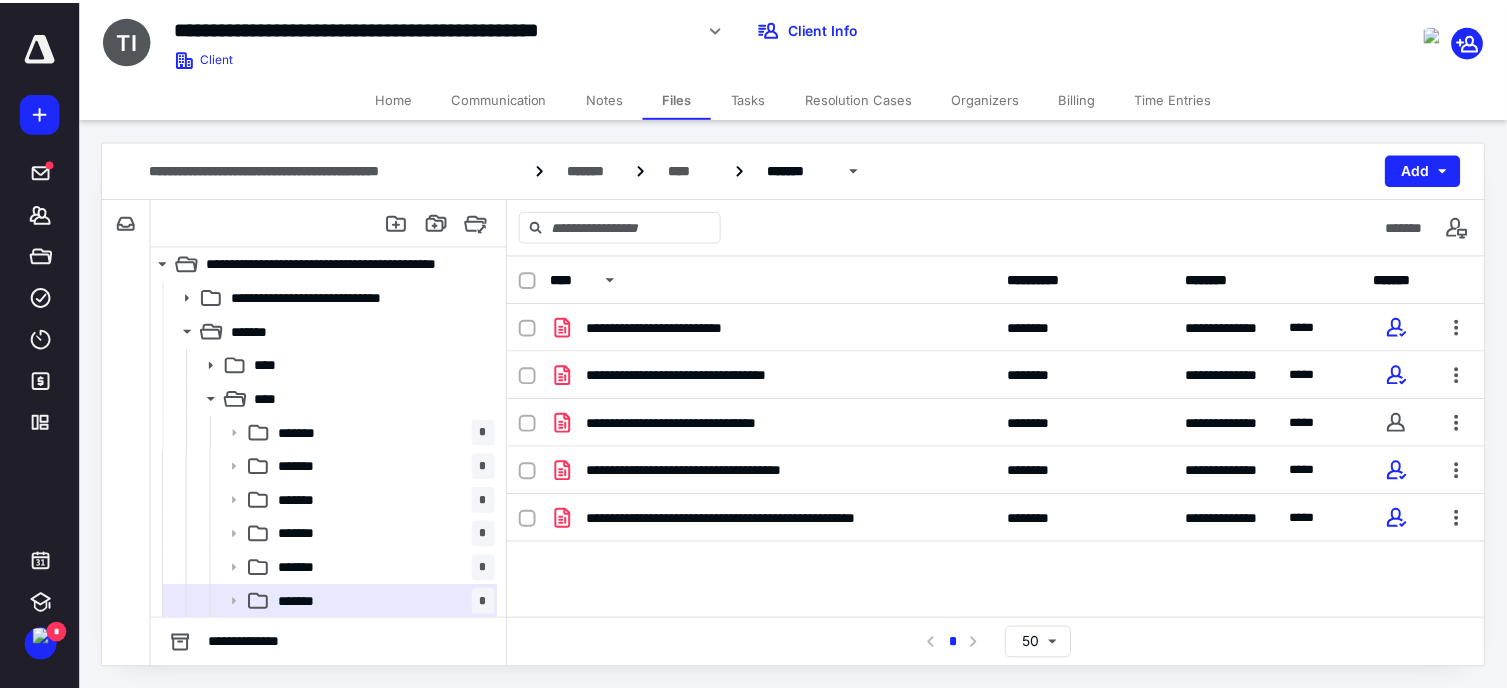 scroll, scrollTop: 68, scrollLeft: 0, axis: vertical 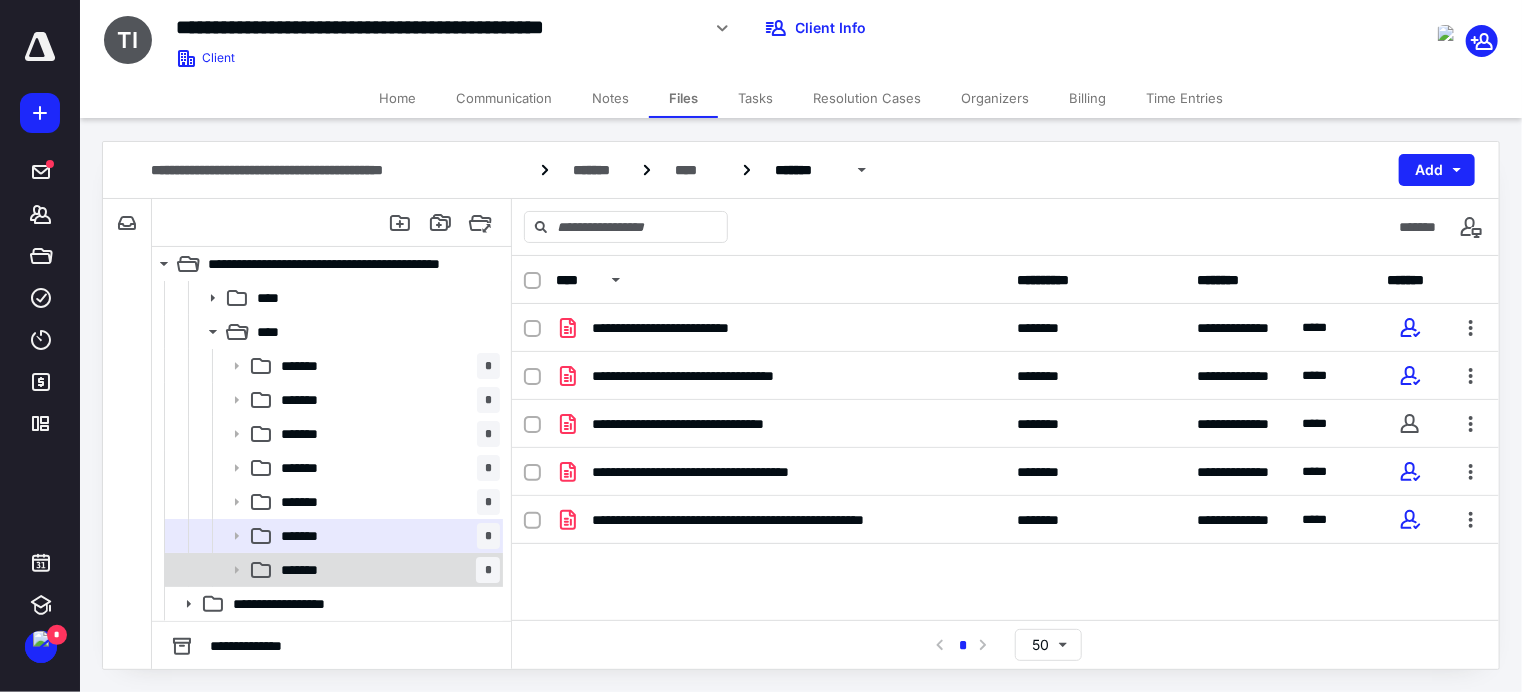 click on "******* *" at bounding box center [386, 570] 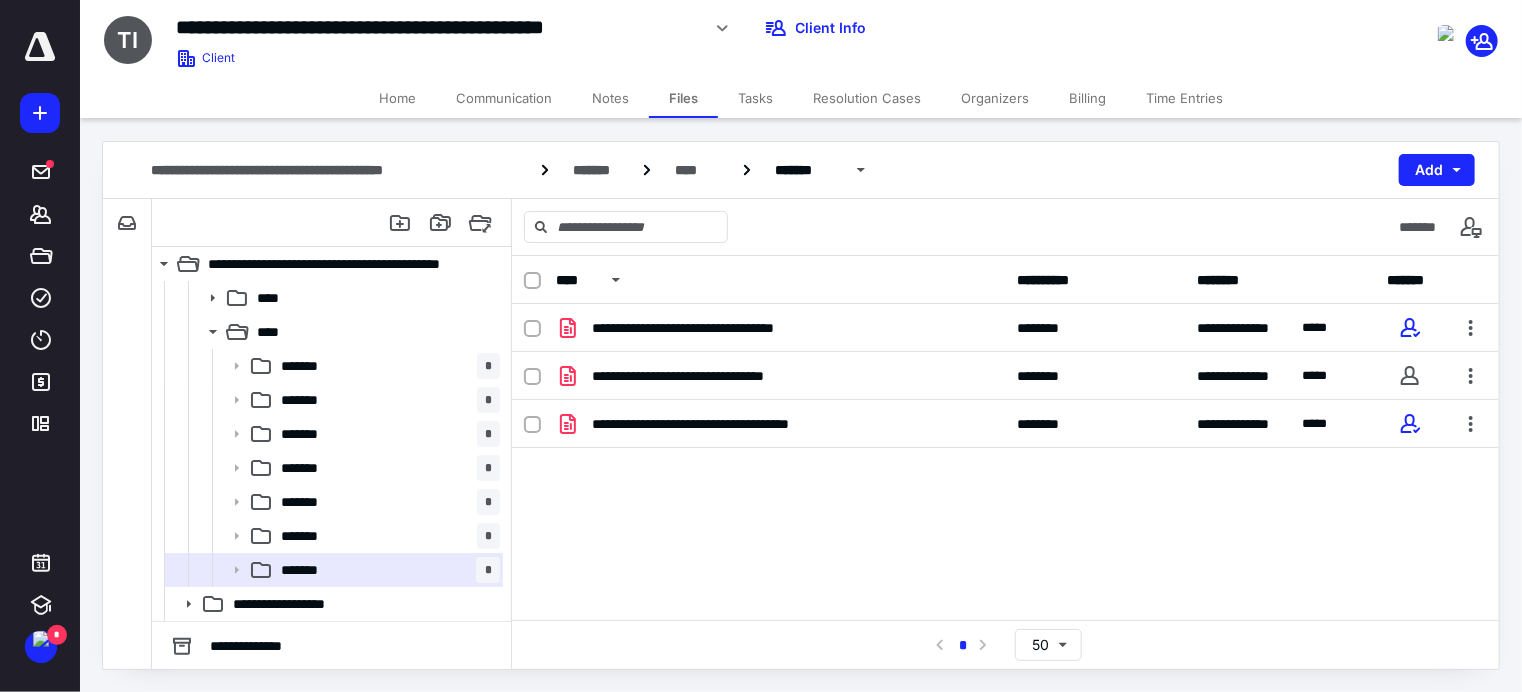 click on "**********" at bounding box center [1005, 454] 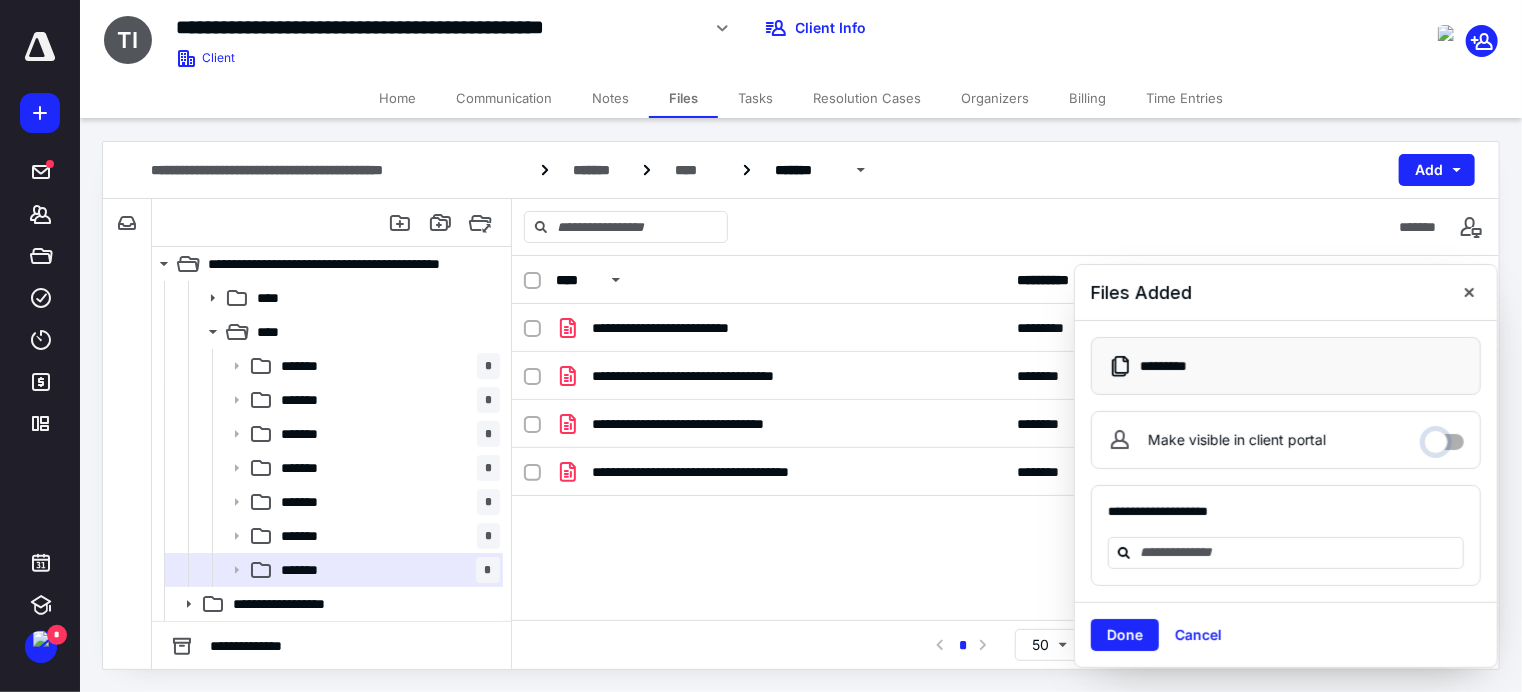 click on "Make visible in client portal" at bounding box center (1444, 437) 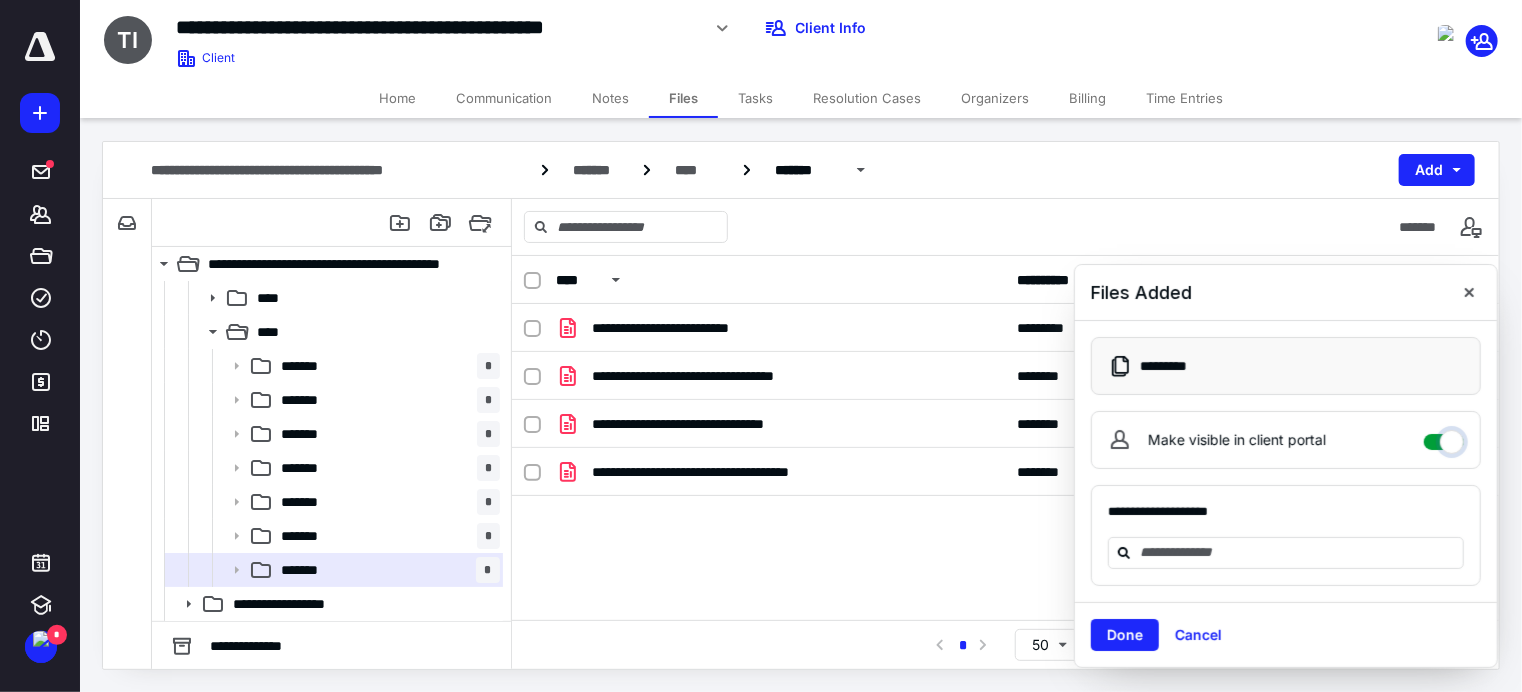 checkbox on "****" 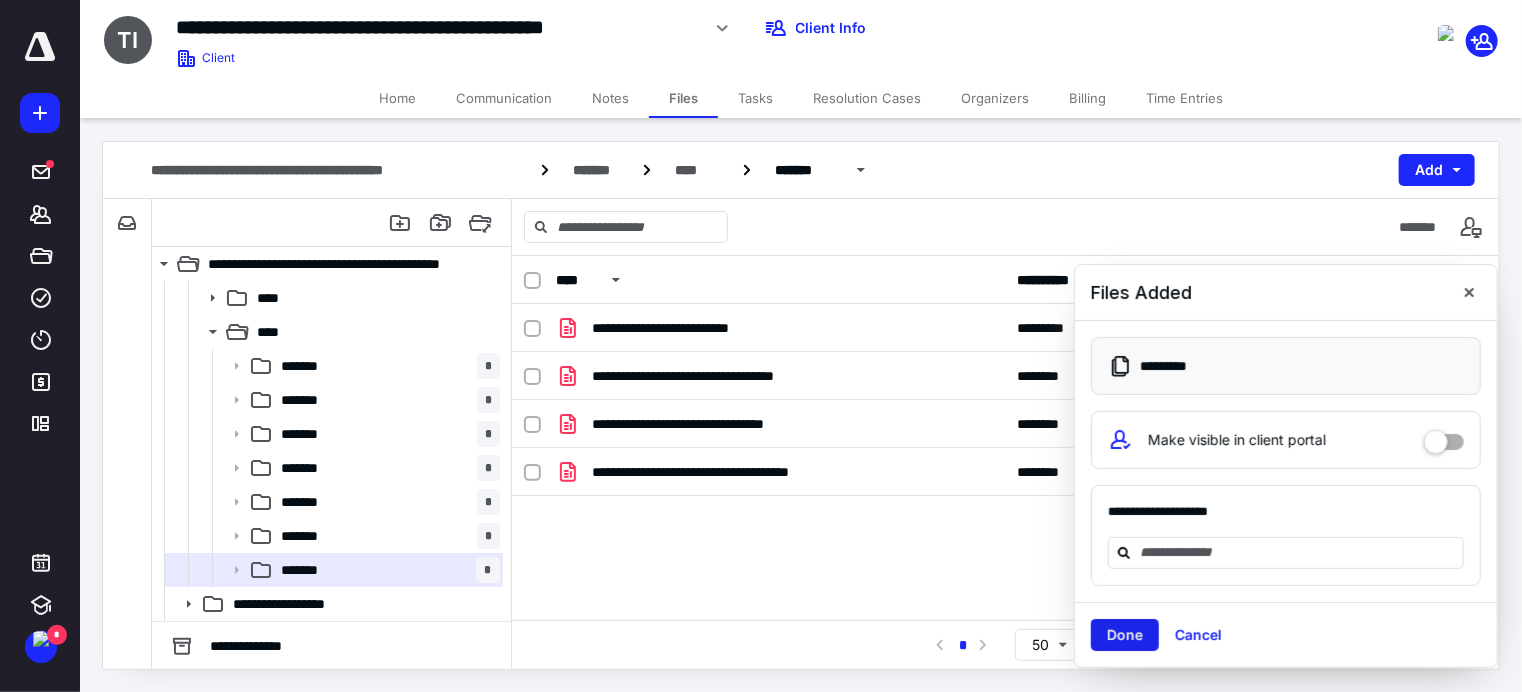 click on "Done" at bounding box center (1125, 635) 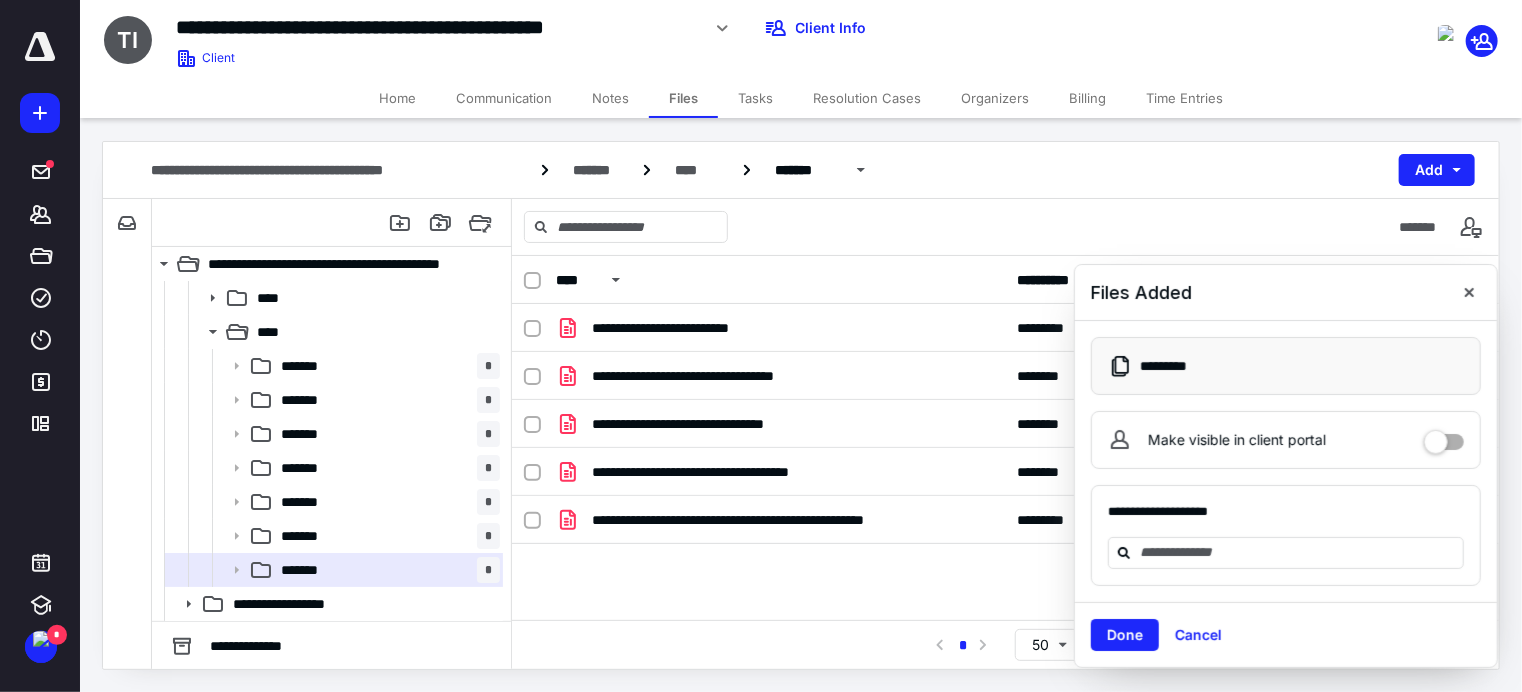 click at bounding box center (1444, 435) 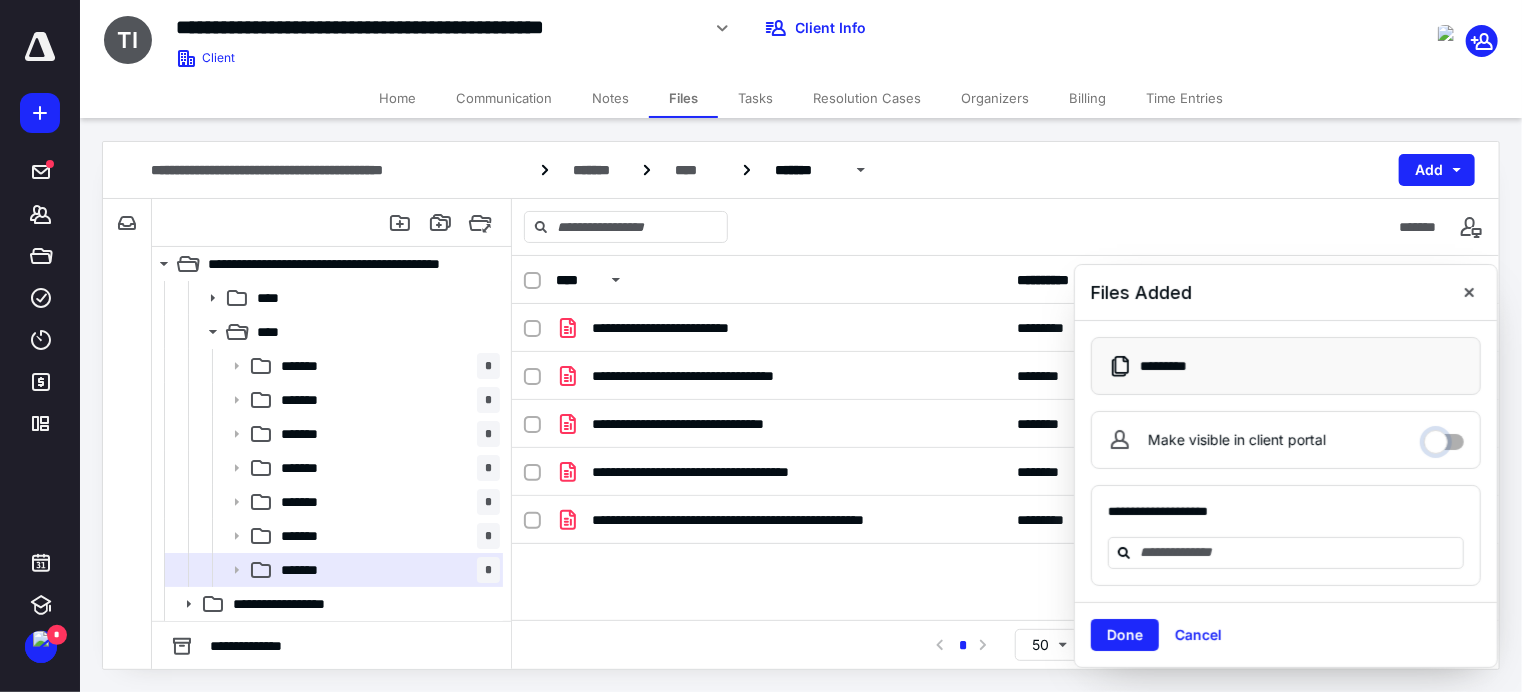 click on "Make visible in client portal" at bounding box center [1444, 437] 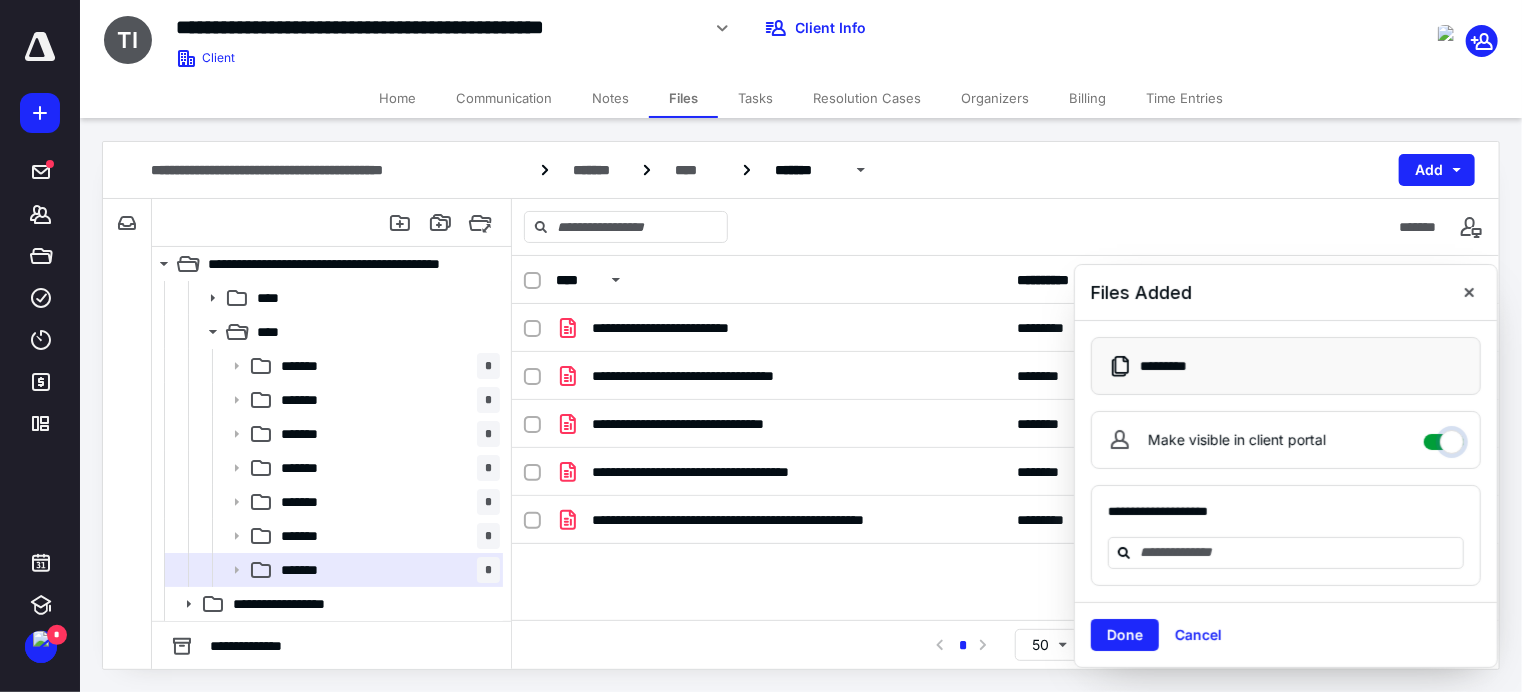 checkbox on "****" 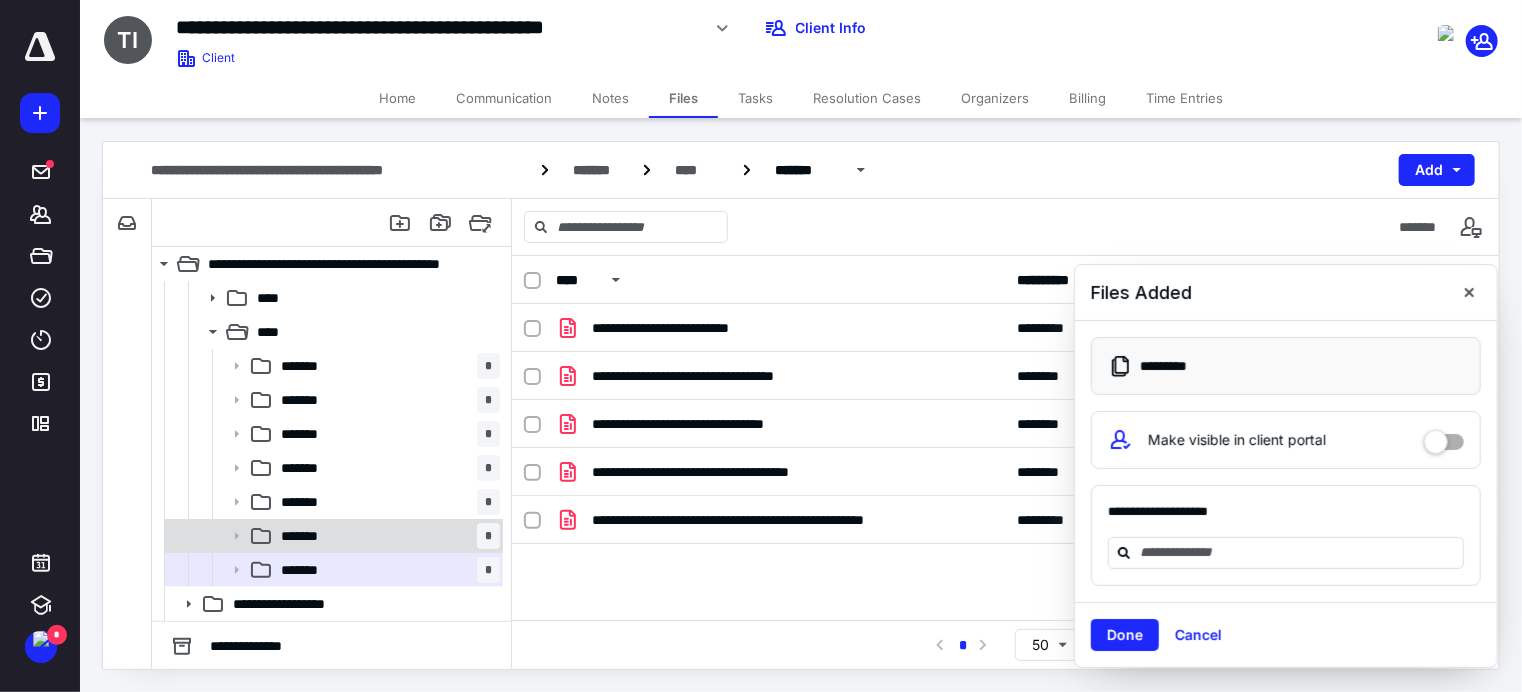 click on "******* *" at bounding box center (386, 536) 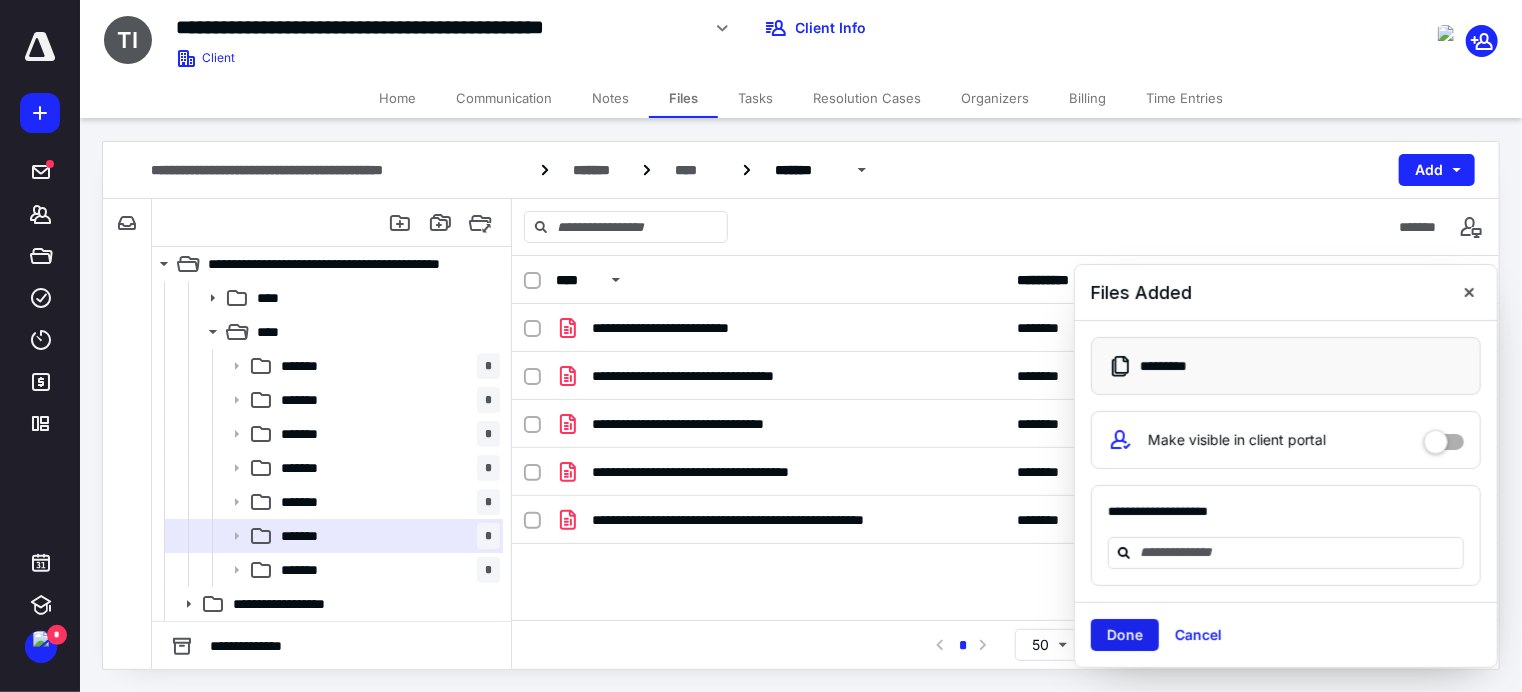 click on "Done" at bounding box center [1125, 635] 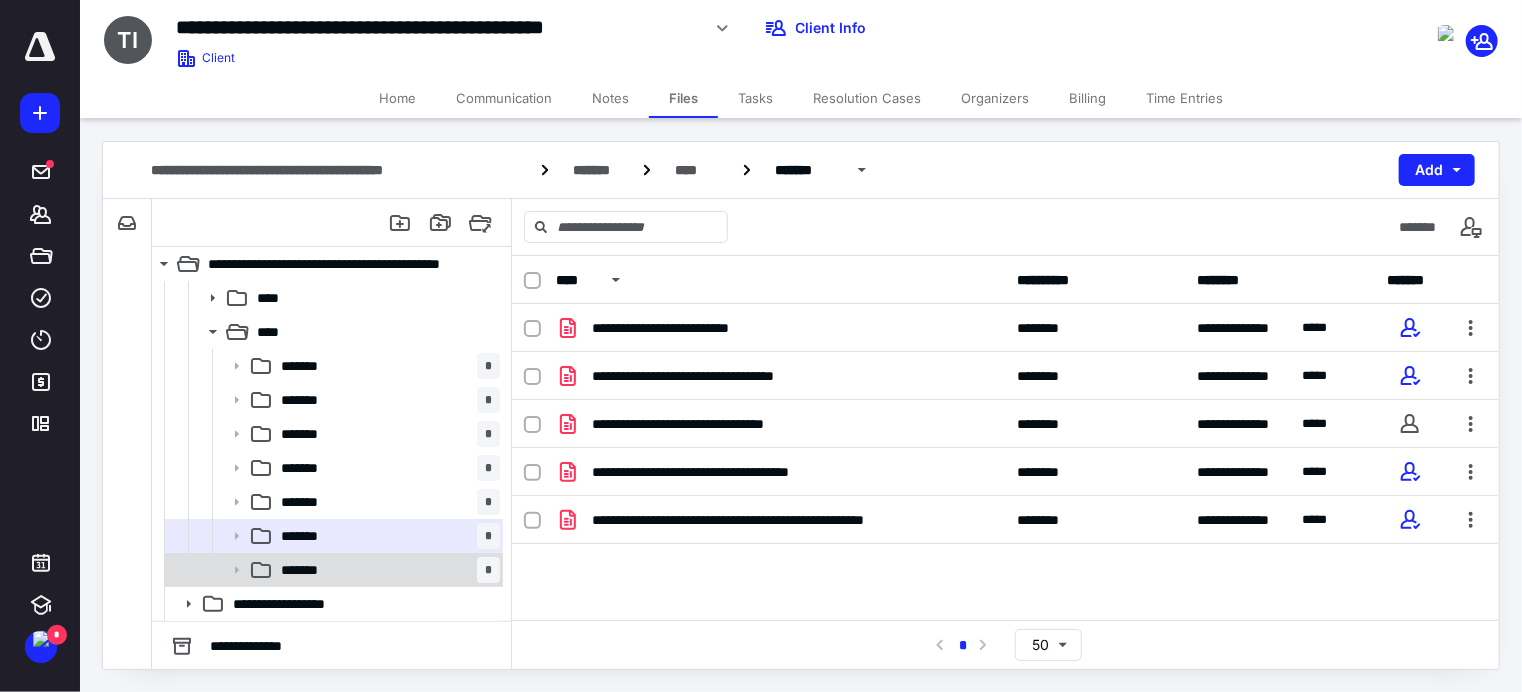 click on "******* *" at bounding box center [386, 570] 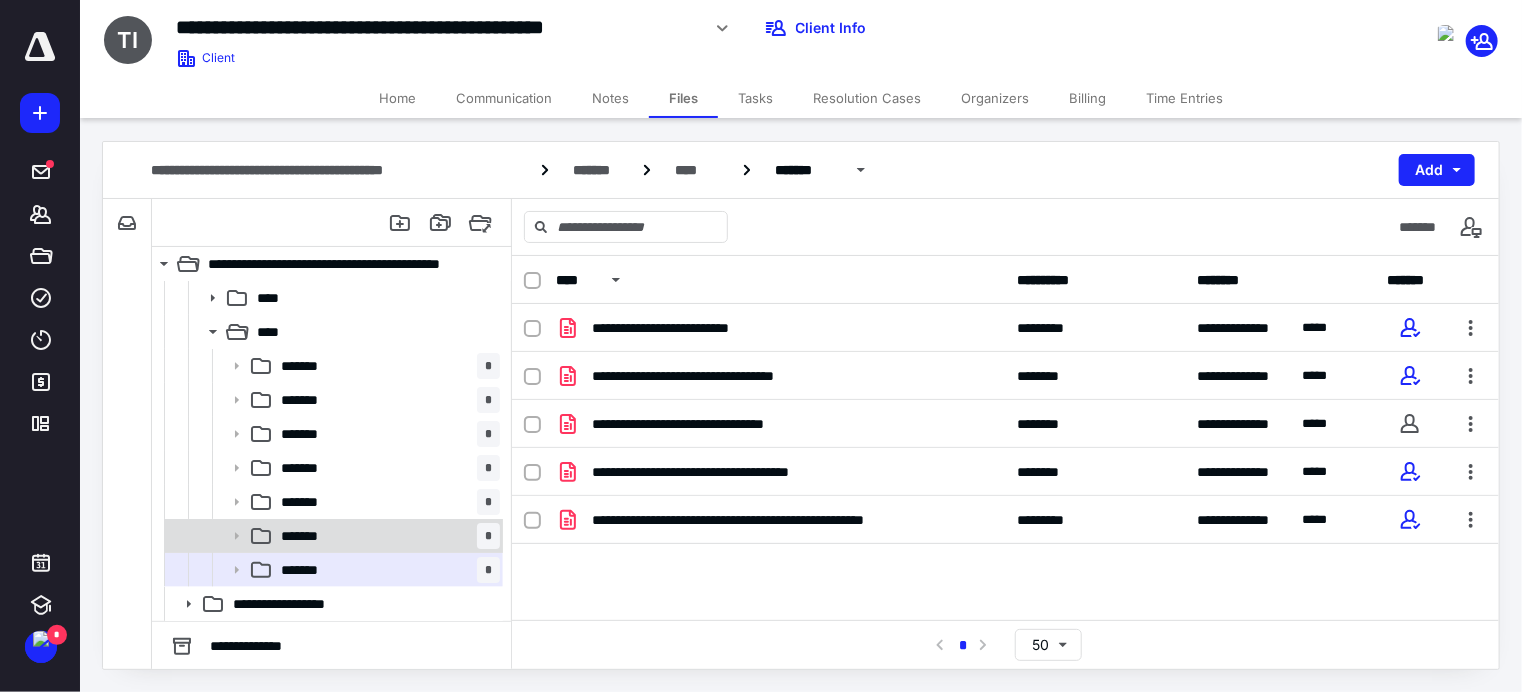 click on "******* *" at bounding box center (386, 536) 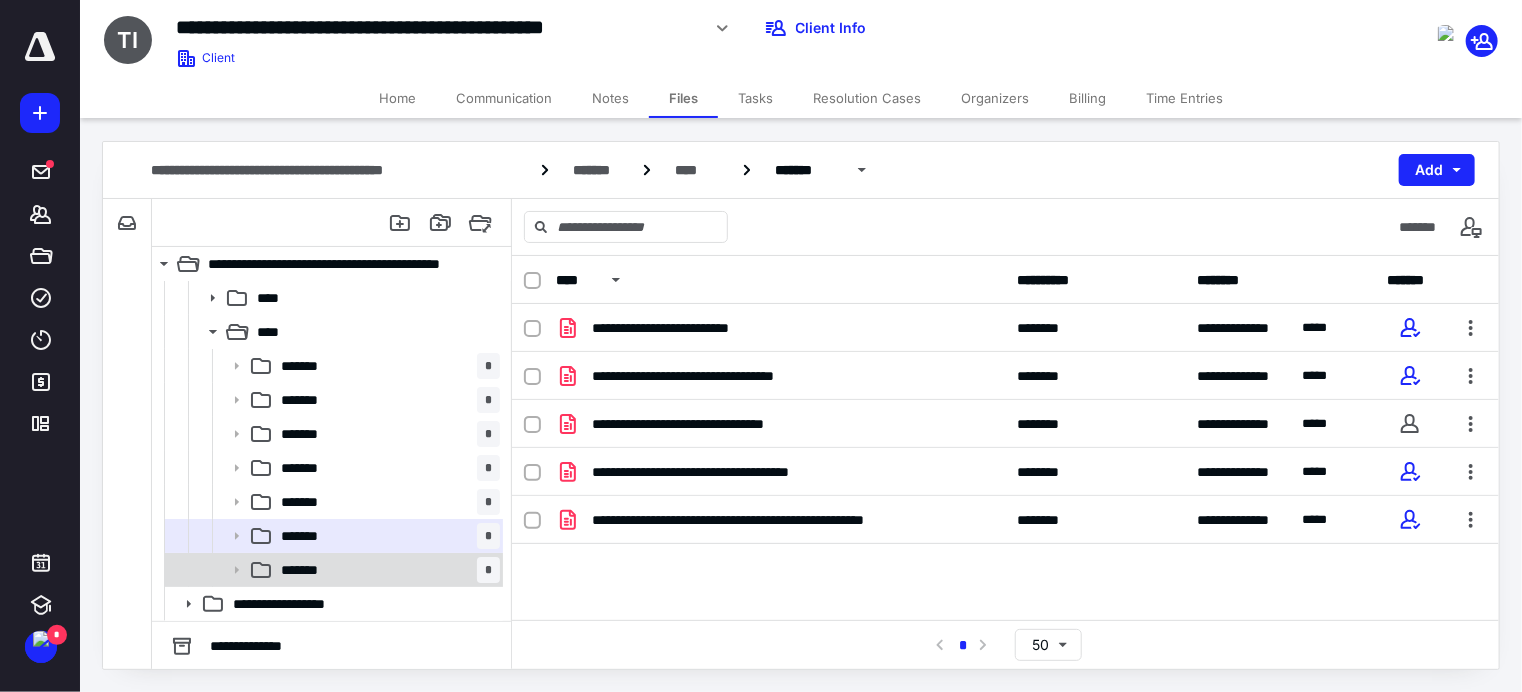 click on "******* *" at bounding box center [386, 570] 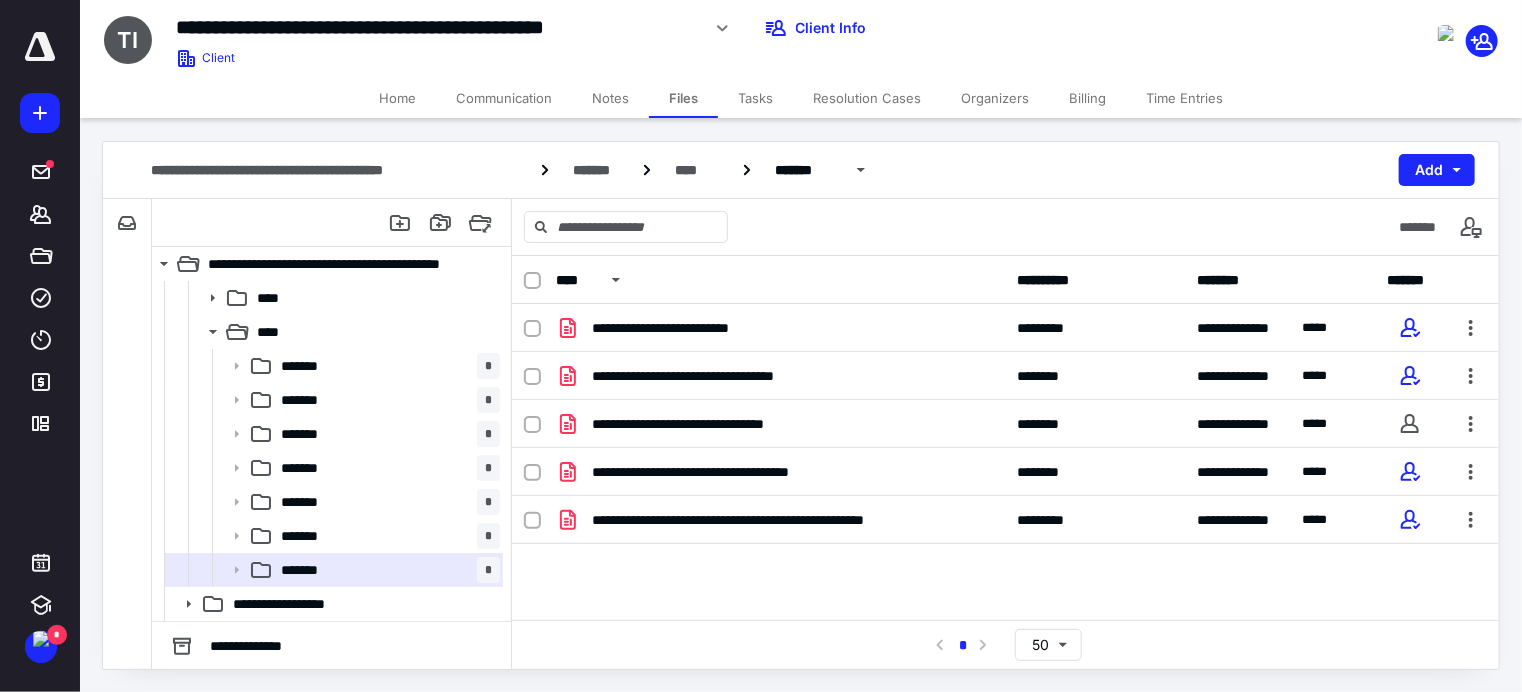 click on "Tasks" at bounding box center [755, 98] 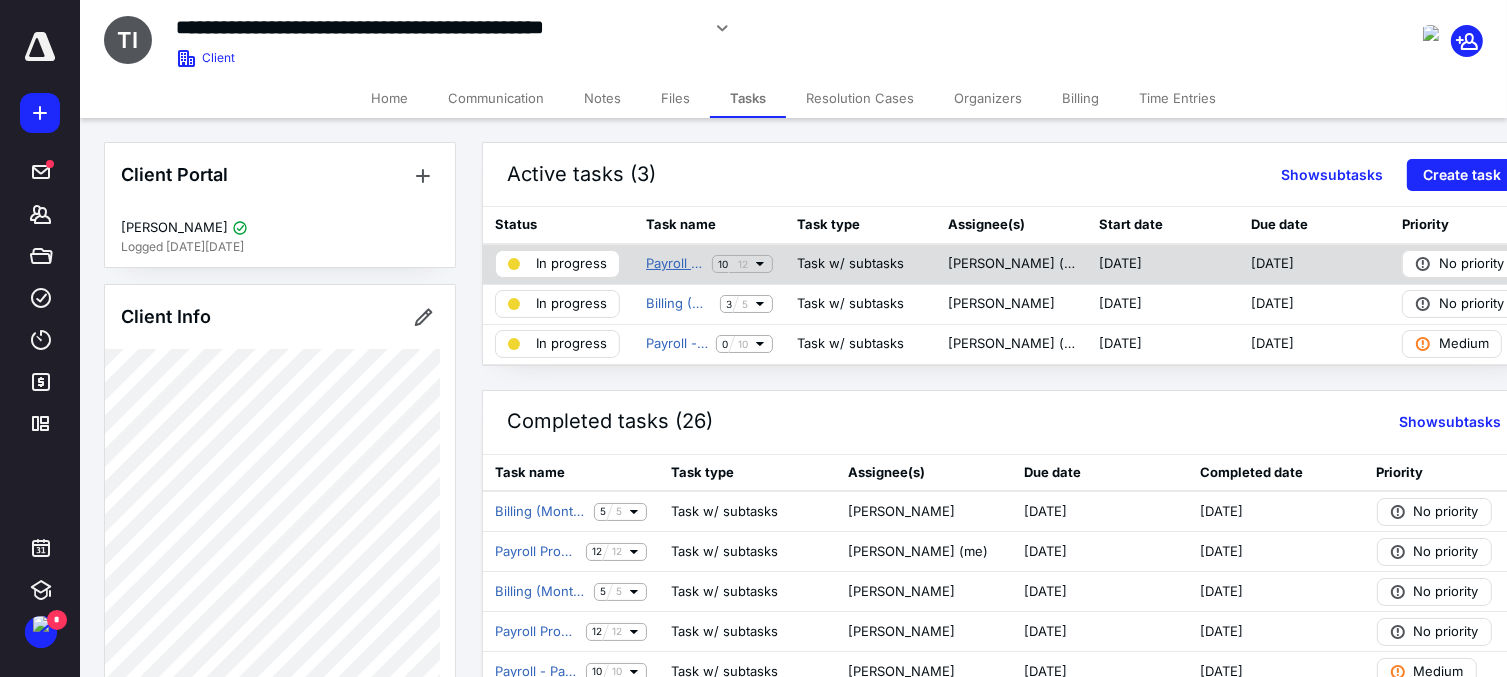 click on "Payroll Processing" at bounding box center (675, 264) 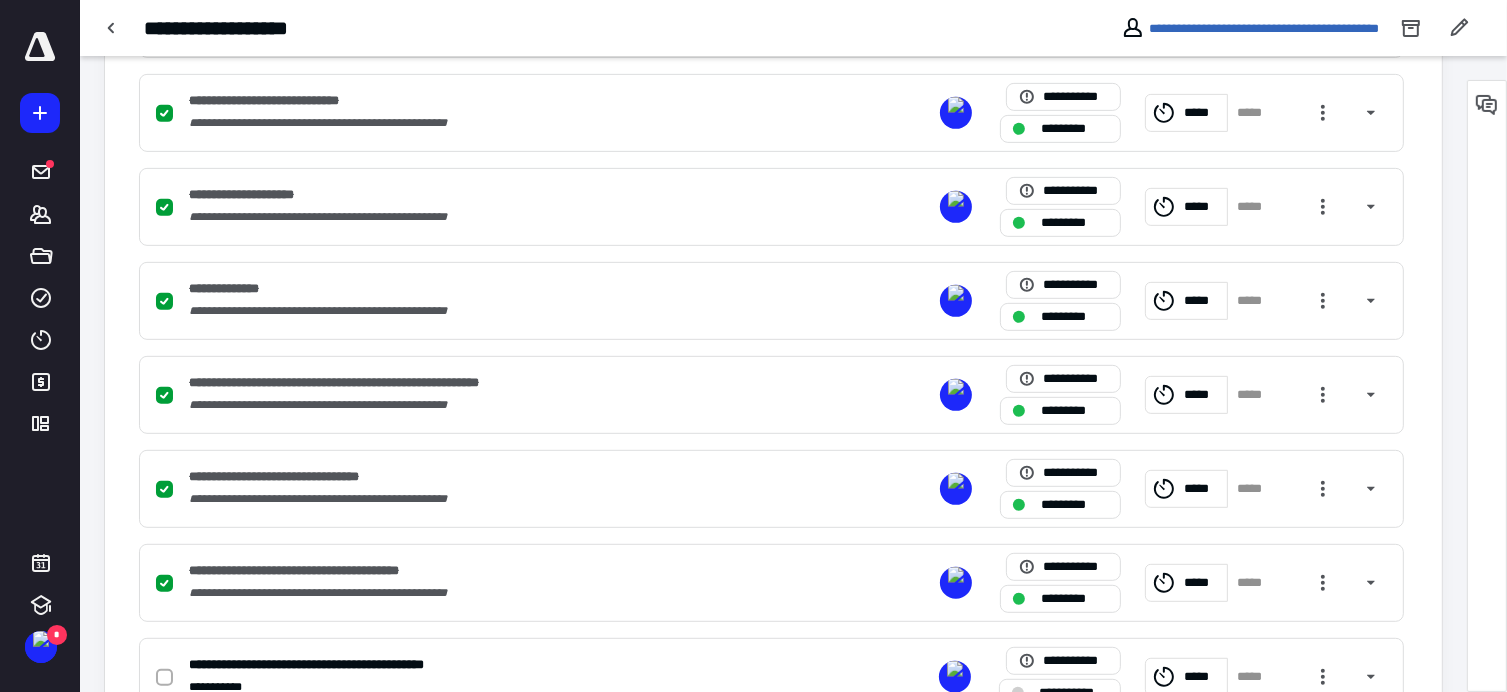 scroll, scrollTop: 1046, scrollLeft: 0, axis: vertical 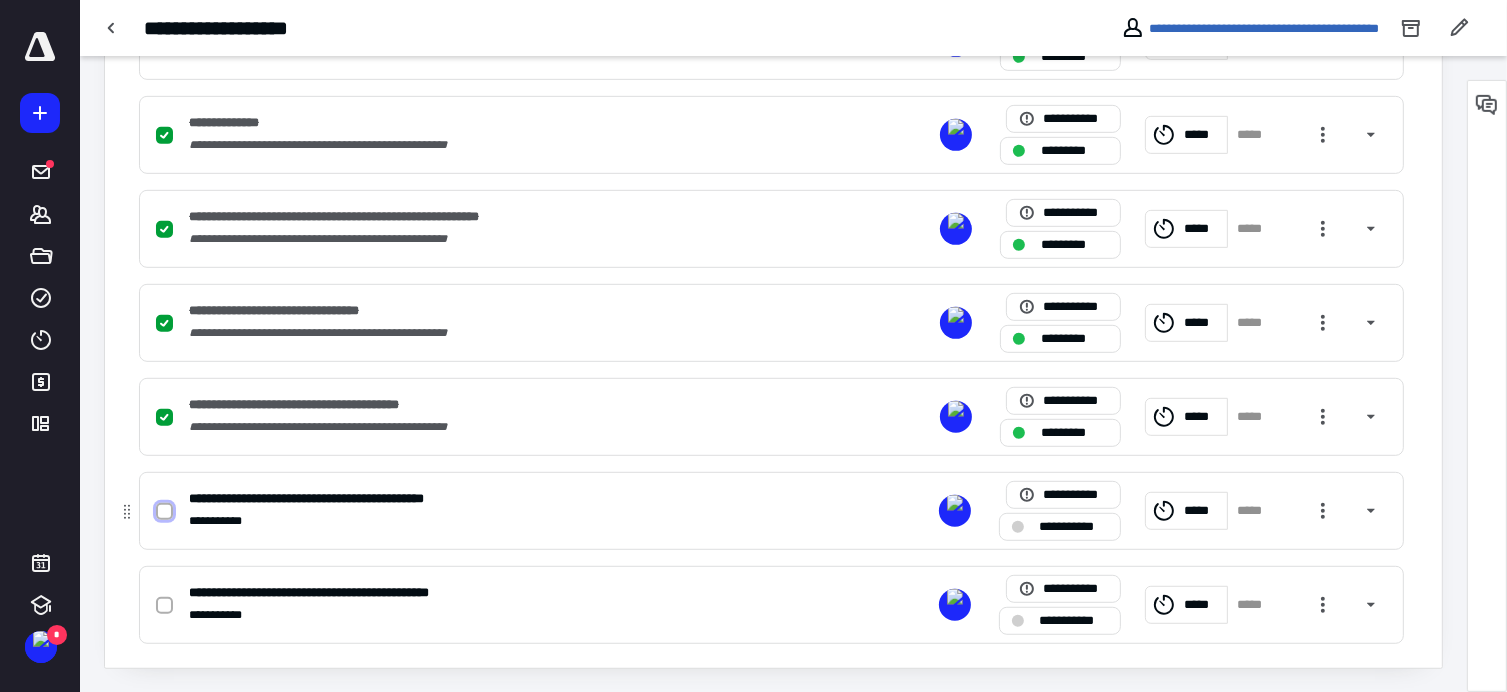 click at bounding box center (164, 512) 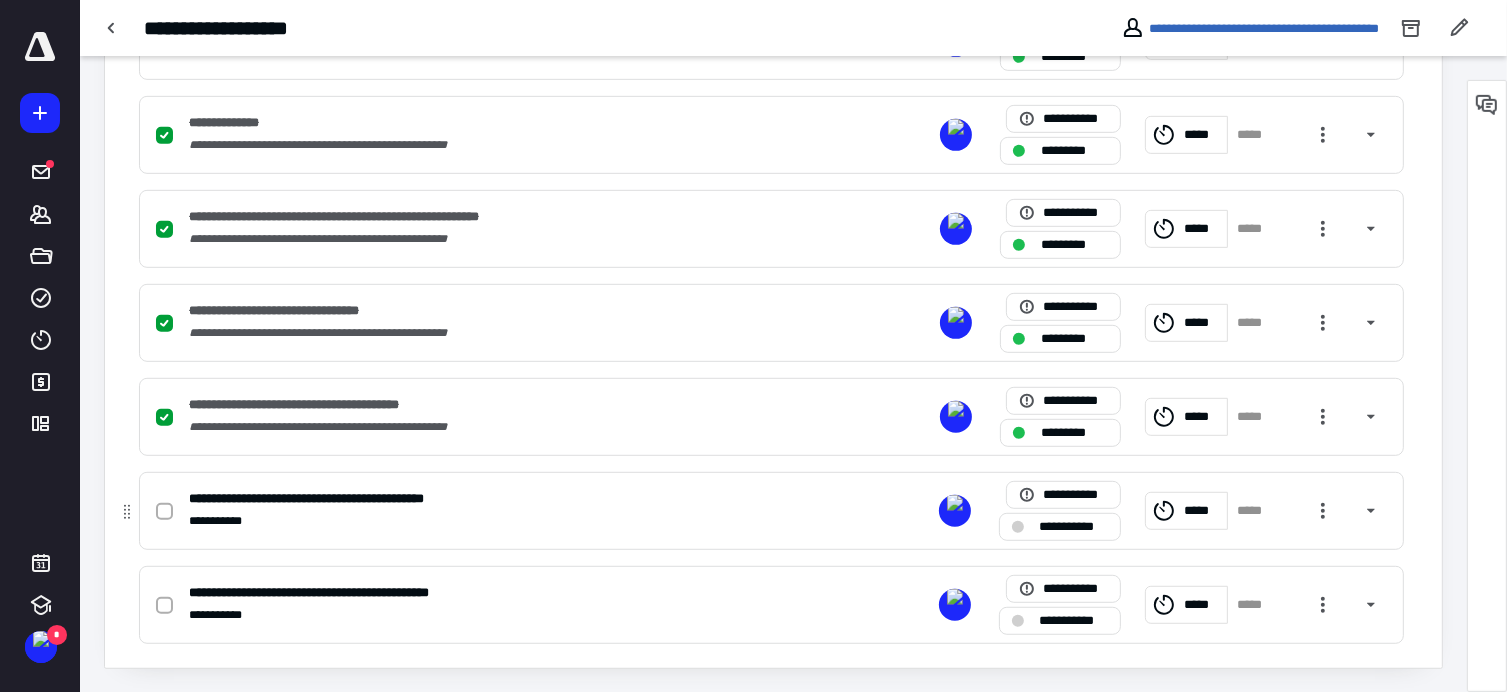 checkbox on "true" 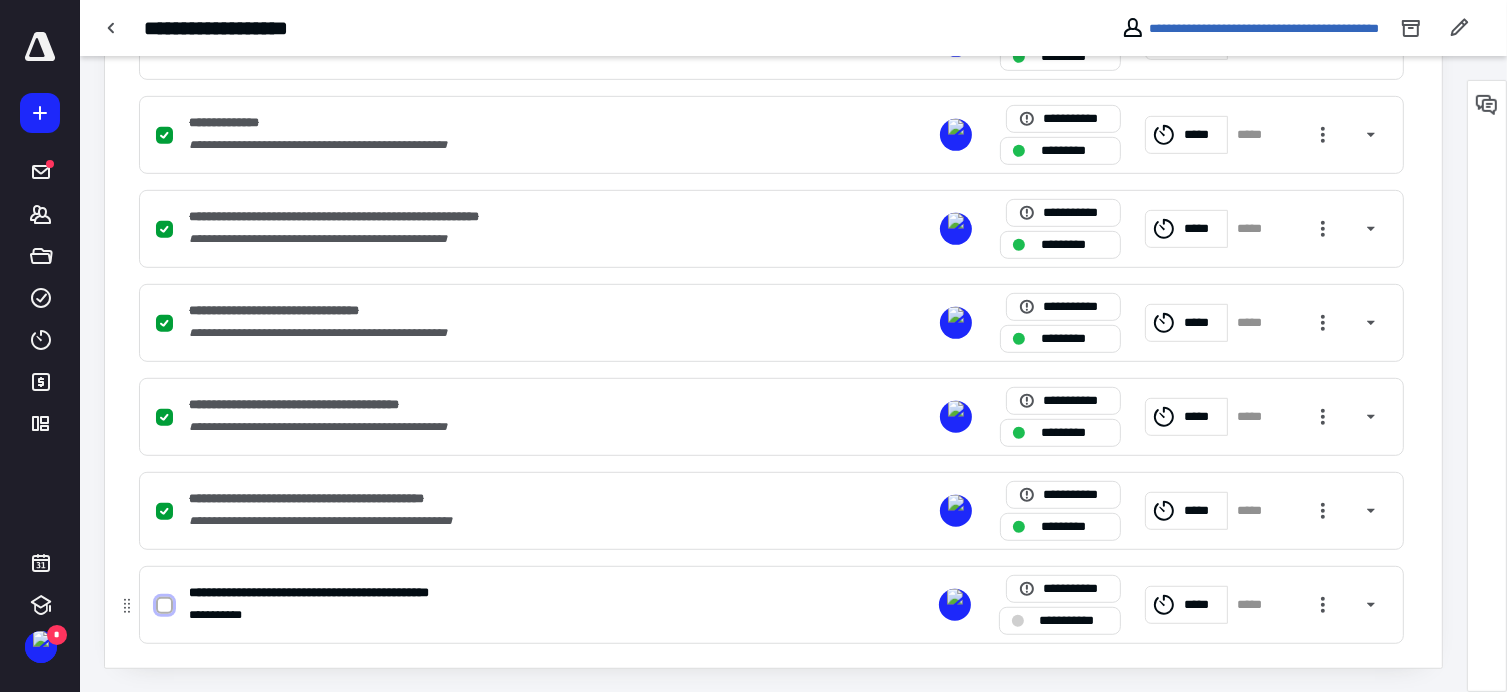 click at bounding box center [164, 606] 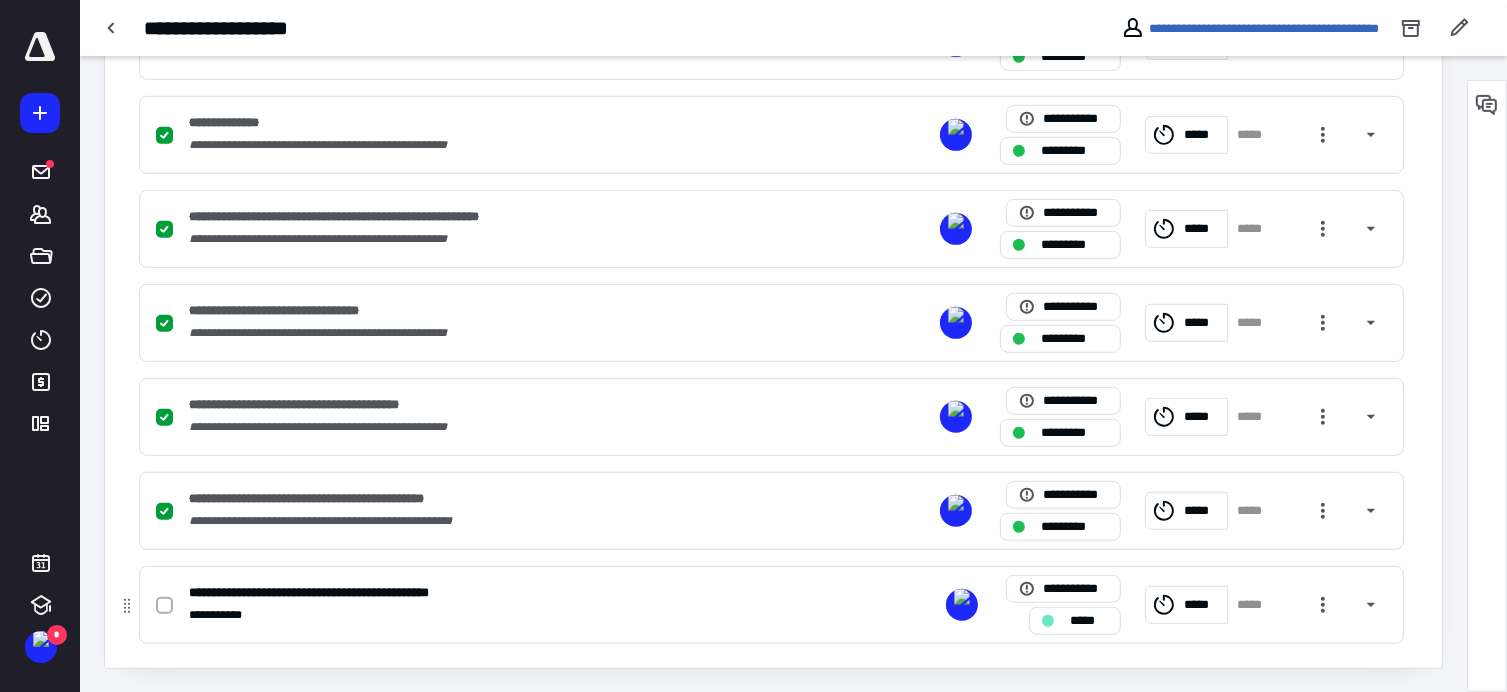 click 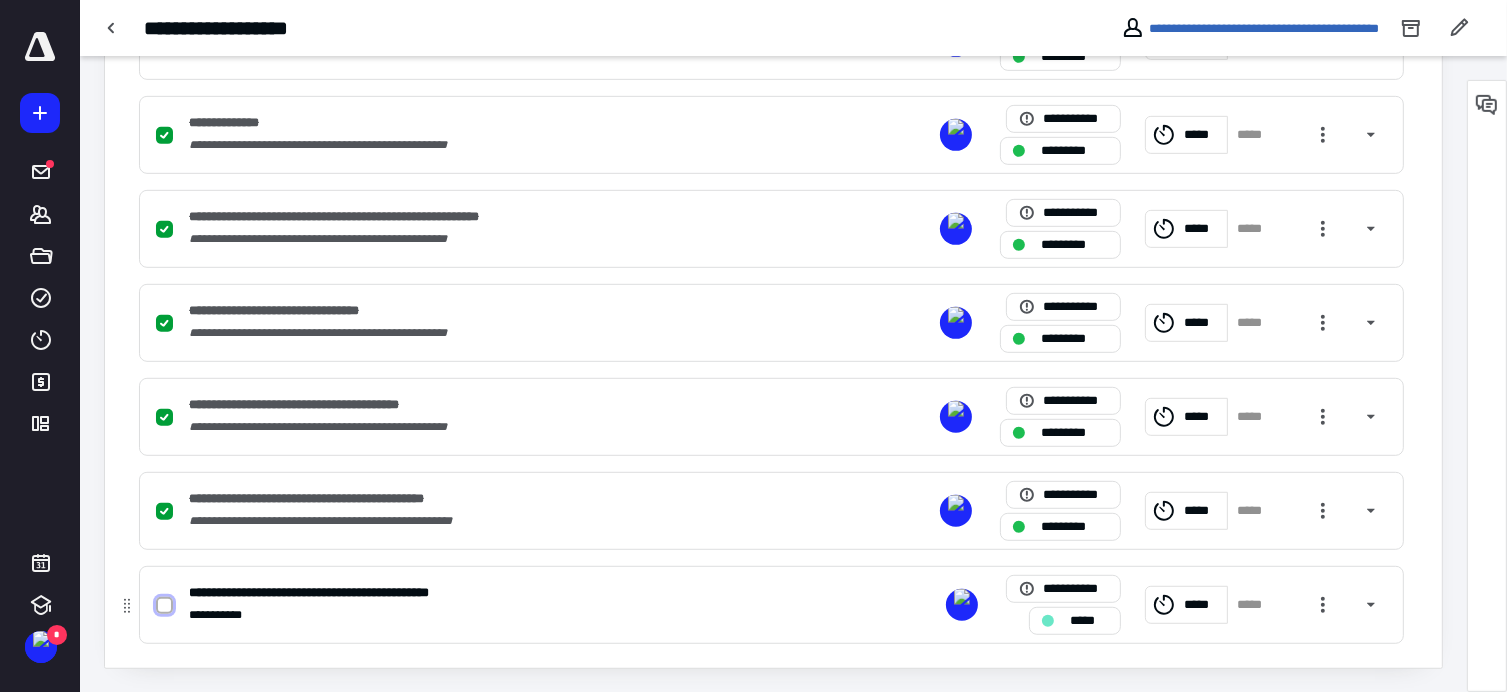 click at bounding box center (164, 606) 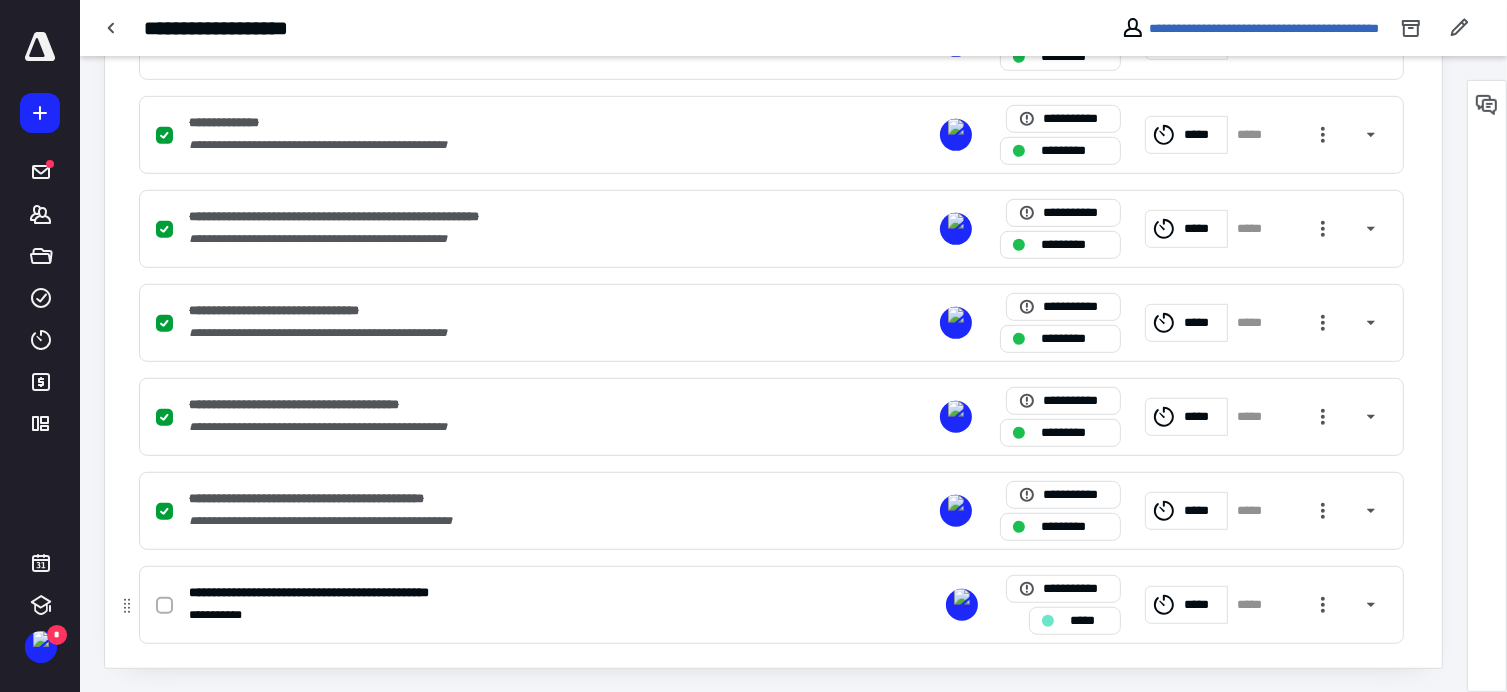 checkbox on "true" 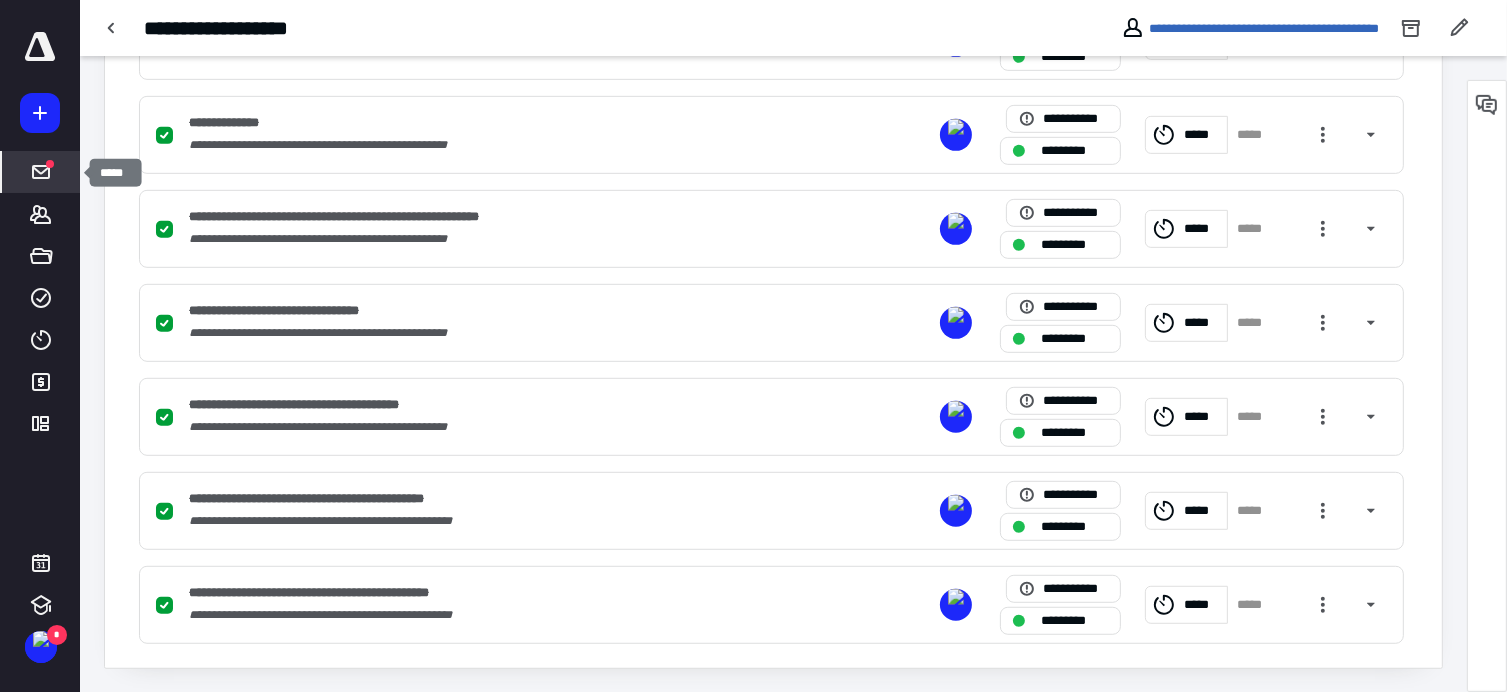 click 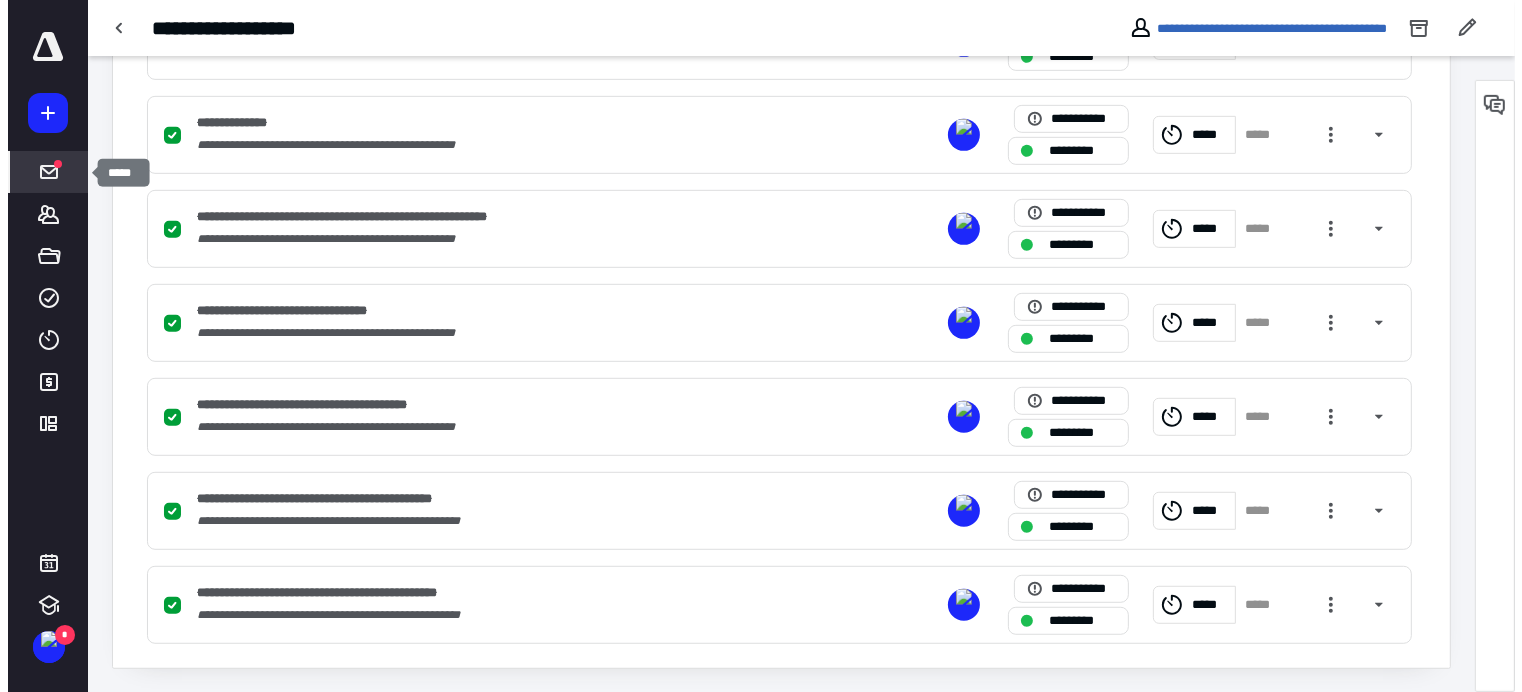 scroll, scrollTop: 0, scrollLeft: 0, axis: both 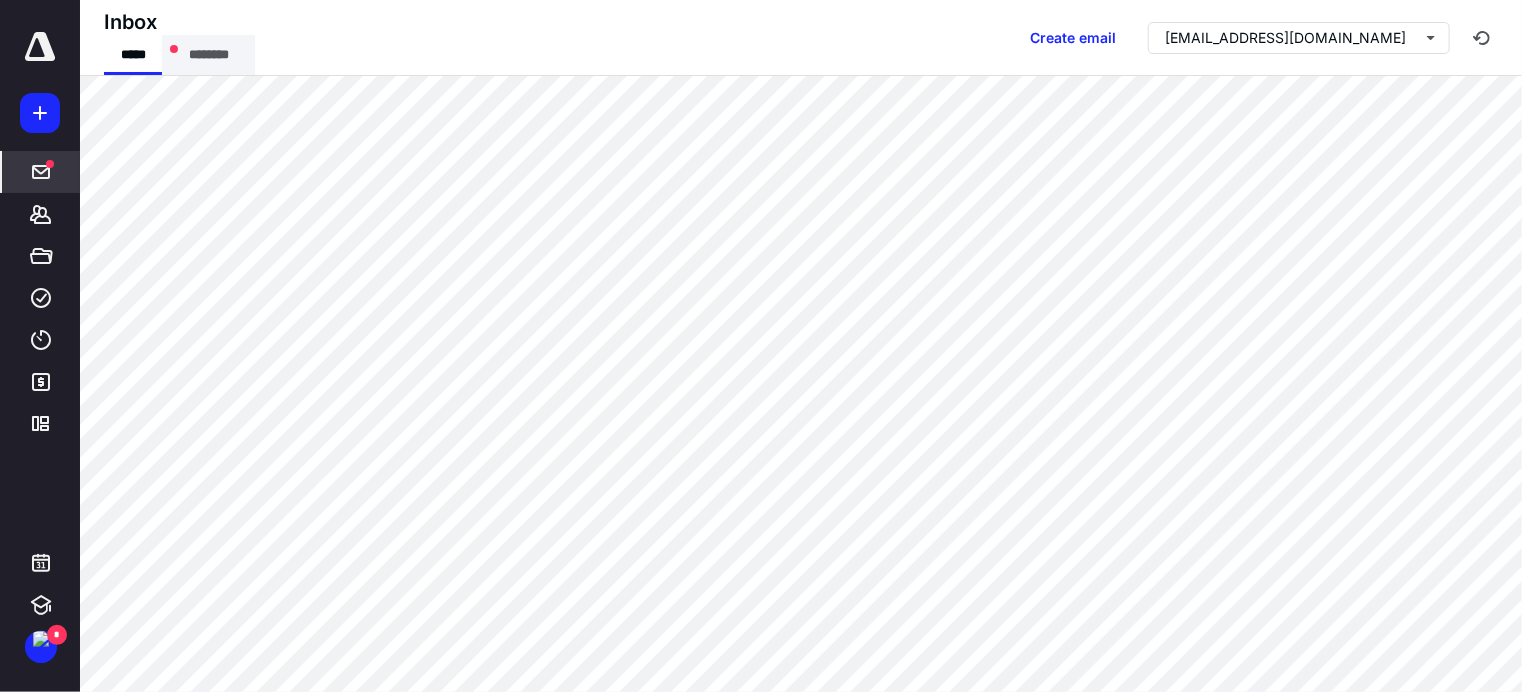 click on "********" at bounding box center [208, 55] 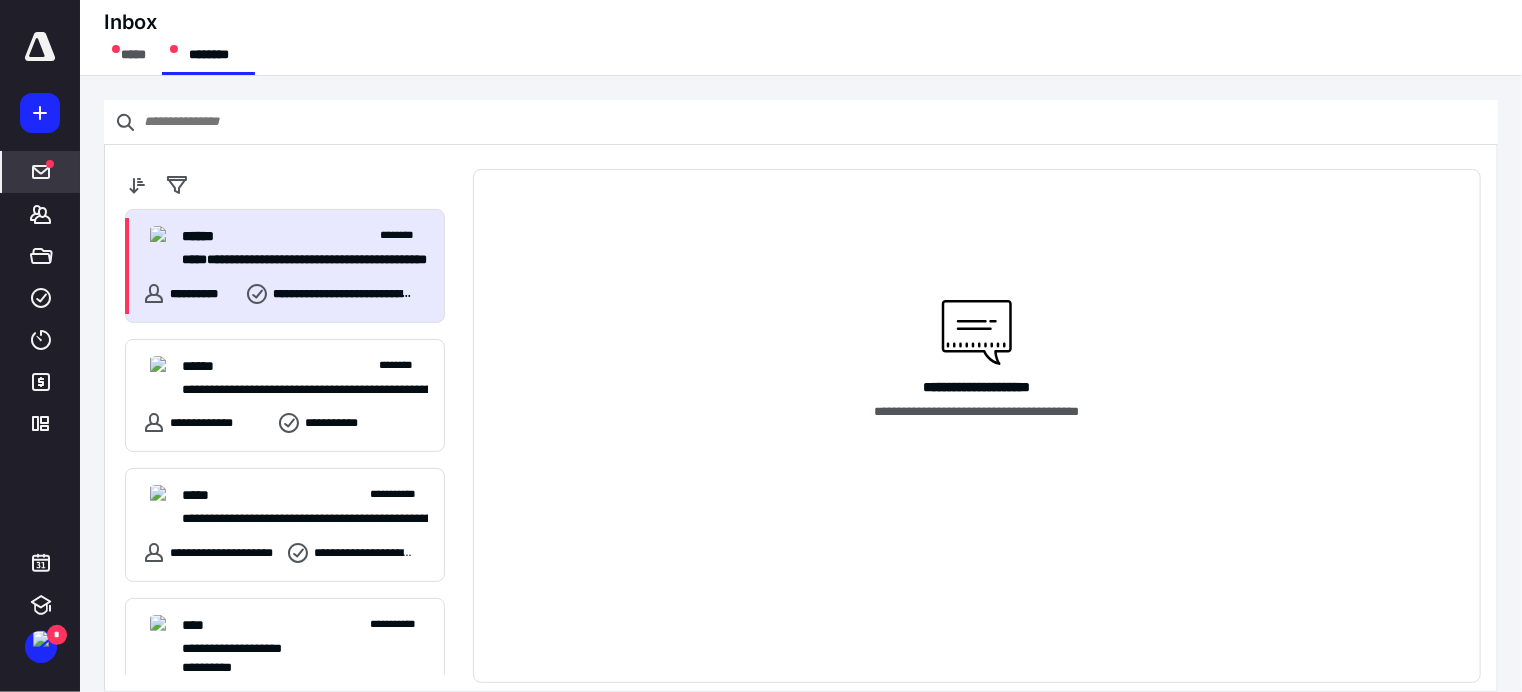 click on "**********" at bounding box center (297, 260) 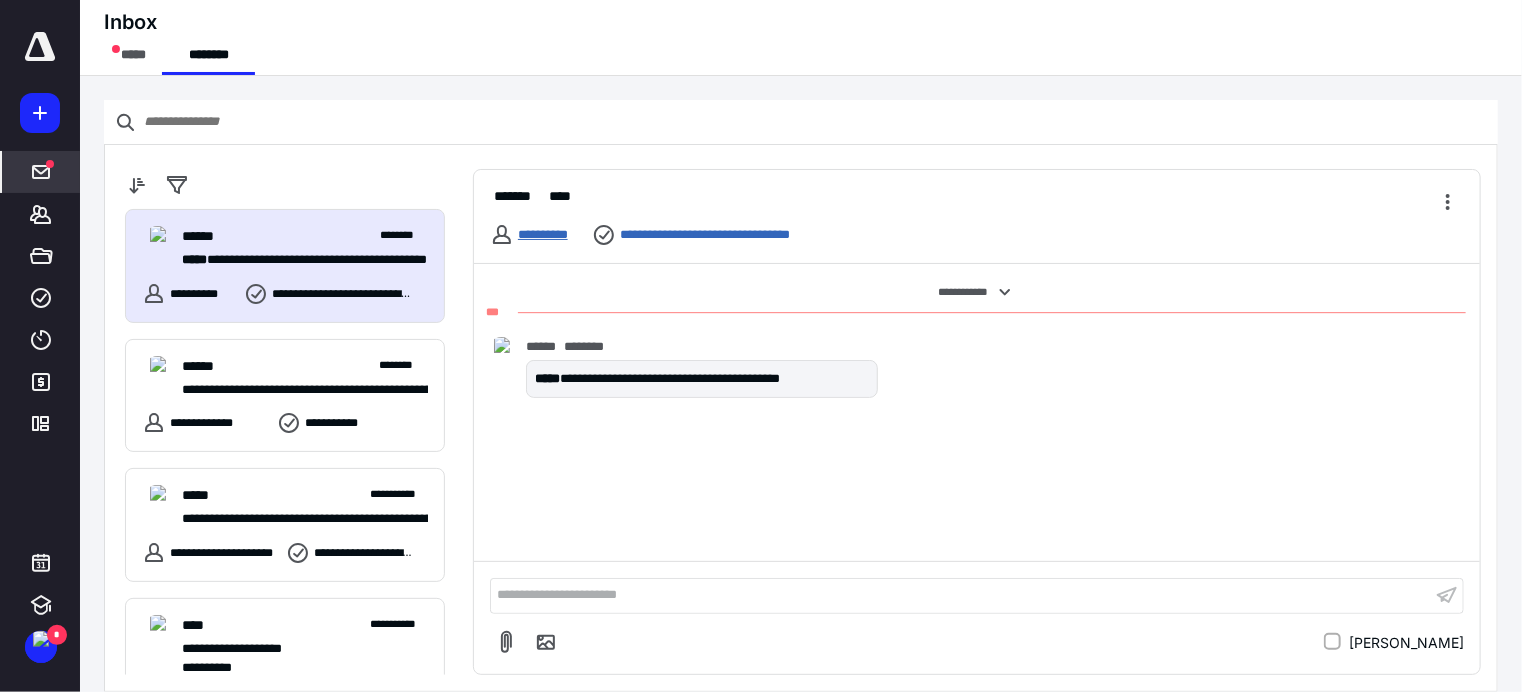 click on "**********" at bounding box center (543, 234) 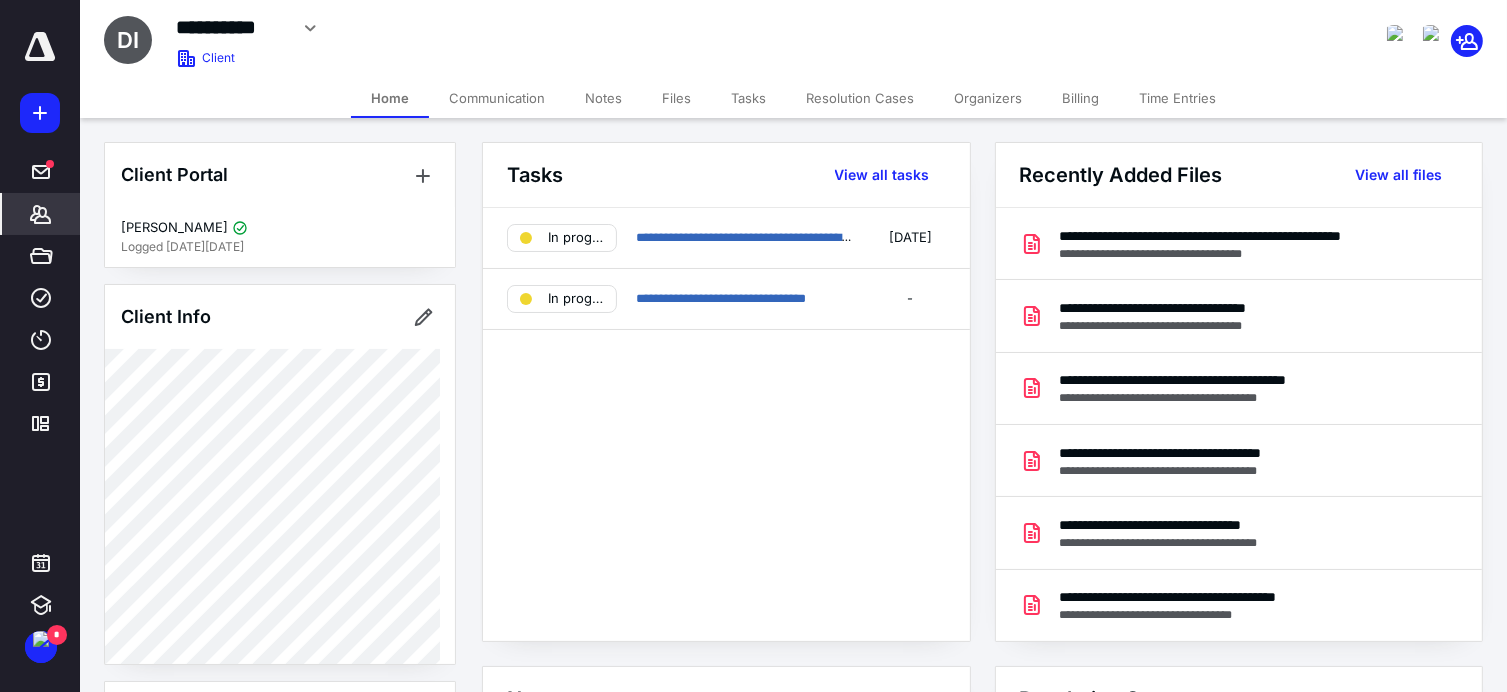 click on "Files" at bounding box center (676, 98) 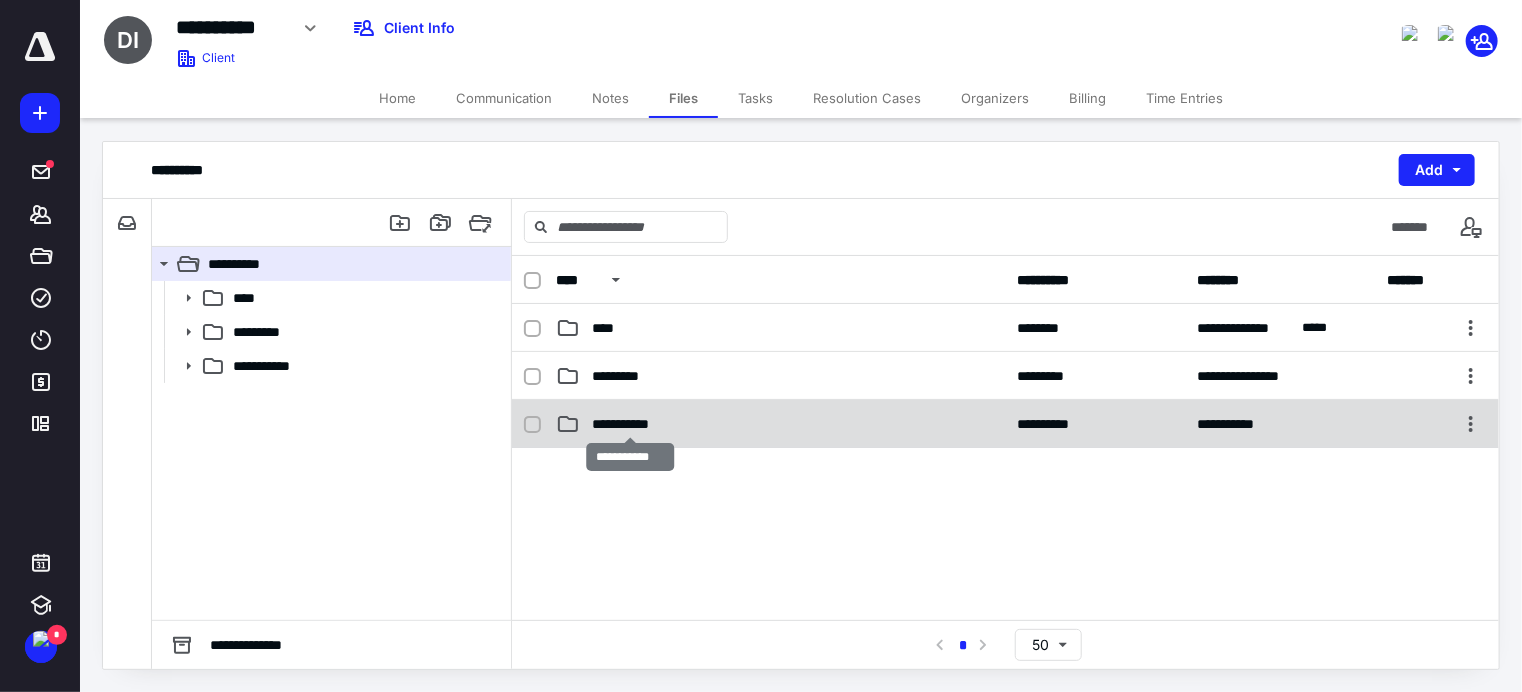 click on "**********" at bounding box center [631, 424] 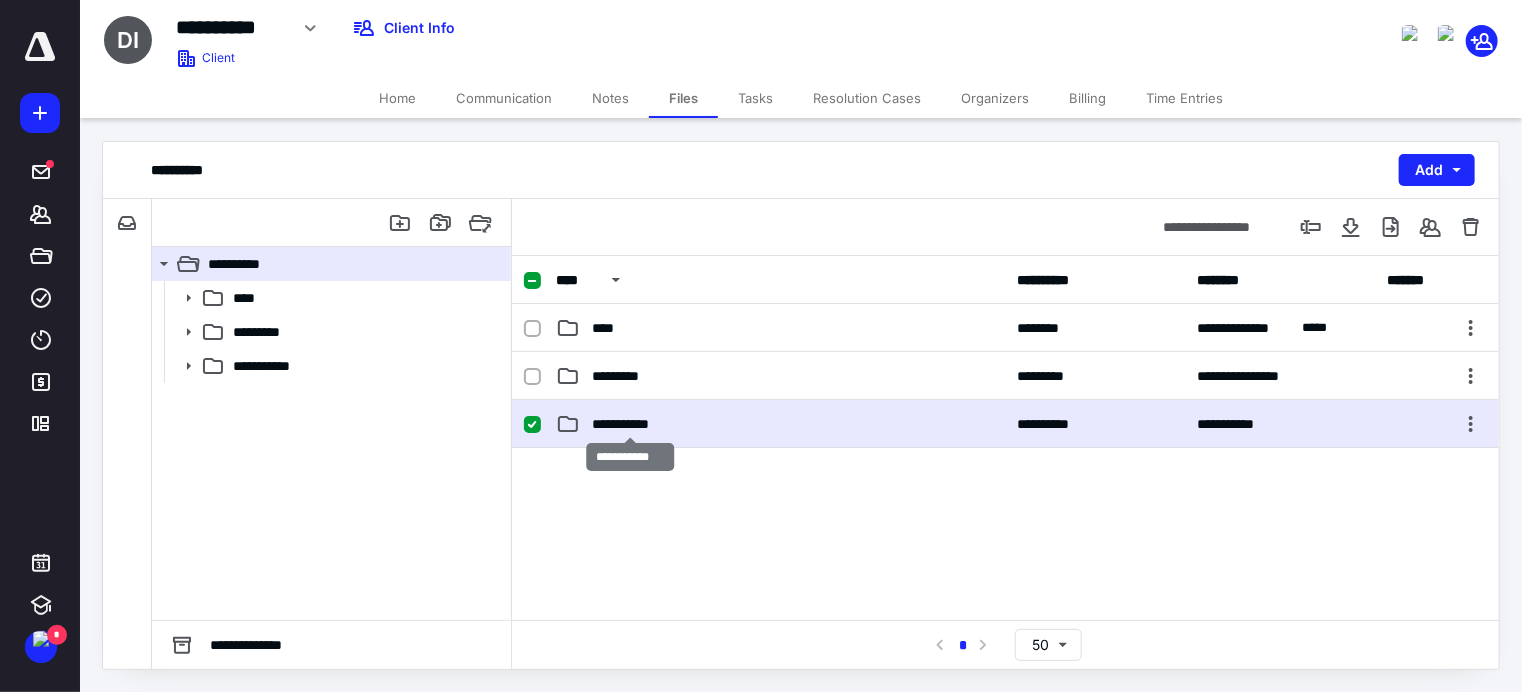 click on "**********" at bounding box center (631, 424) 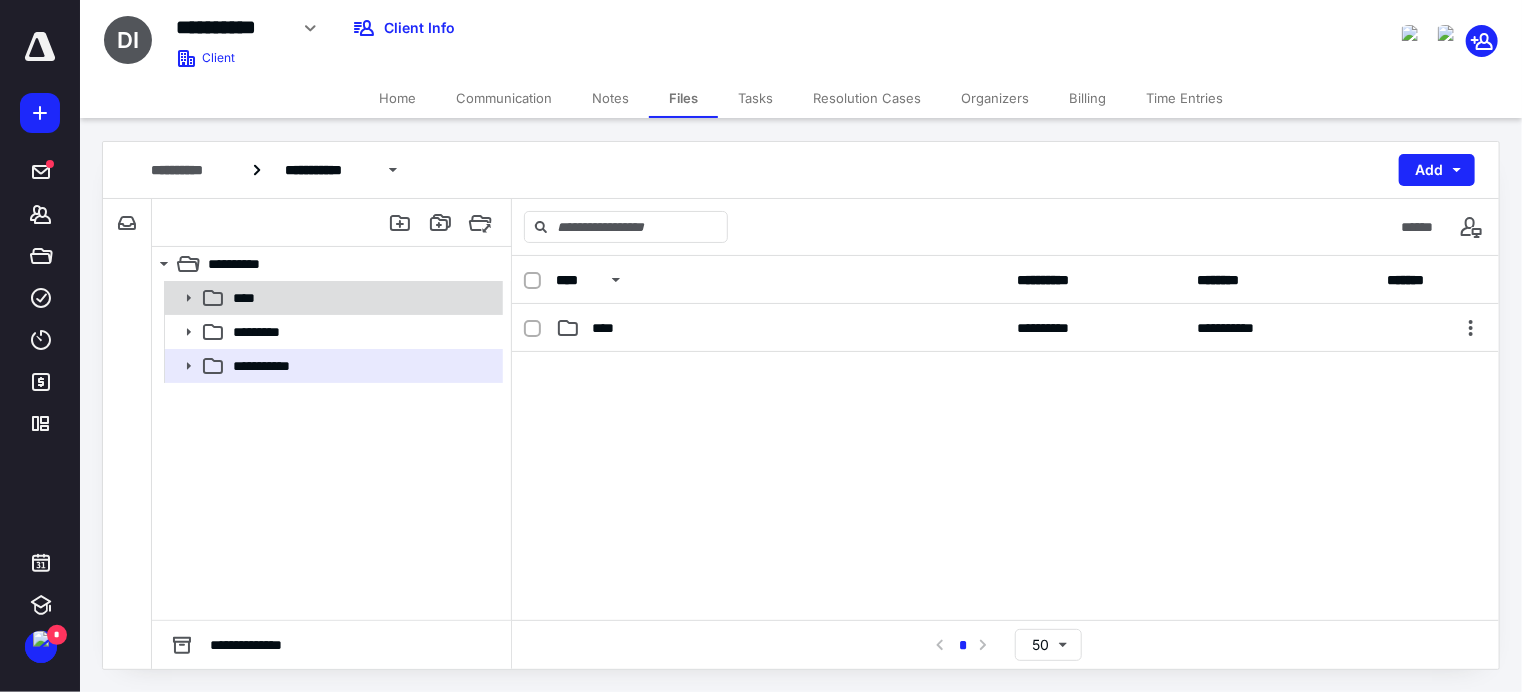 click on "****" at bounding box center (362, 298) 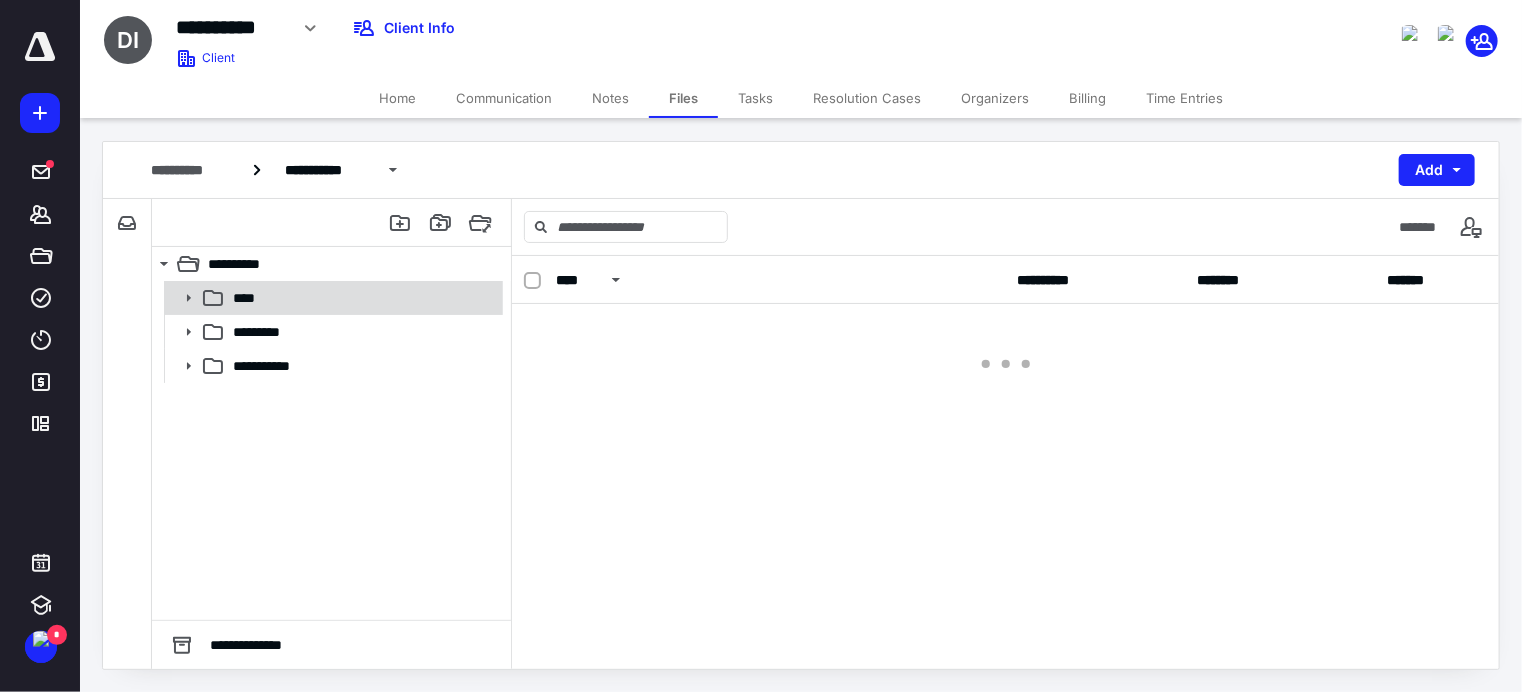click on "****" at bounding box center (362, 298) 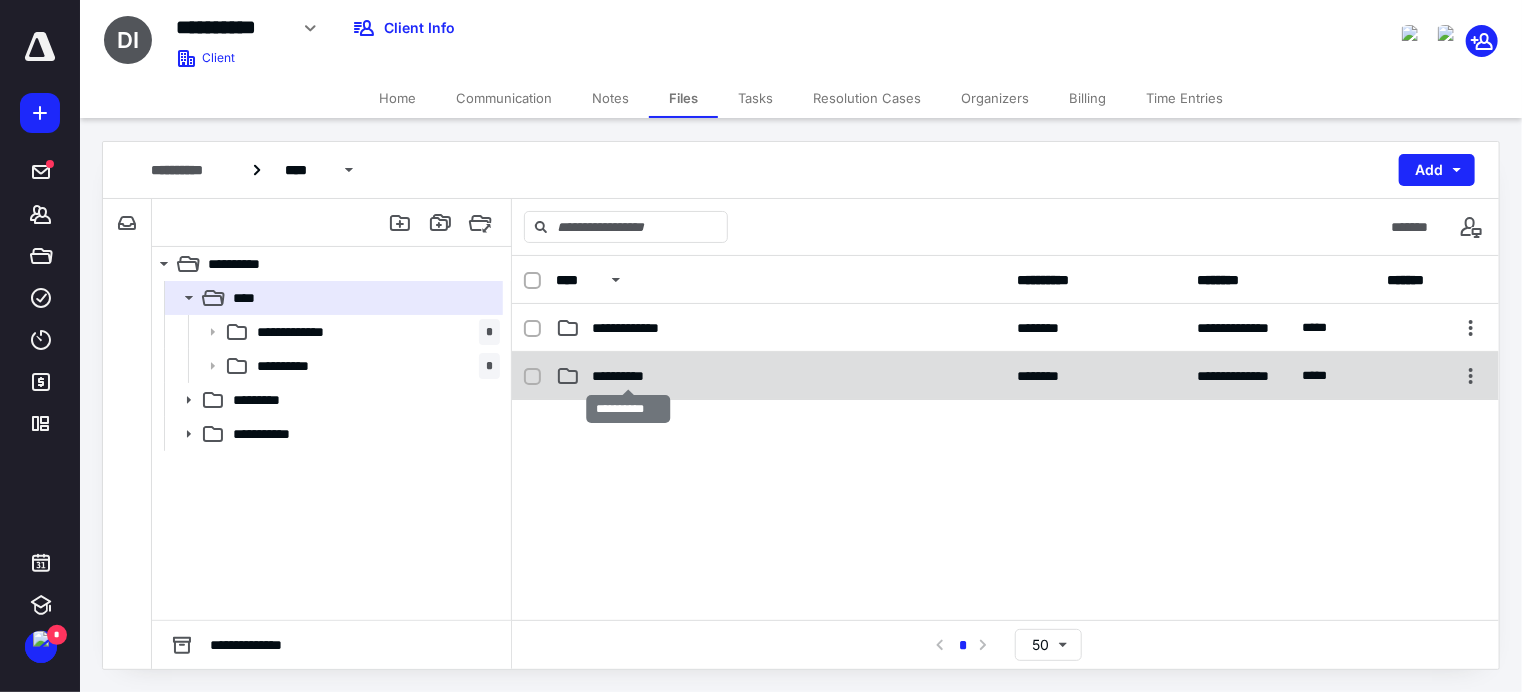 click on "**********" at bounding box center [629, 376] 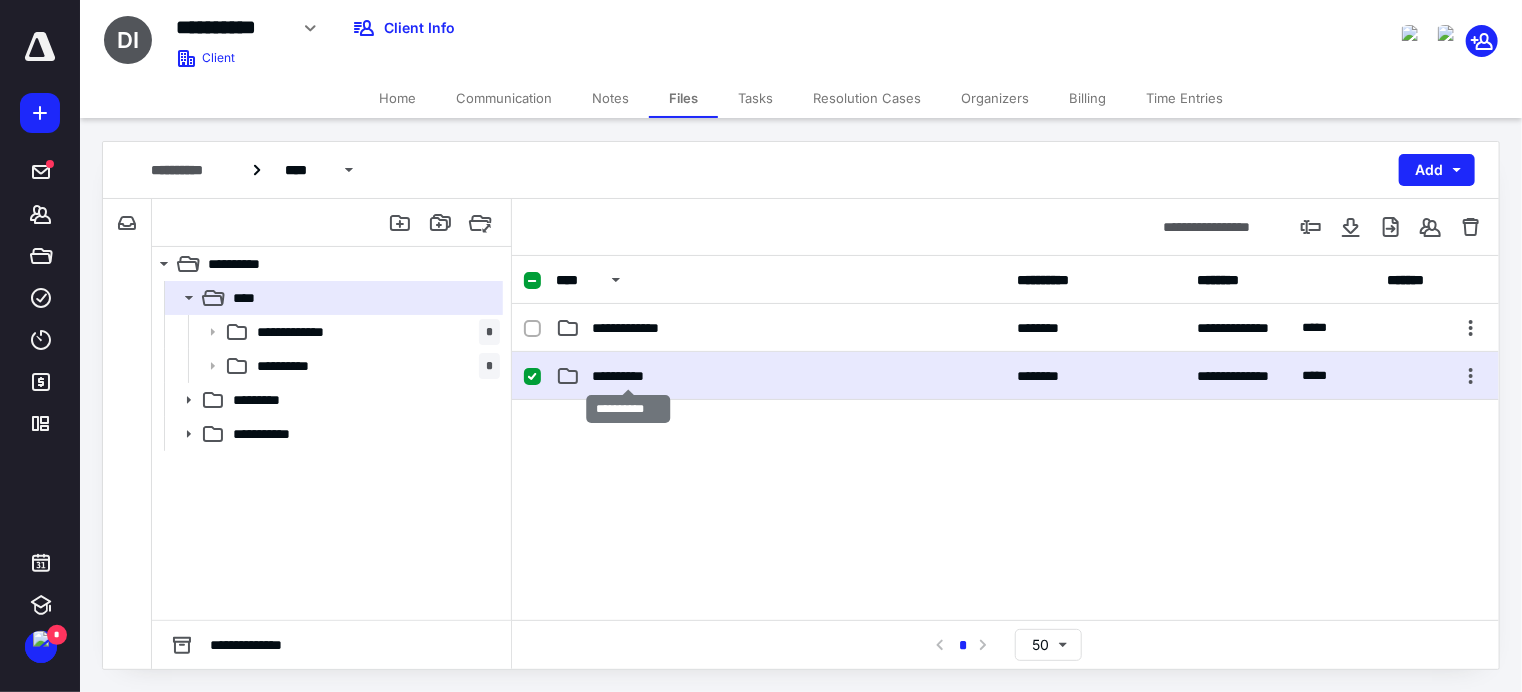 click on "**********" at bounding box center [629, 376] 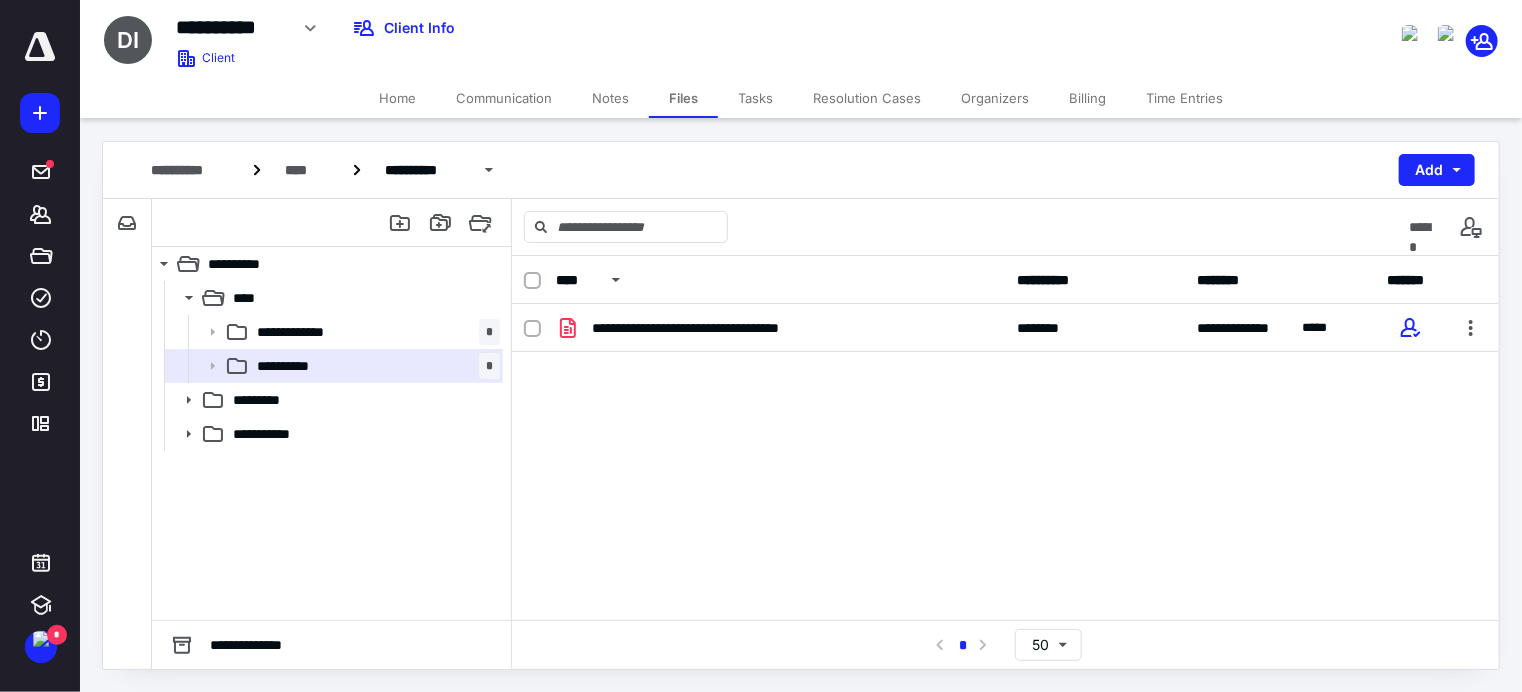 click on "**********" at bounding box center (1005, 454) 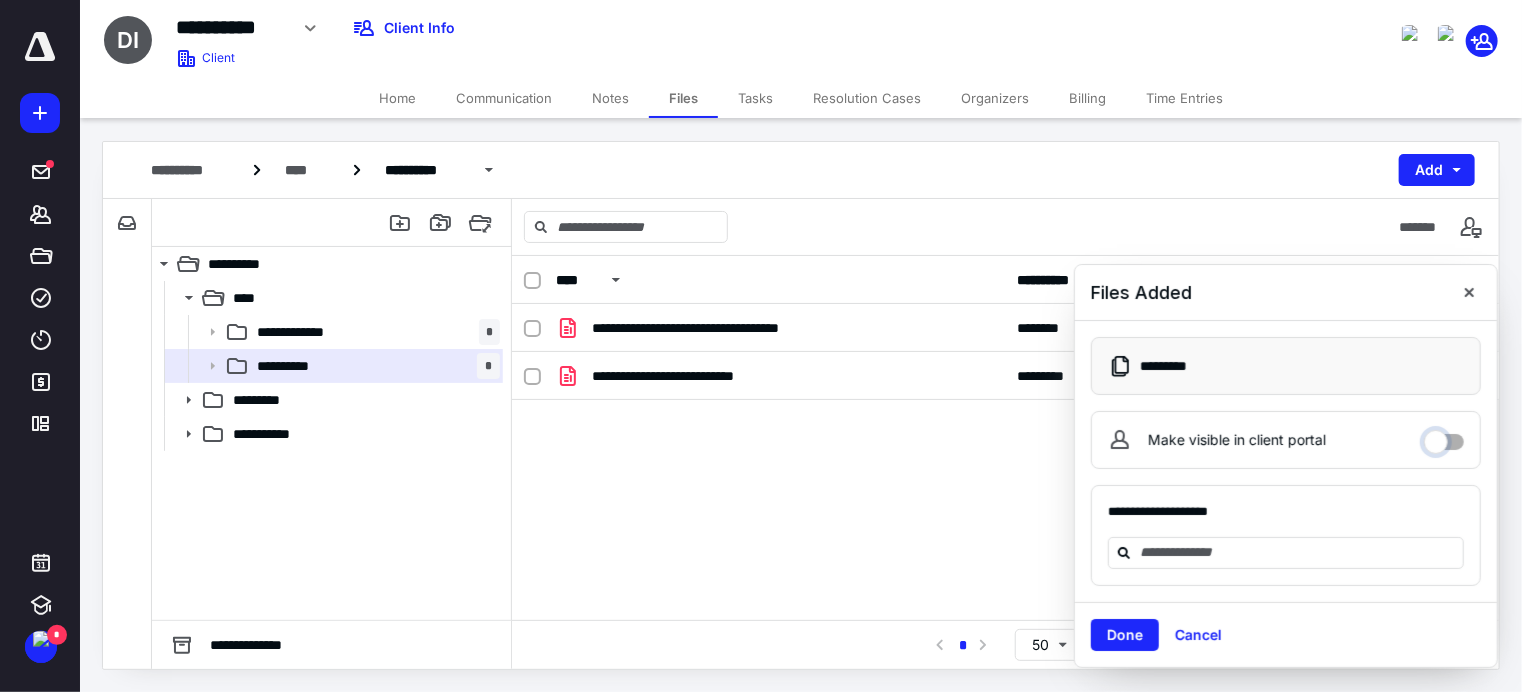 click on "Make visible in client portal" at bounding box center (1444, 437) 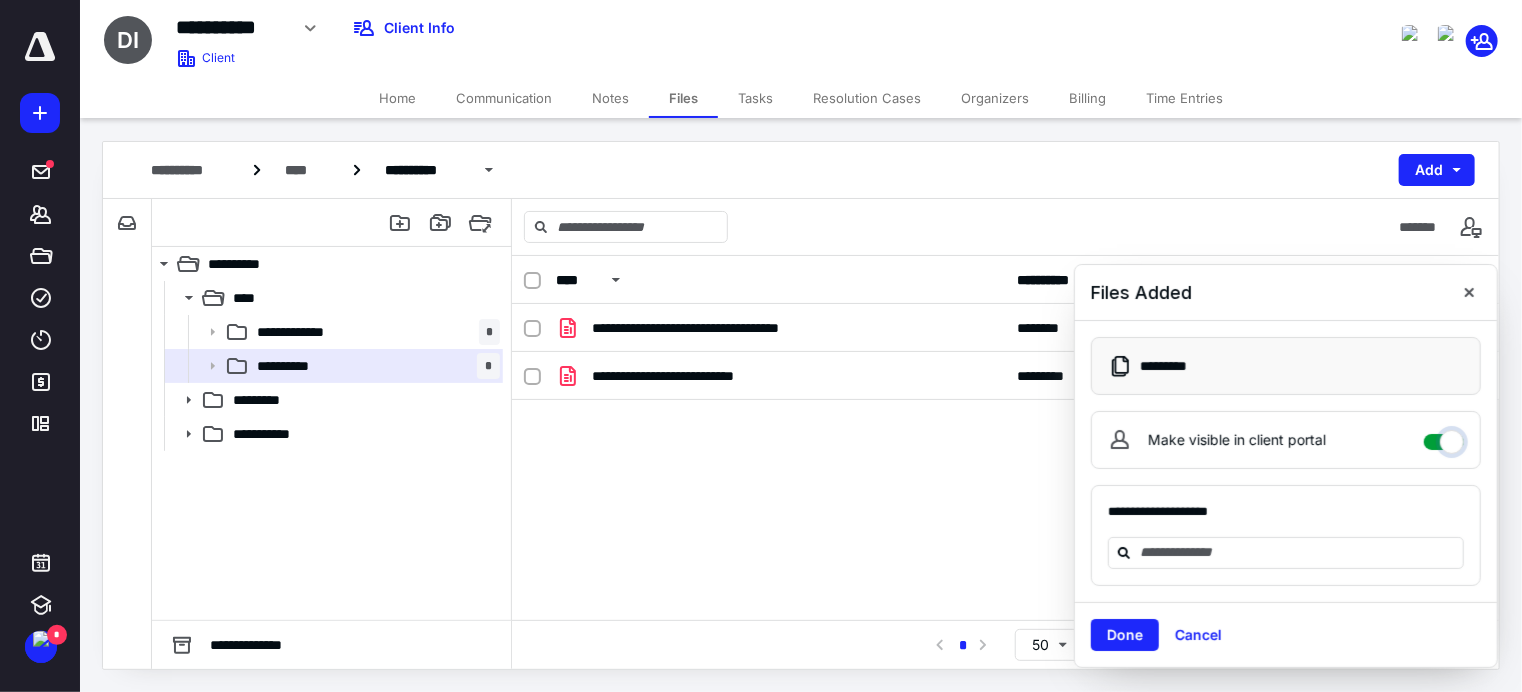 checkbox on "****" 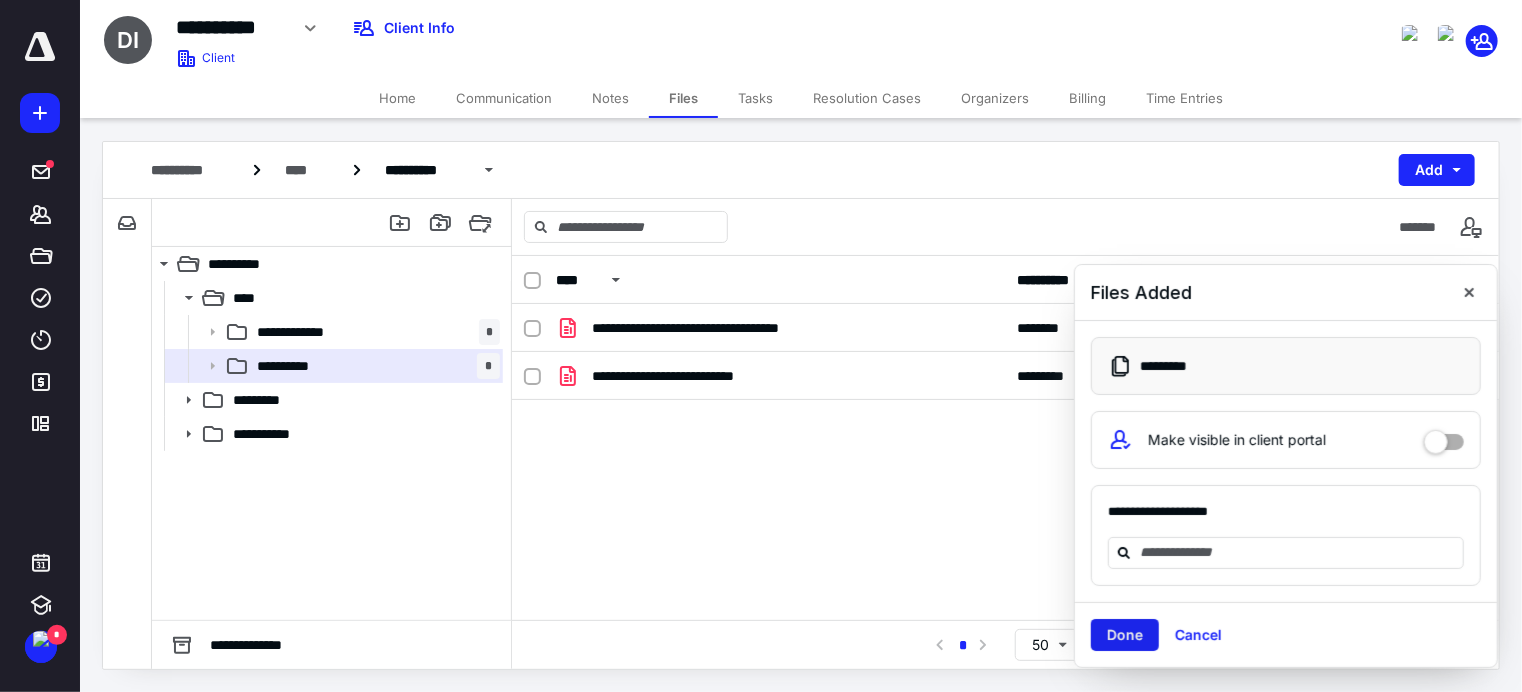 click on "Done" at bounding box center (1125, 635) 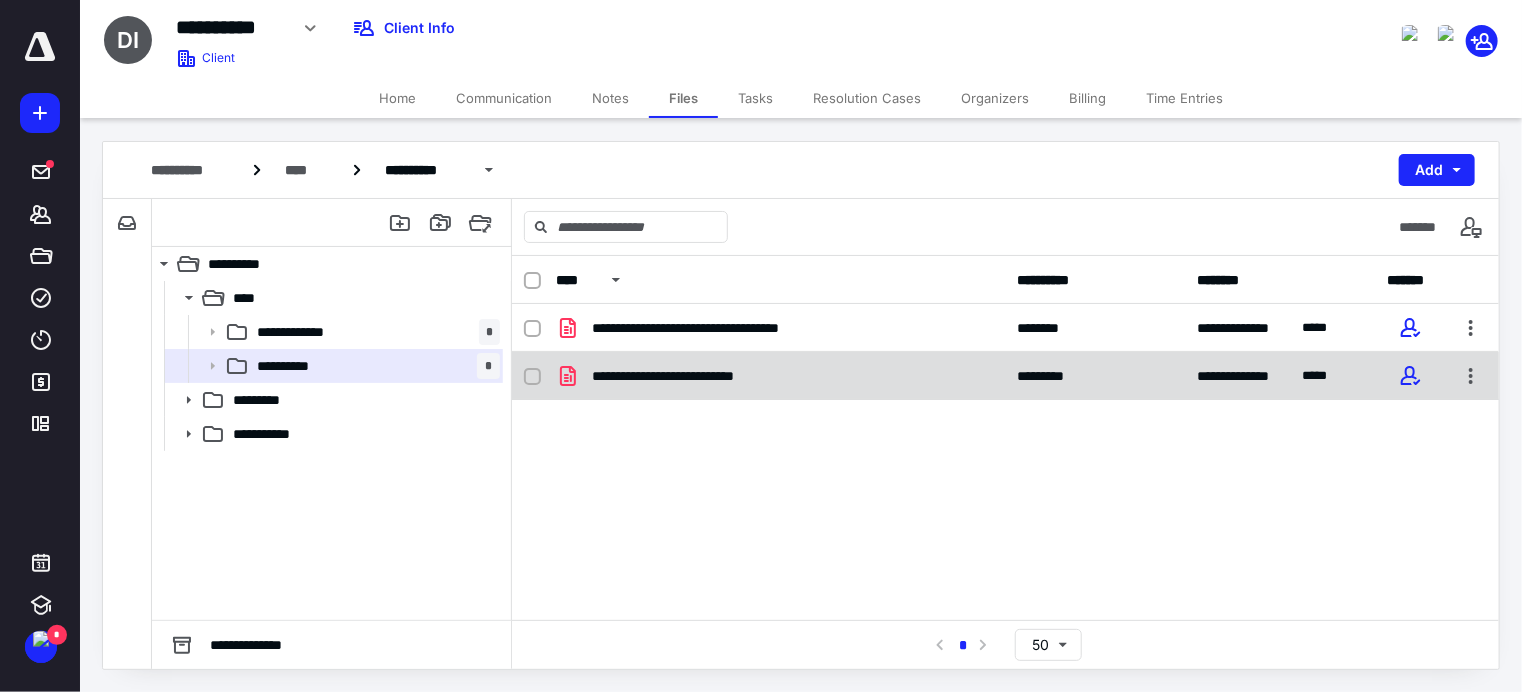 click on "**********" at bounding box center (1005, 376) 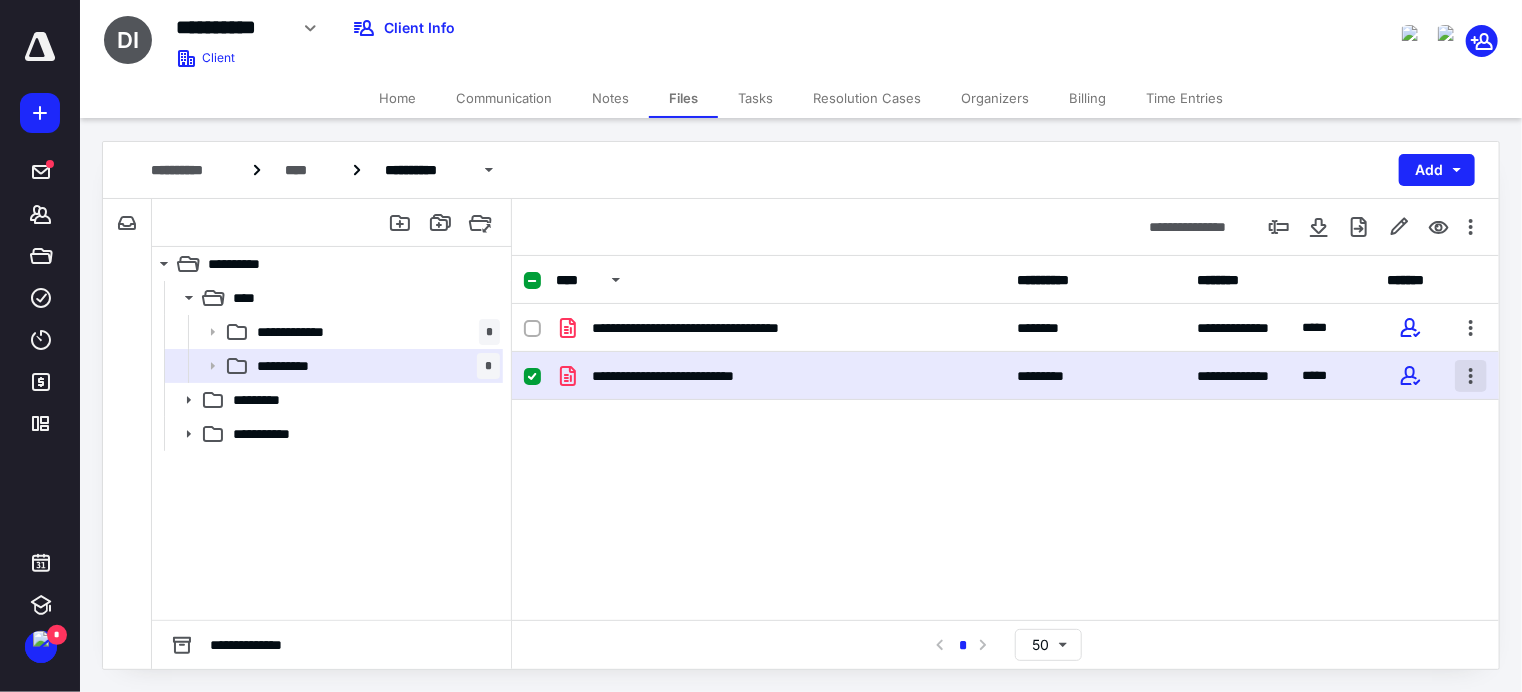 click at bounding box center (1471, 376) 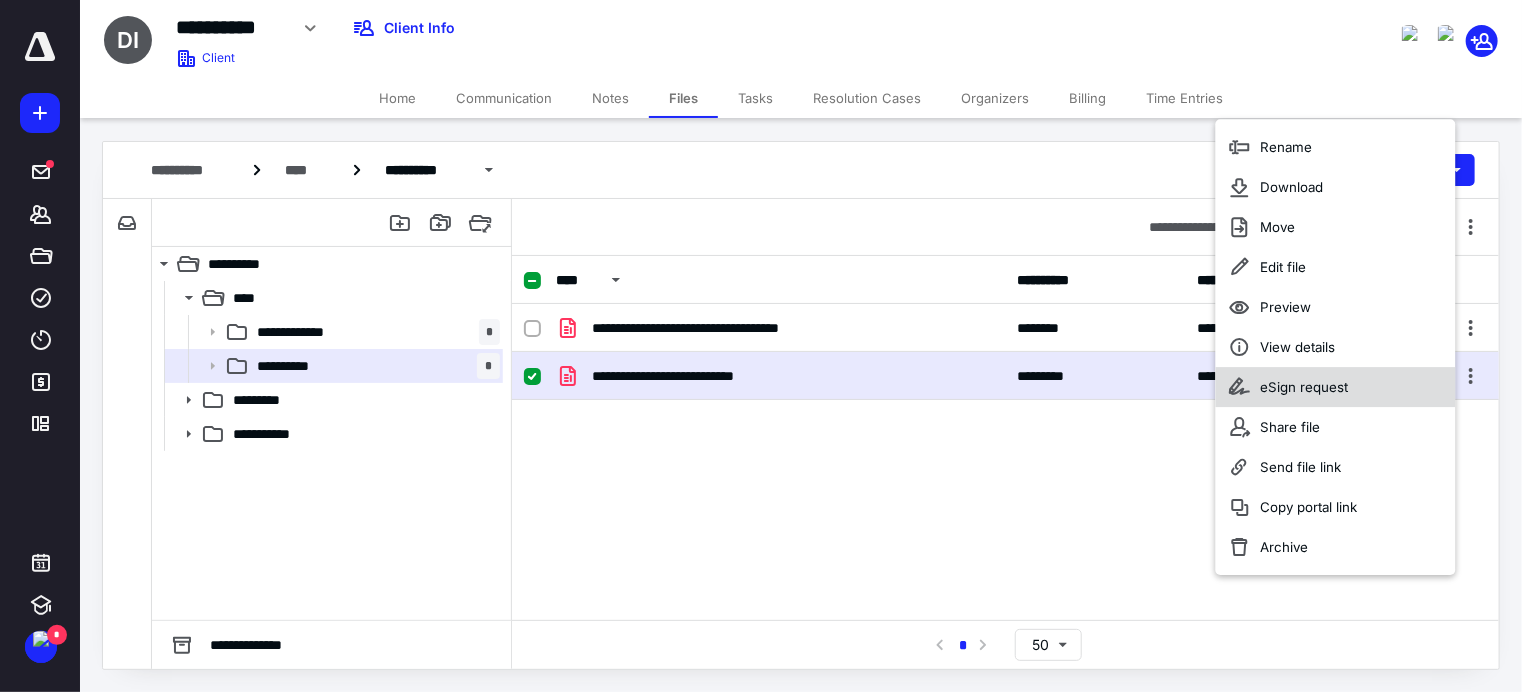 click on "eSign request" at bounding box center (1304, 387) 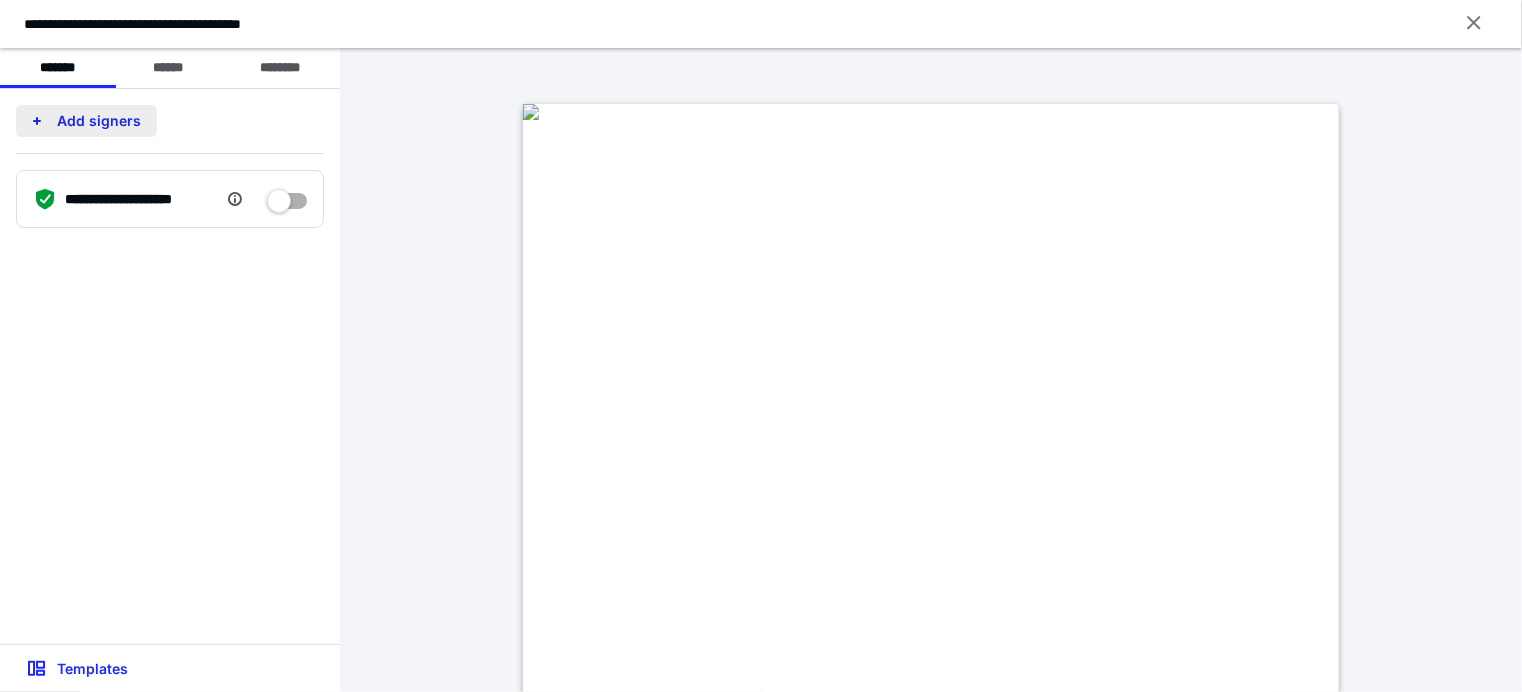 click on "Add signers" at bounding box center (86, 121) 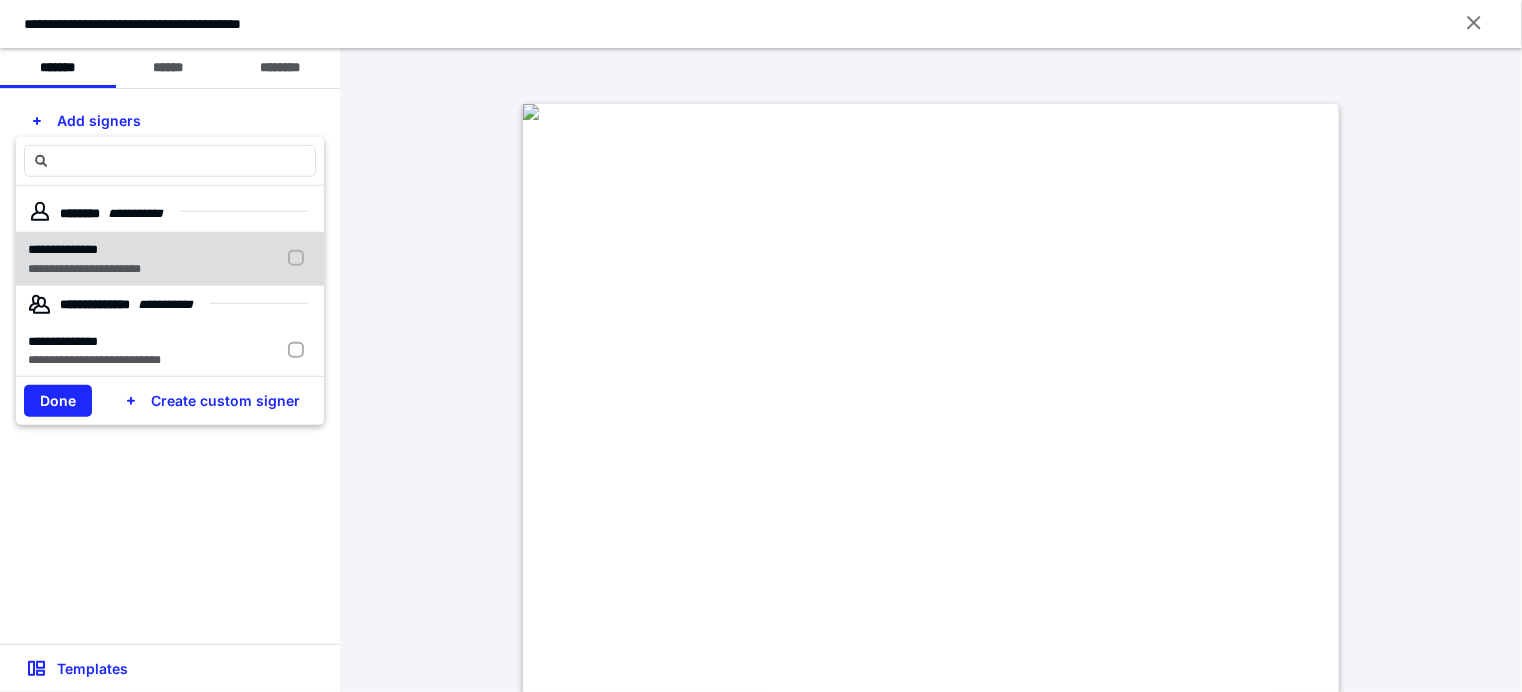 click on "**********" at bounding box center [63, 249] 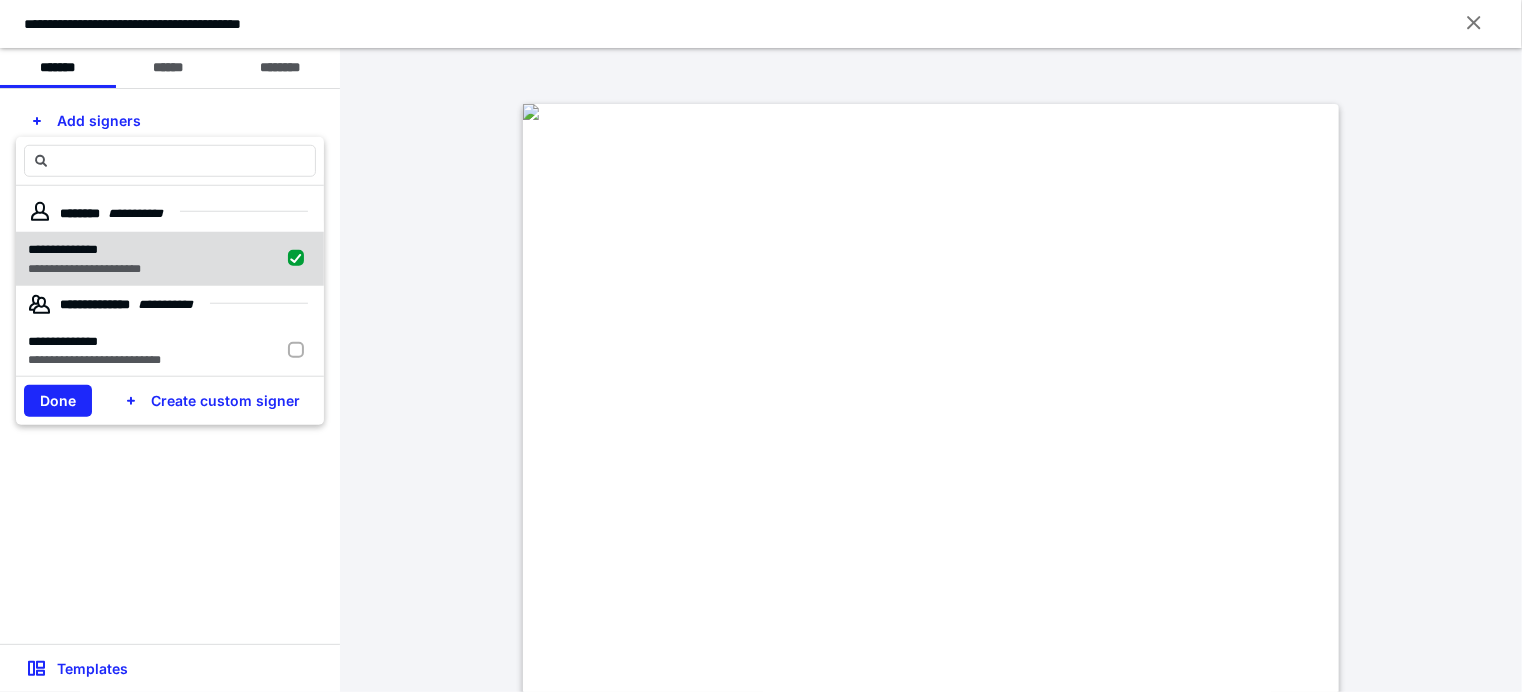 checkbox on "true" 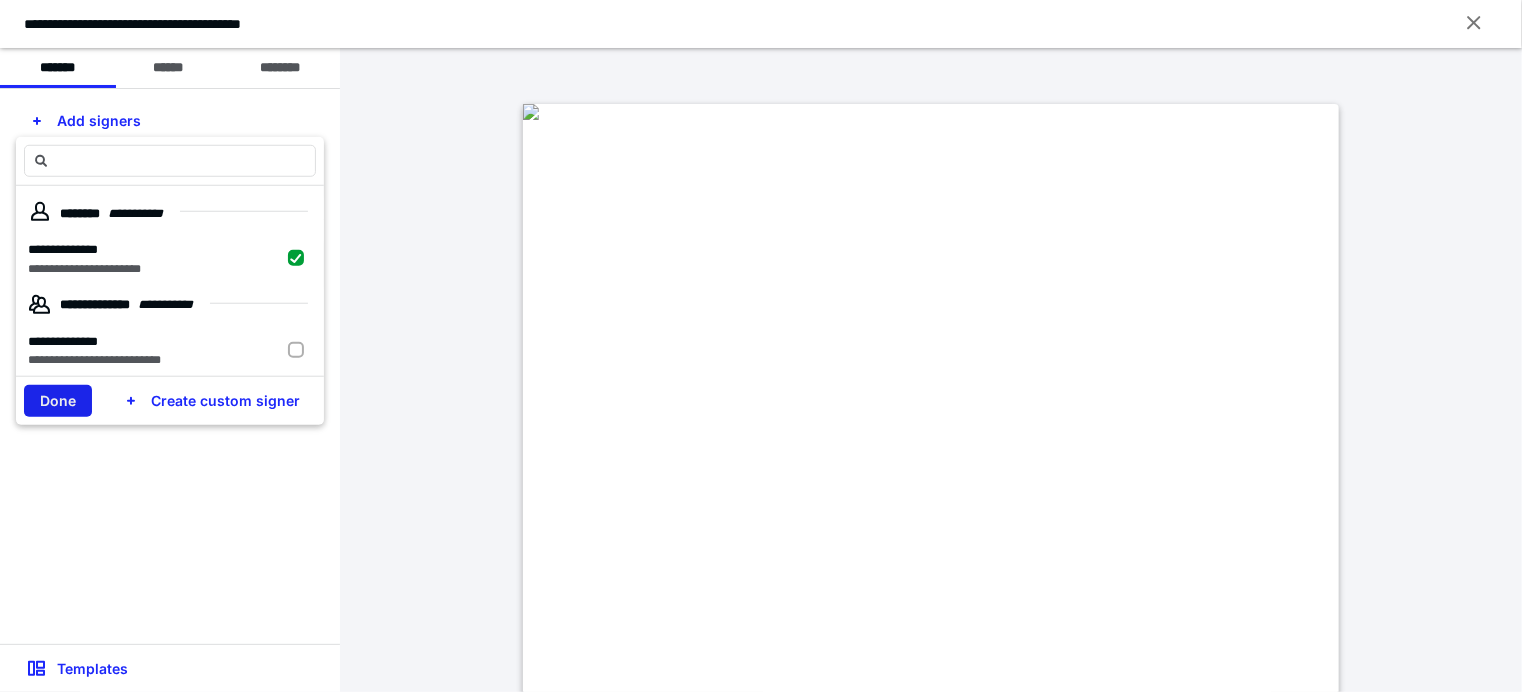 click on "Done" at bounding box center (58, 401) 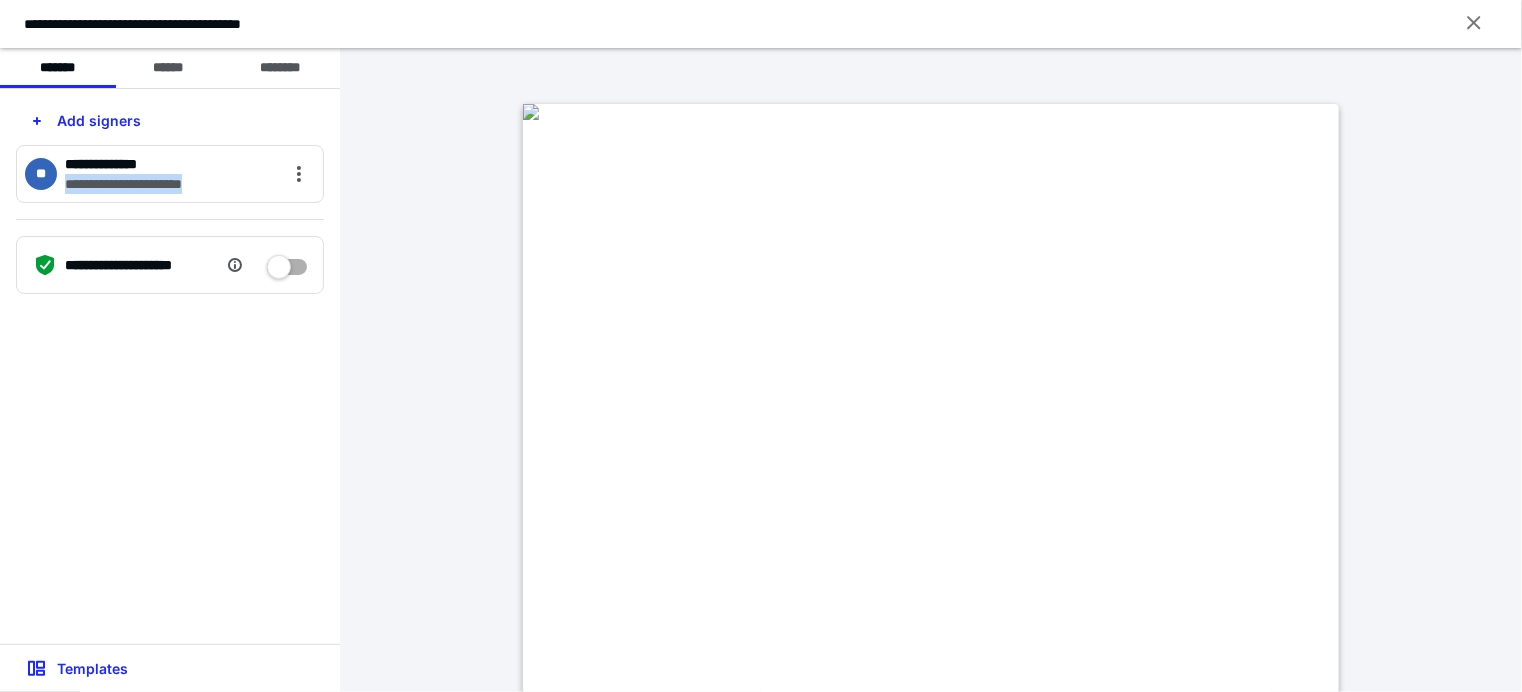drag, startPoint x: 266, startPoint y: 178, endPoint x: 61, endPoint y: 179, distance: 205.00244 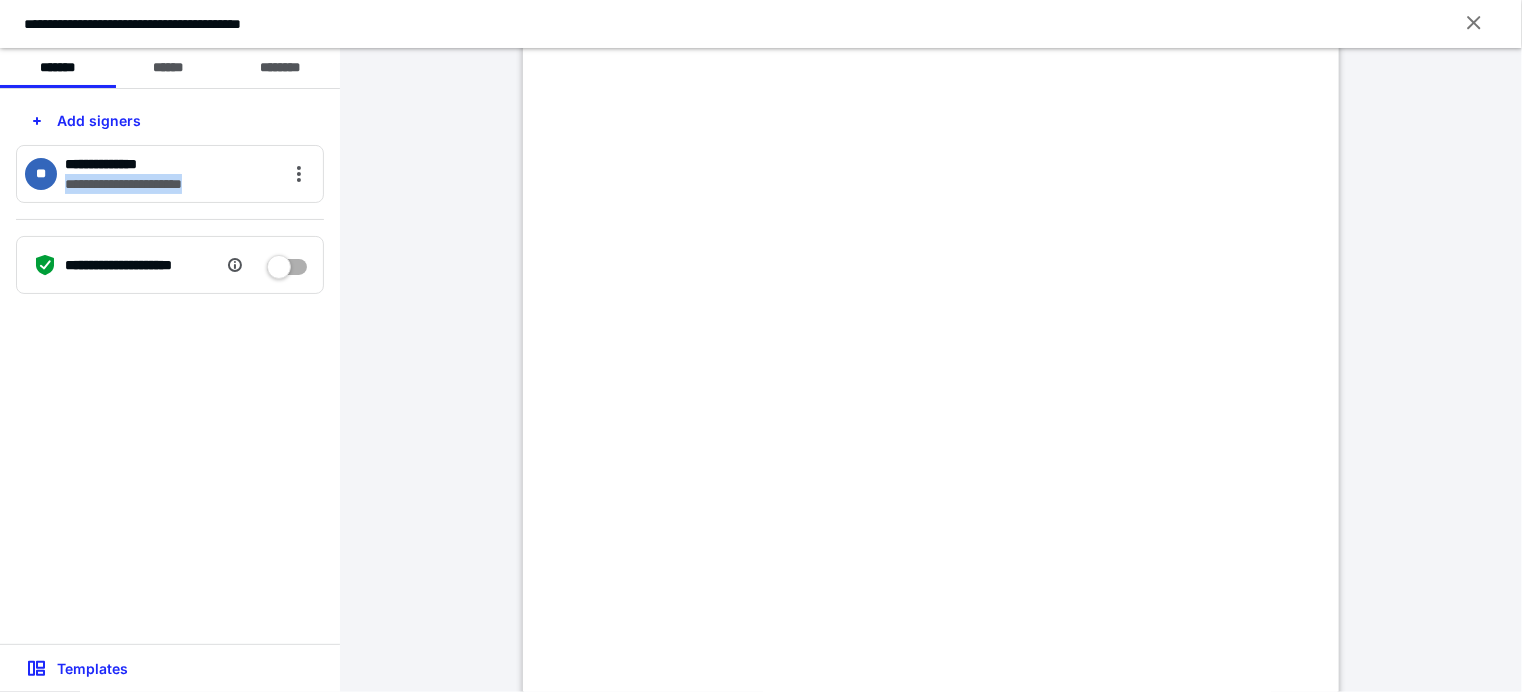 scroll, scrollTop: 108, scrollLeft: 0, axis: vertical 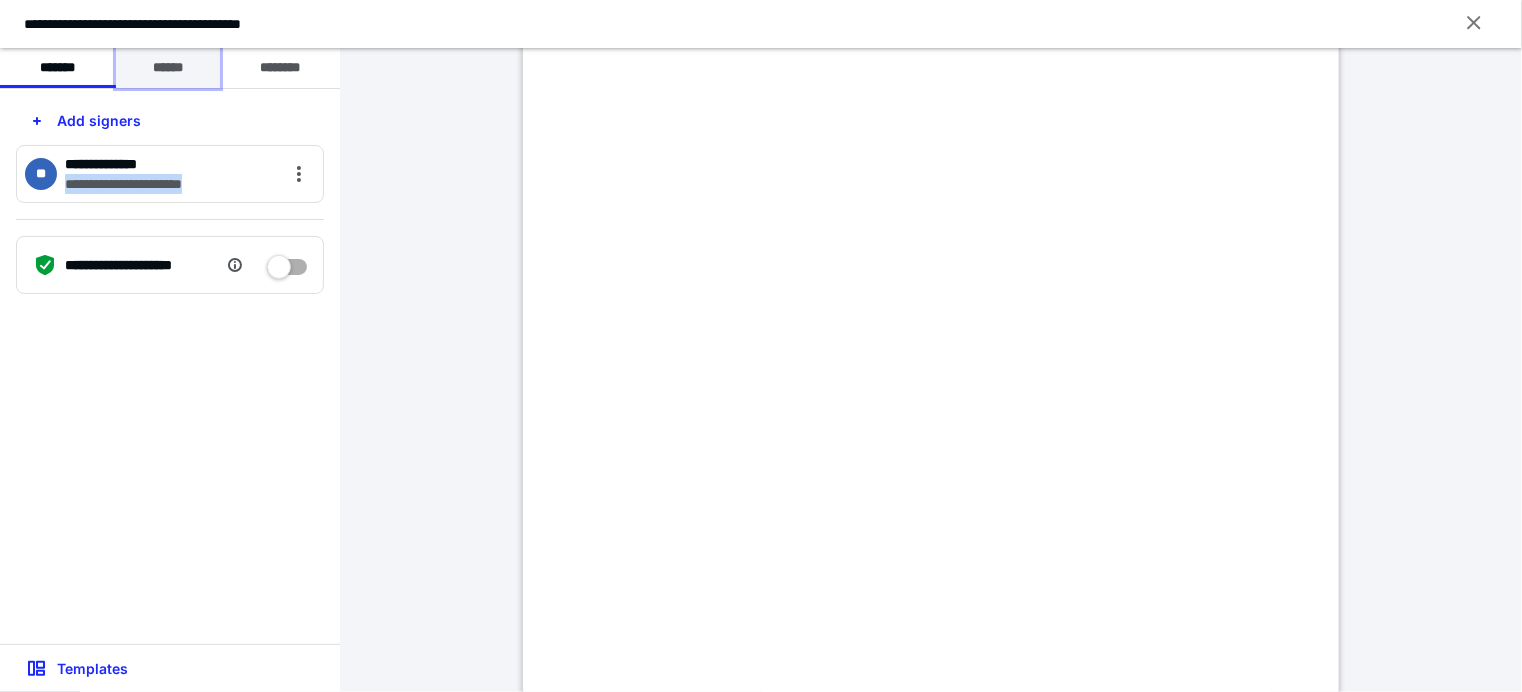 click on "******" at bounding box center [168, 68] 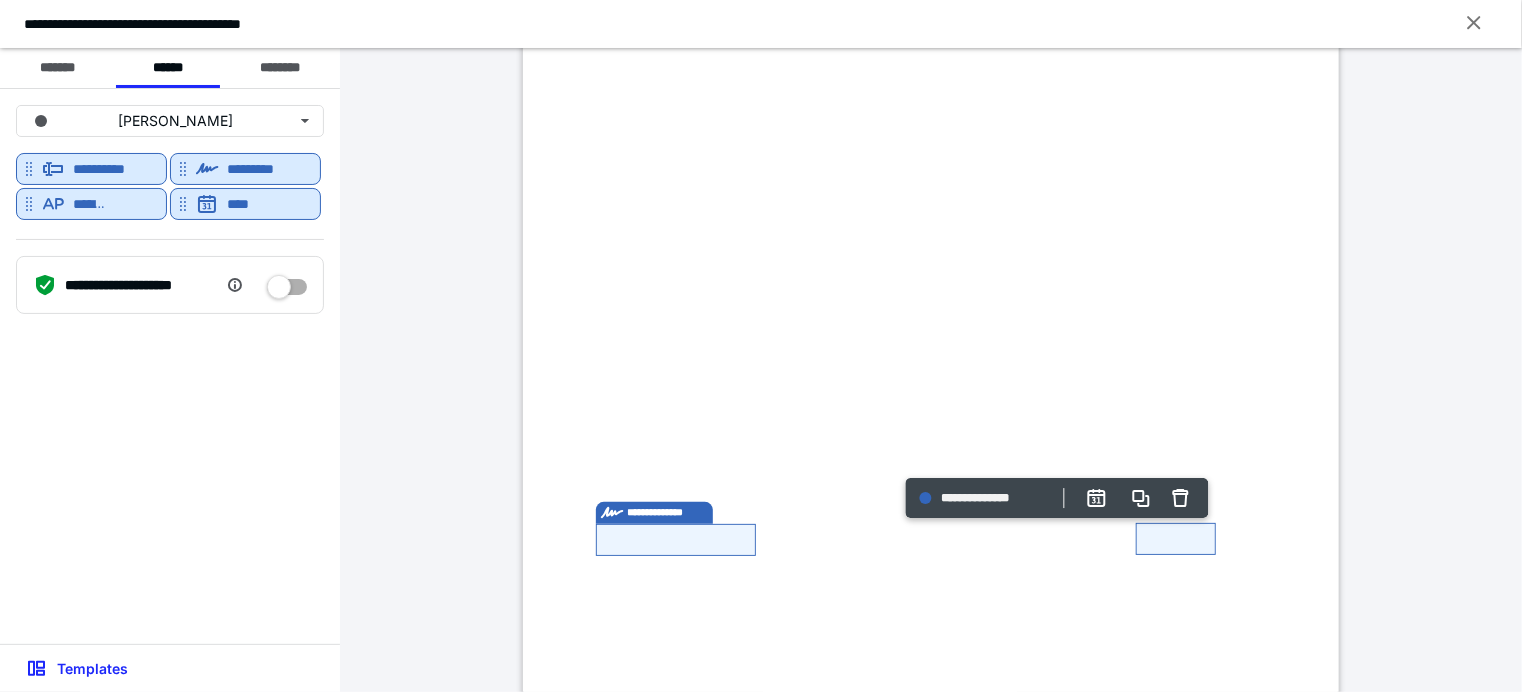 click at bounding box center (531, 4) 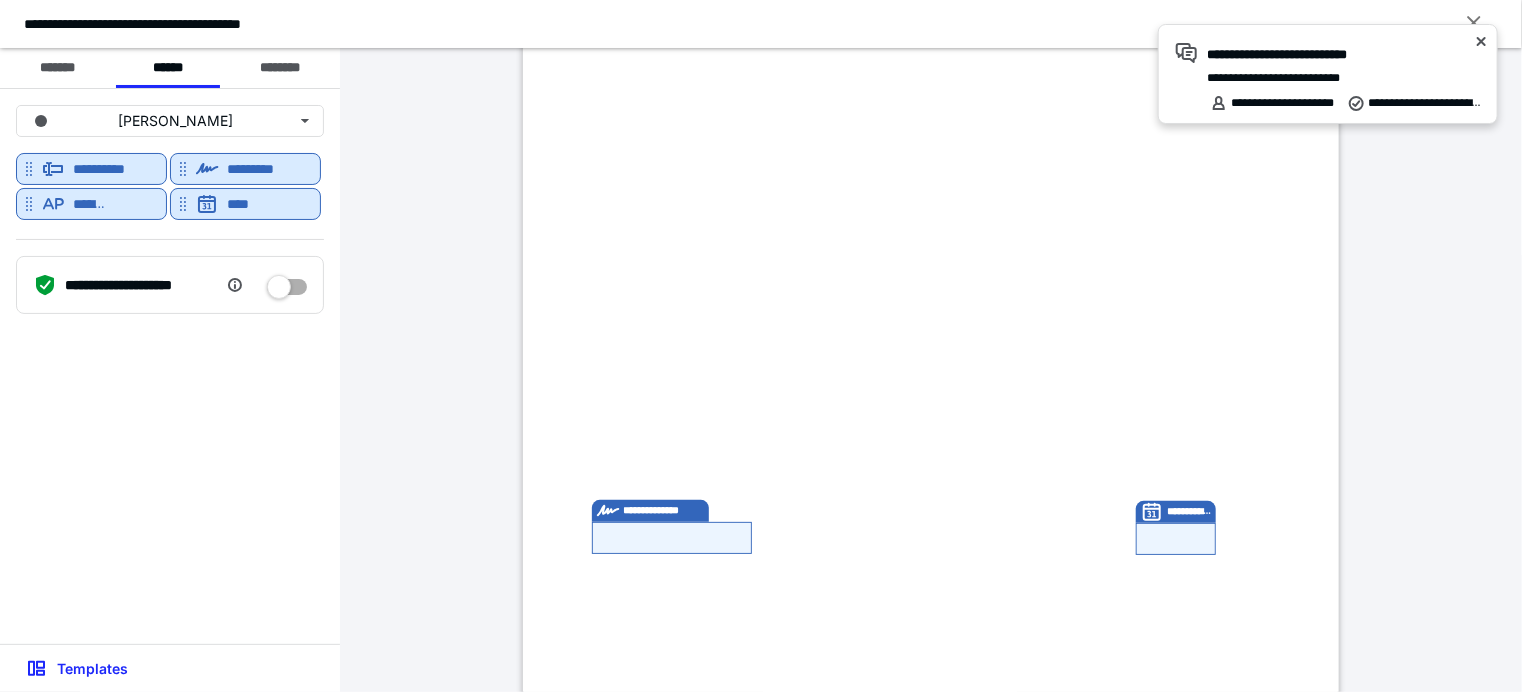 click at bounding box center [531, 4] 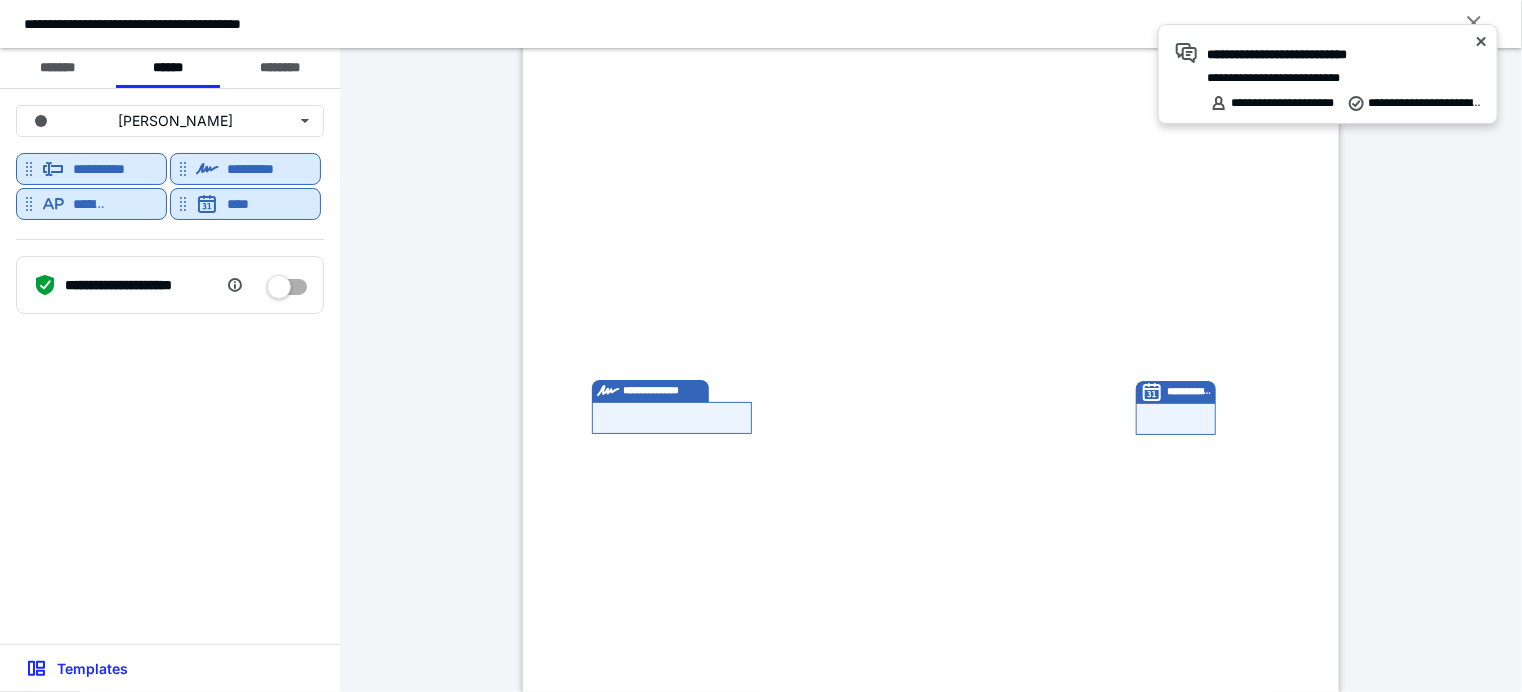 scroll, scrollTop: 0, scrollLeft: 0, axis: both 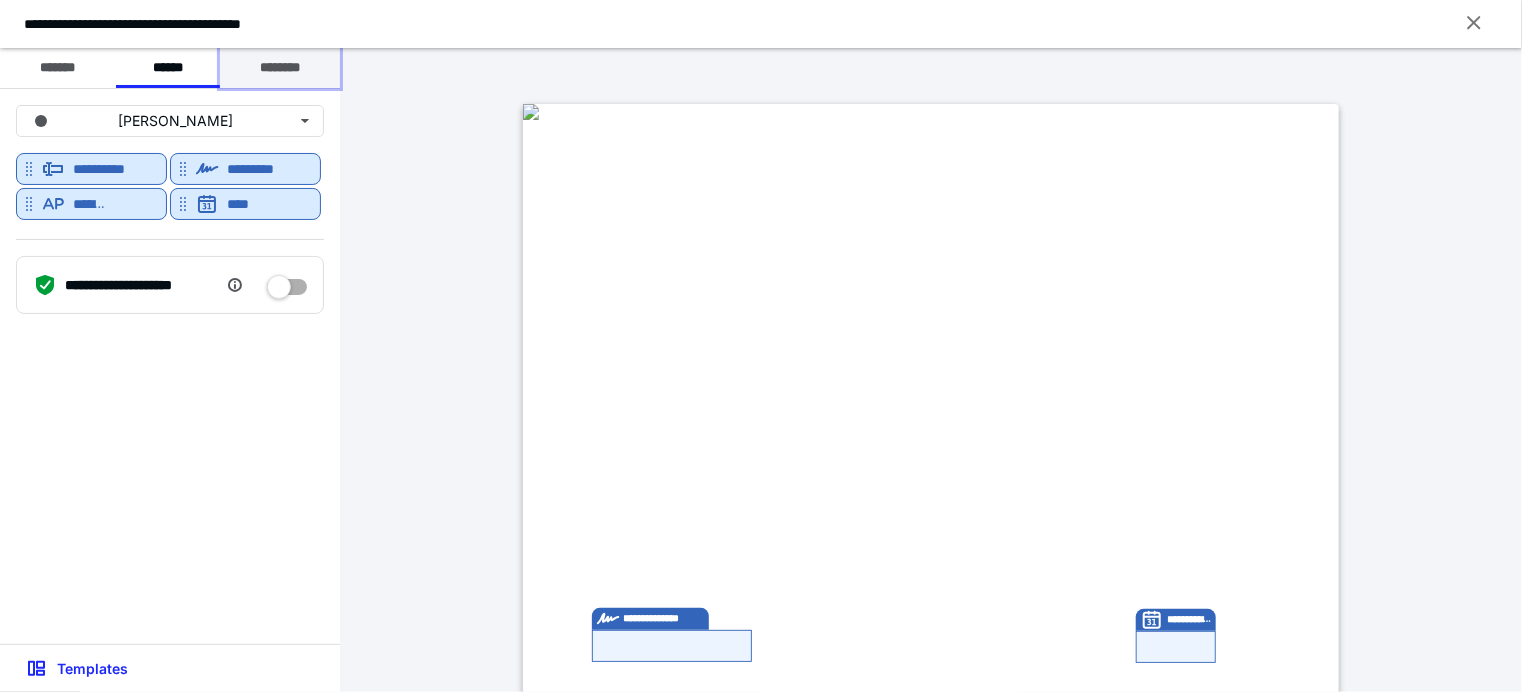 click on "********" at bounding box center [280, 68] 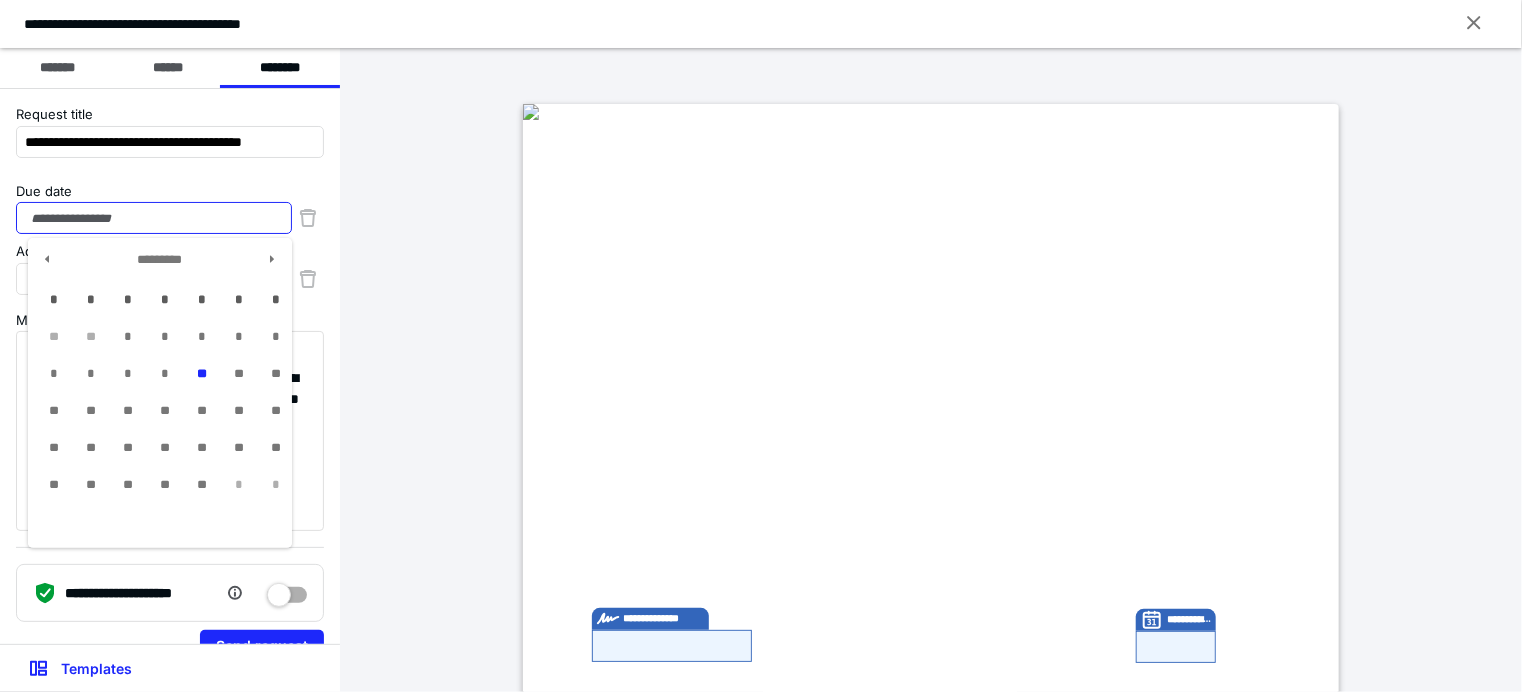click on "Due date" at bounding box center (154, 218) 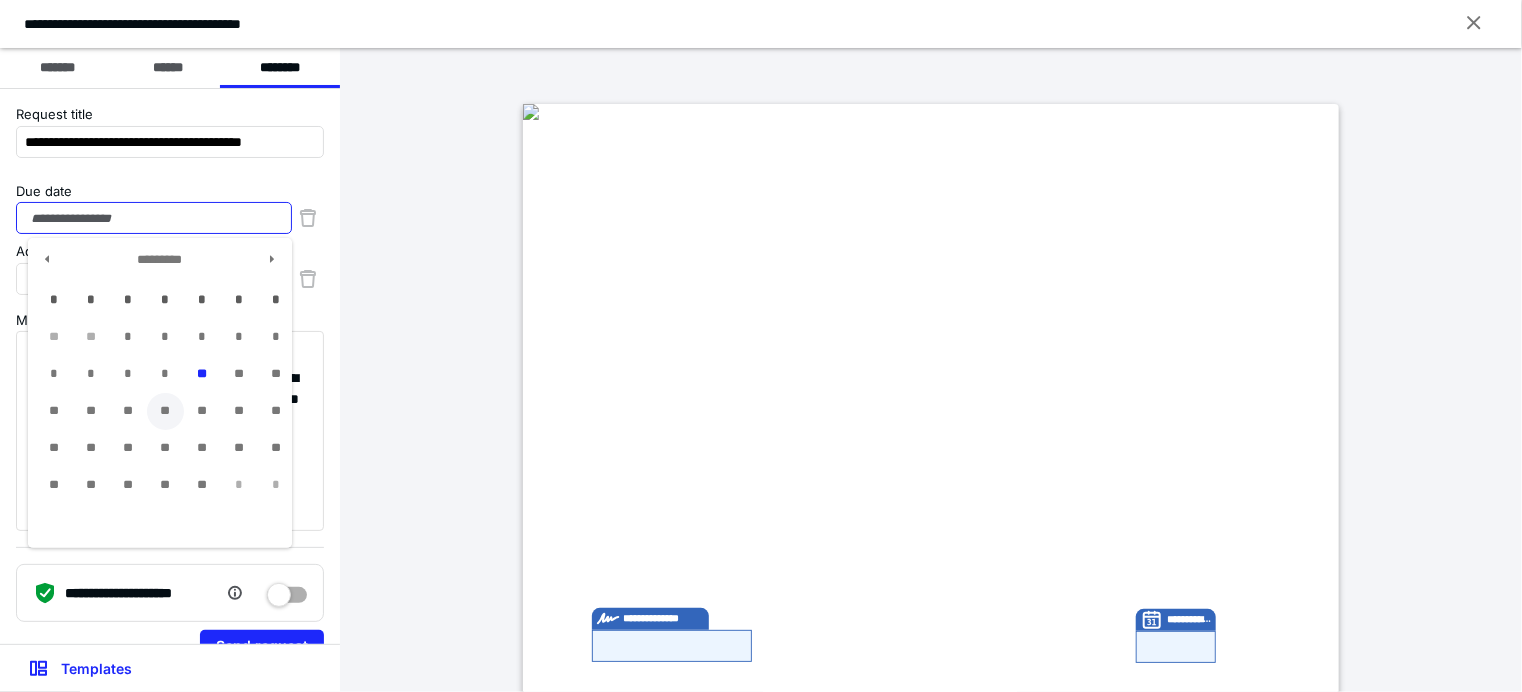 click on "**" at bounding box center (165, 411) 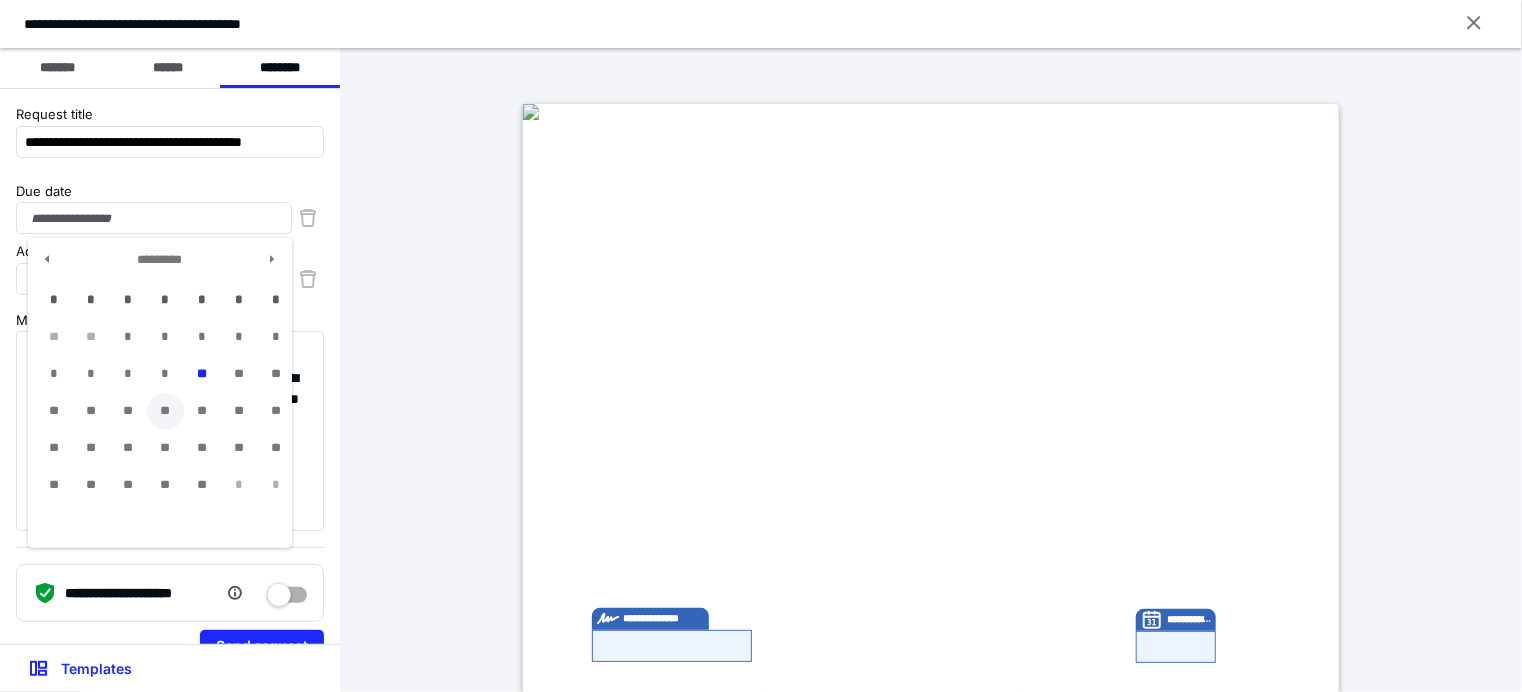 type on "**********" 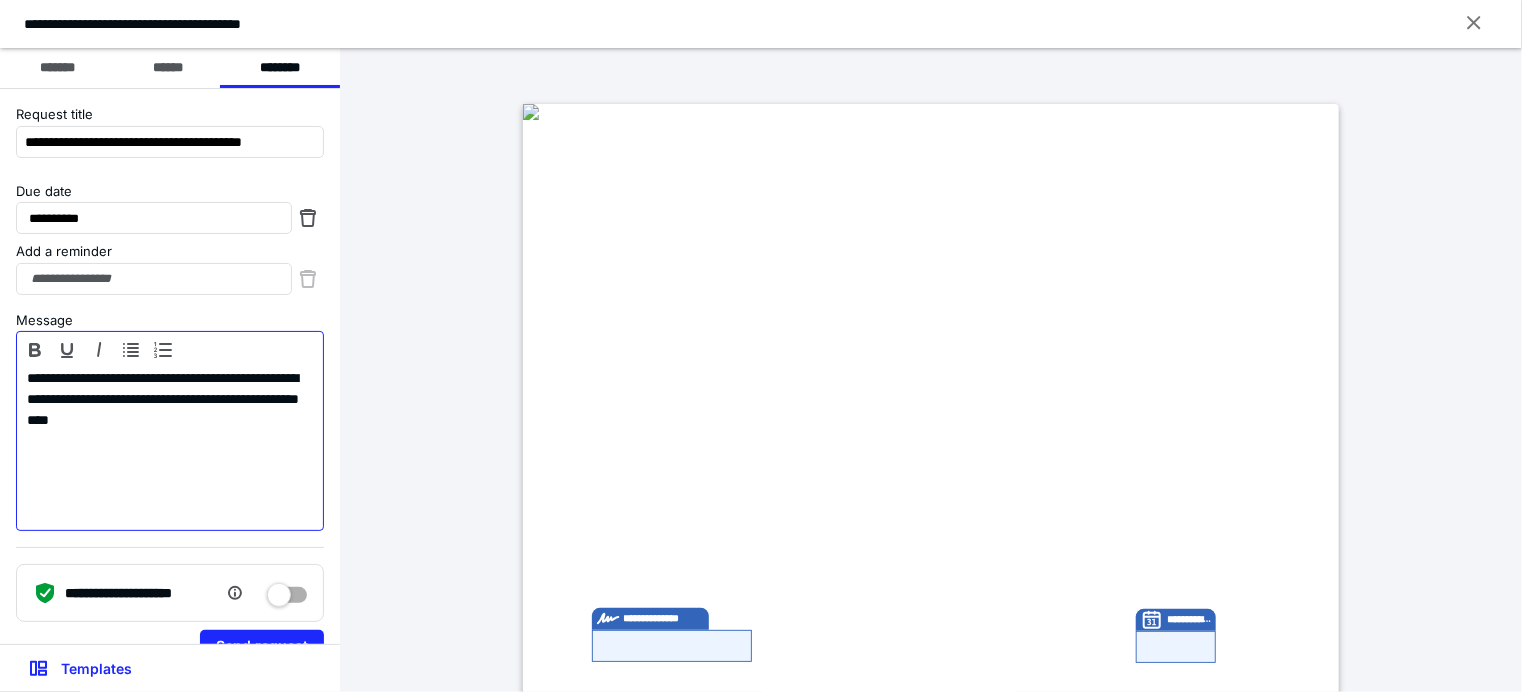 click on "**********" at bounding box center (162, 446) 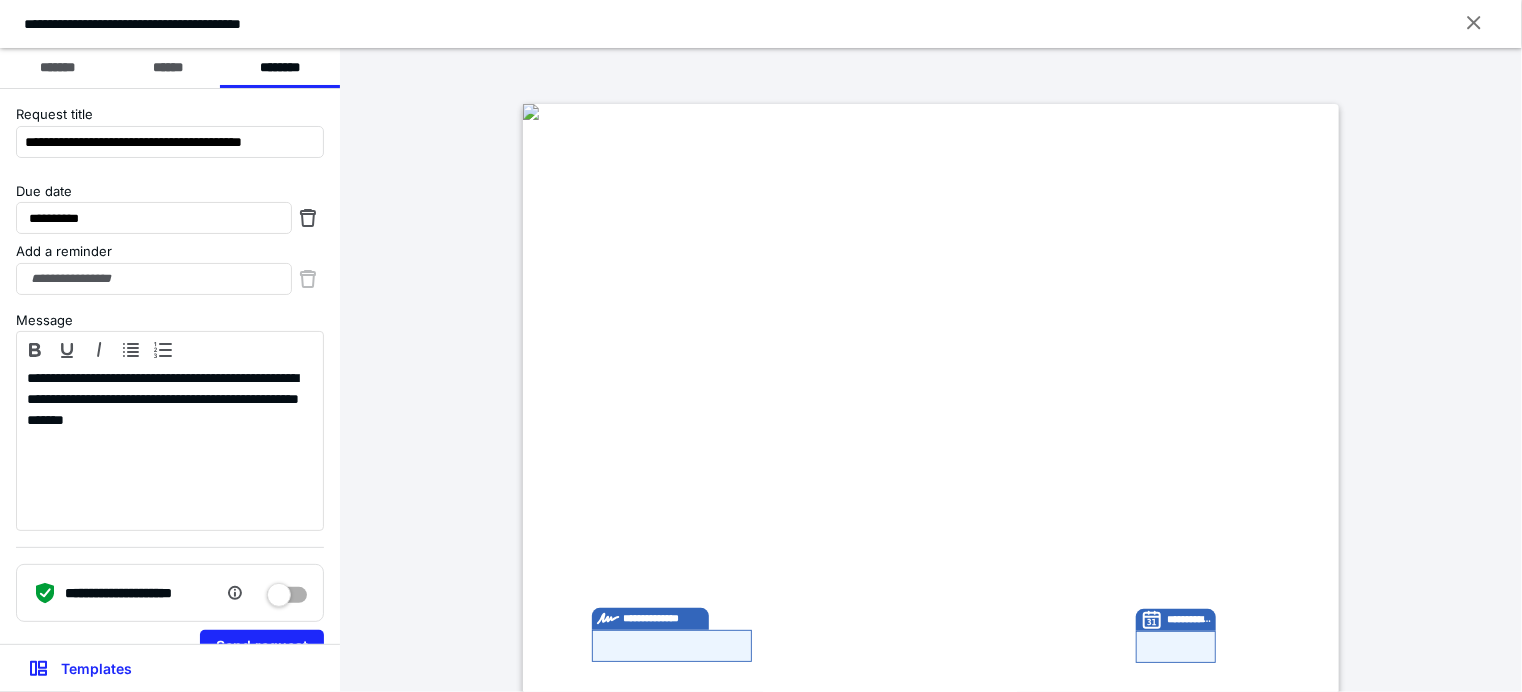 click on "**********" at bounding box center [931, 632] 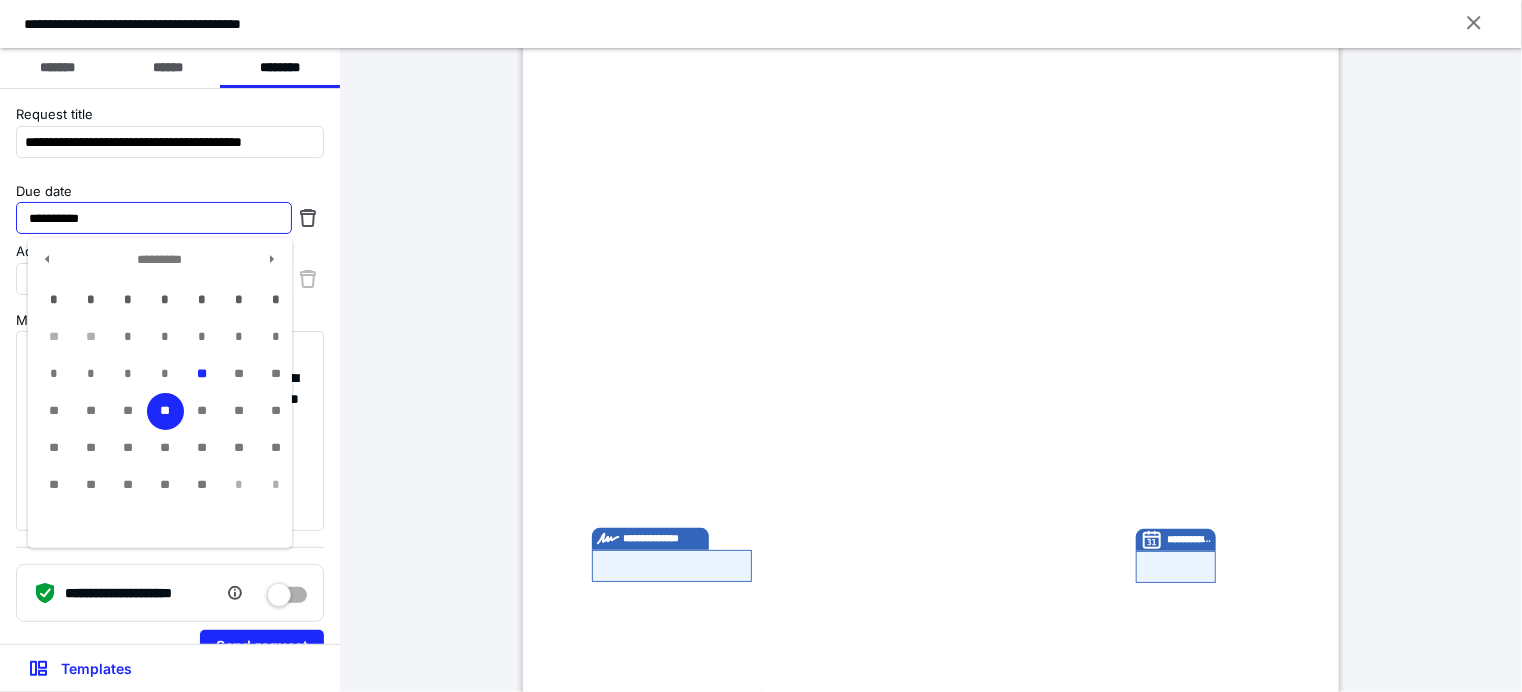 click on "**********" at bounding box center (154, 218) 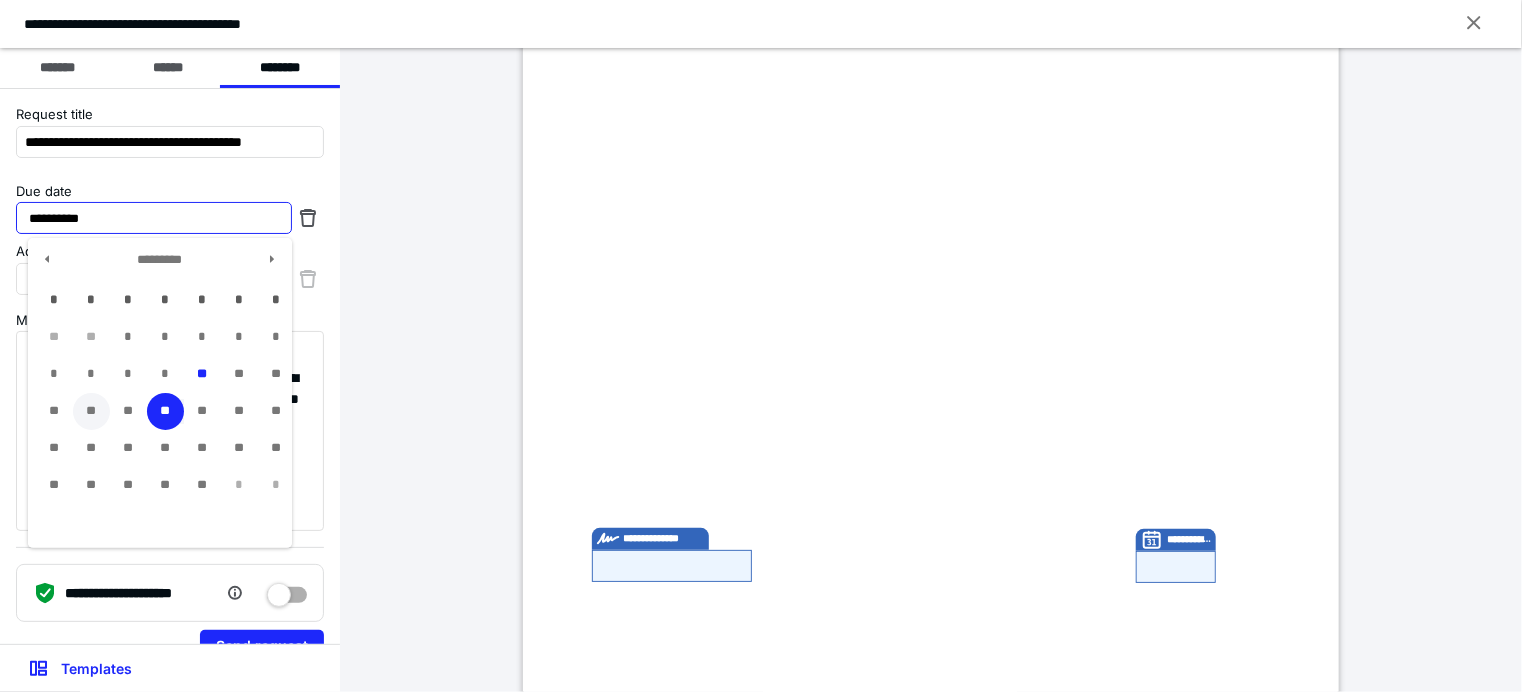 click on "**" at bounding box center (91, 411) 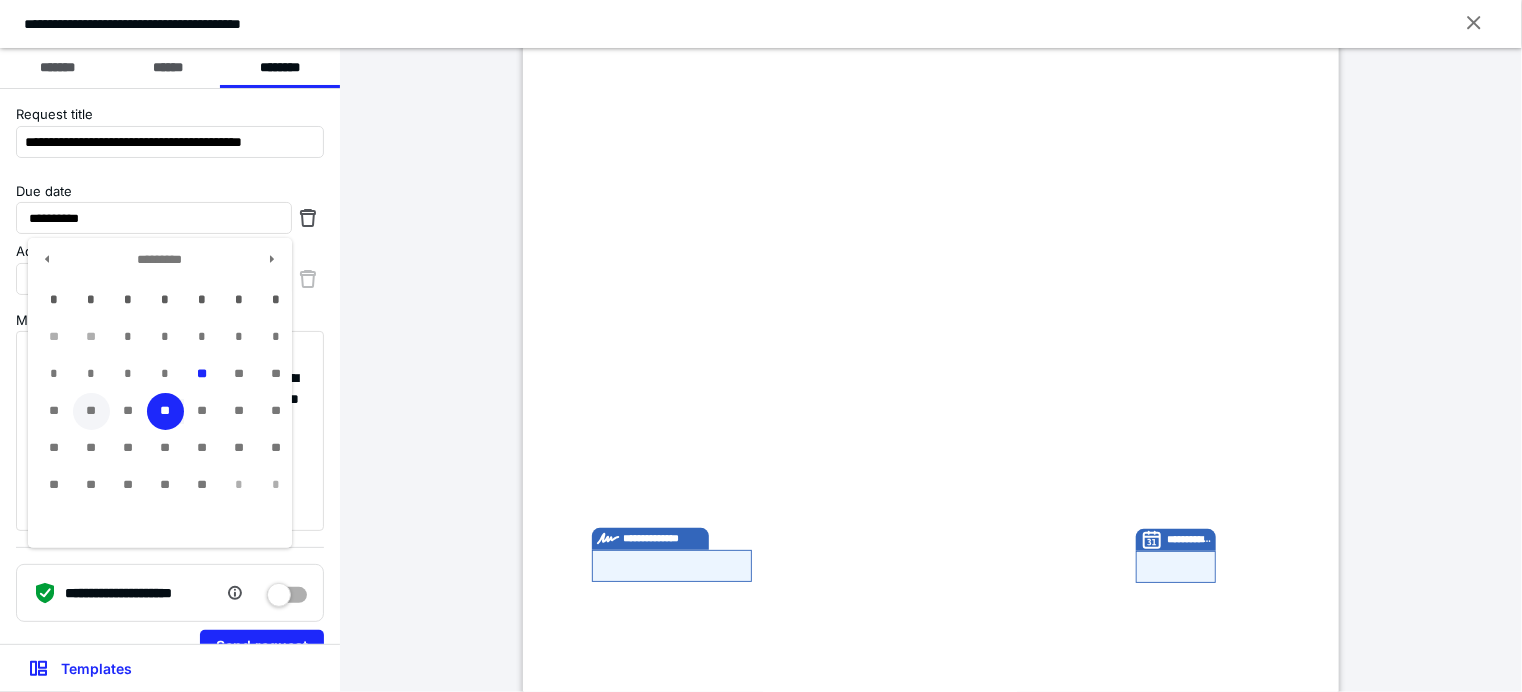 type on "**********" 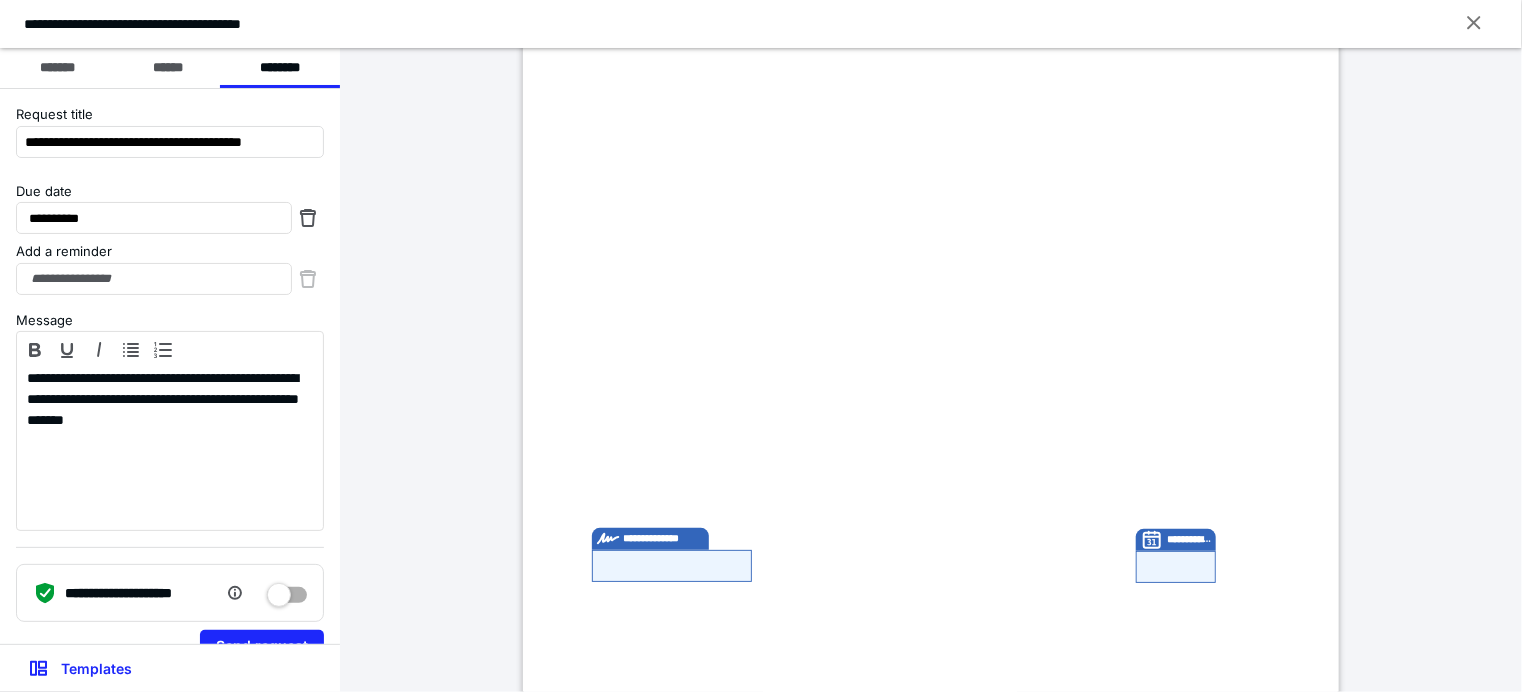 click on "**********" at bounding box center (931, 552) 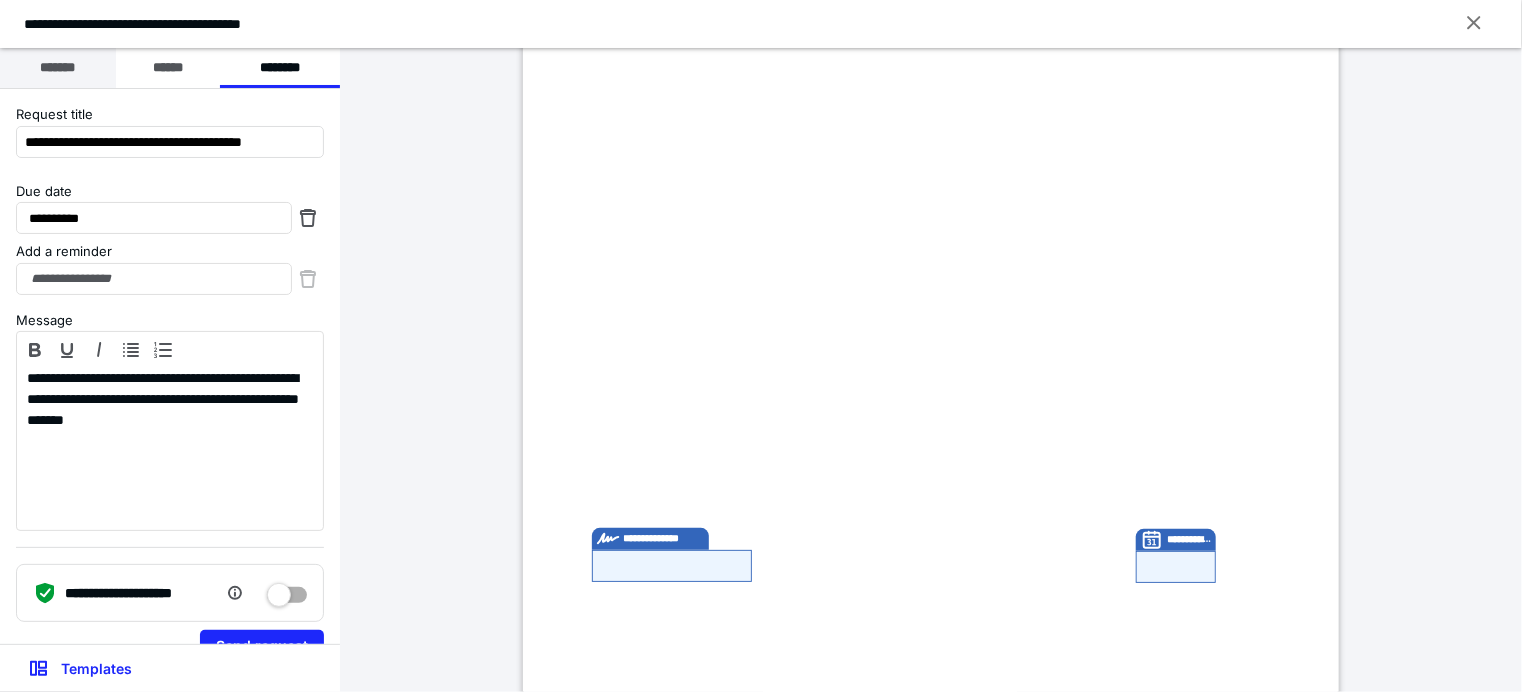 click on "*******" at bounding box center [58, 68] 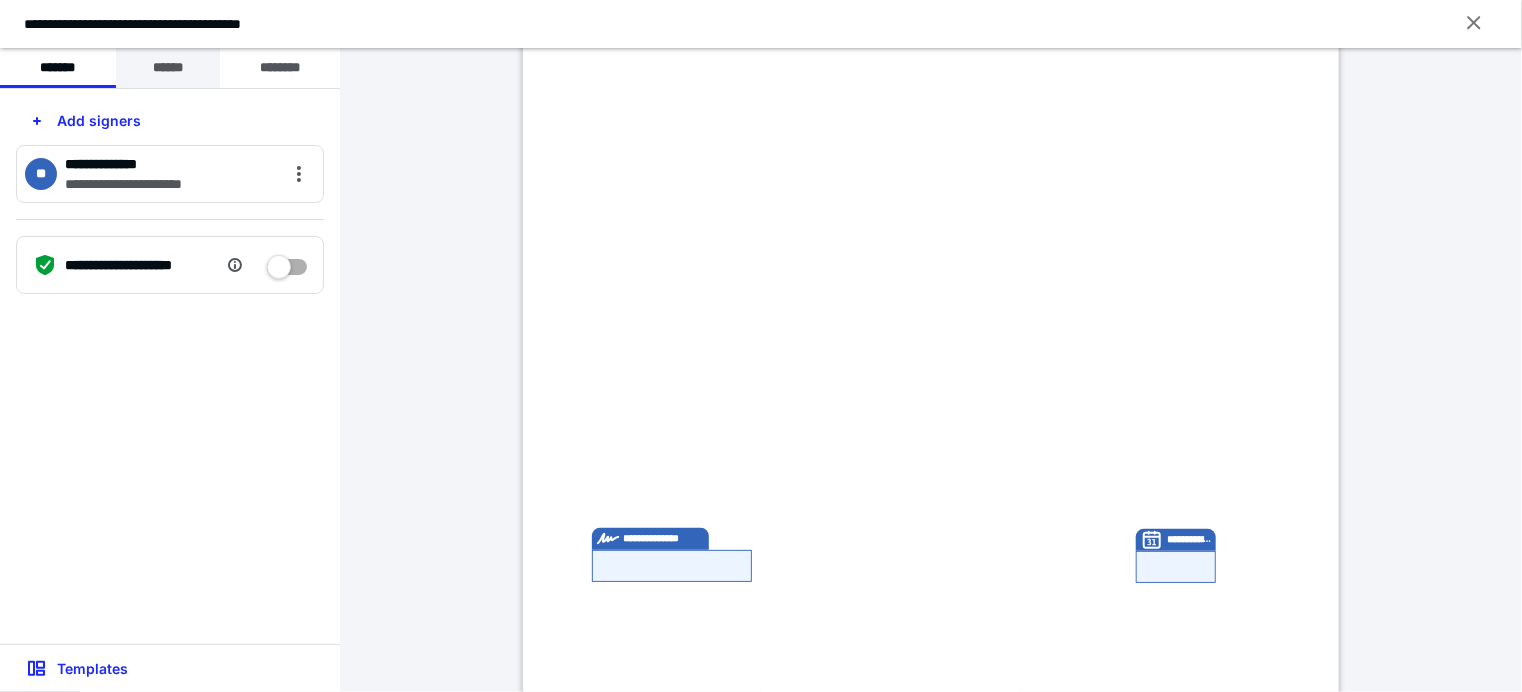 click on "******" at bounding box center (168, 68) 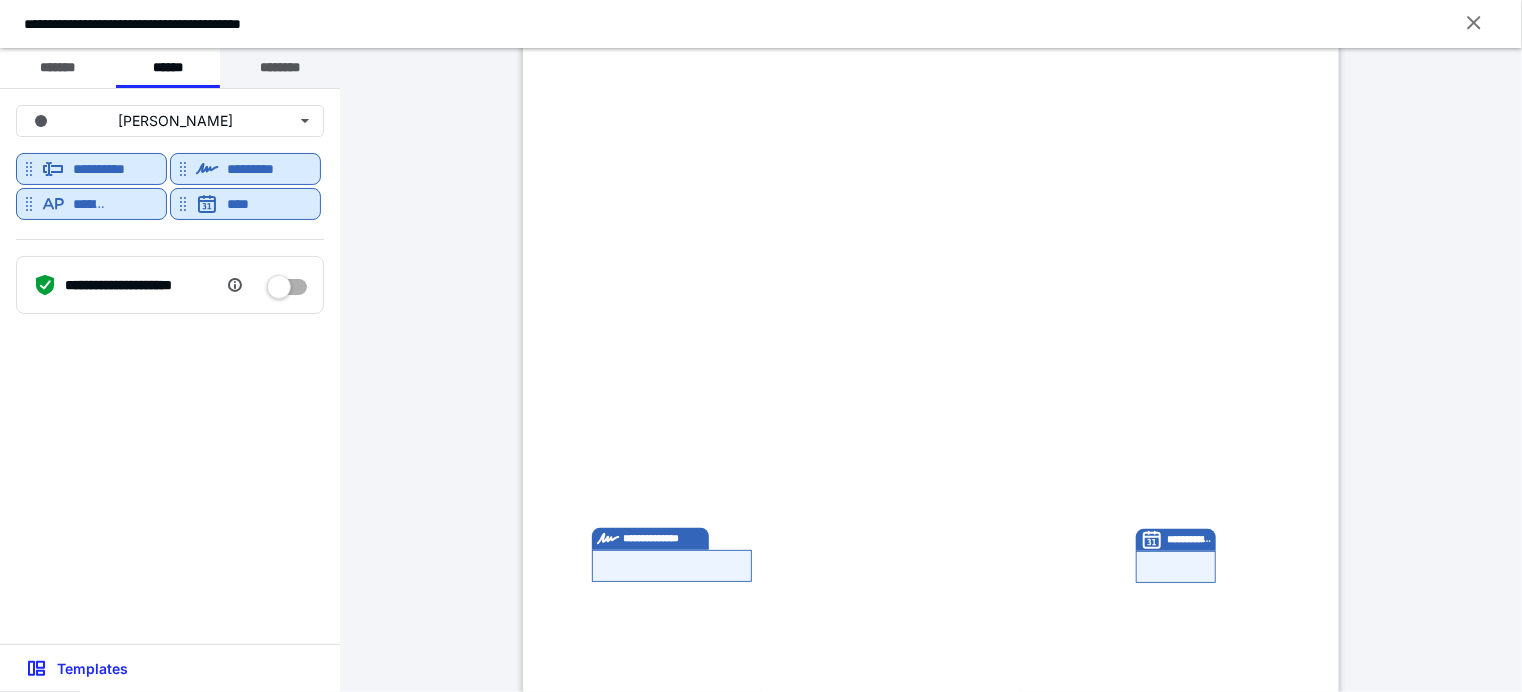 click on "********" at bounding box center [280, 68] 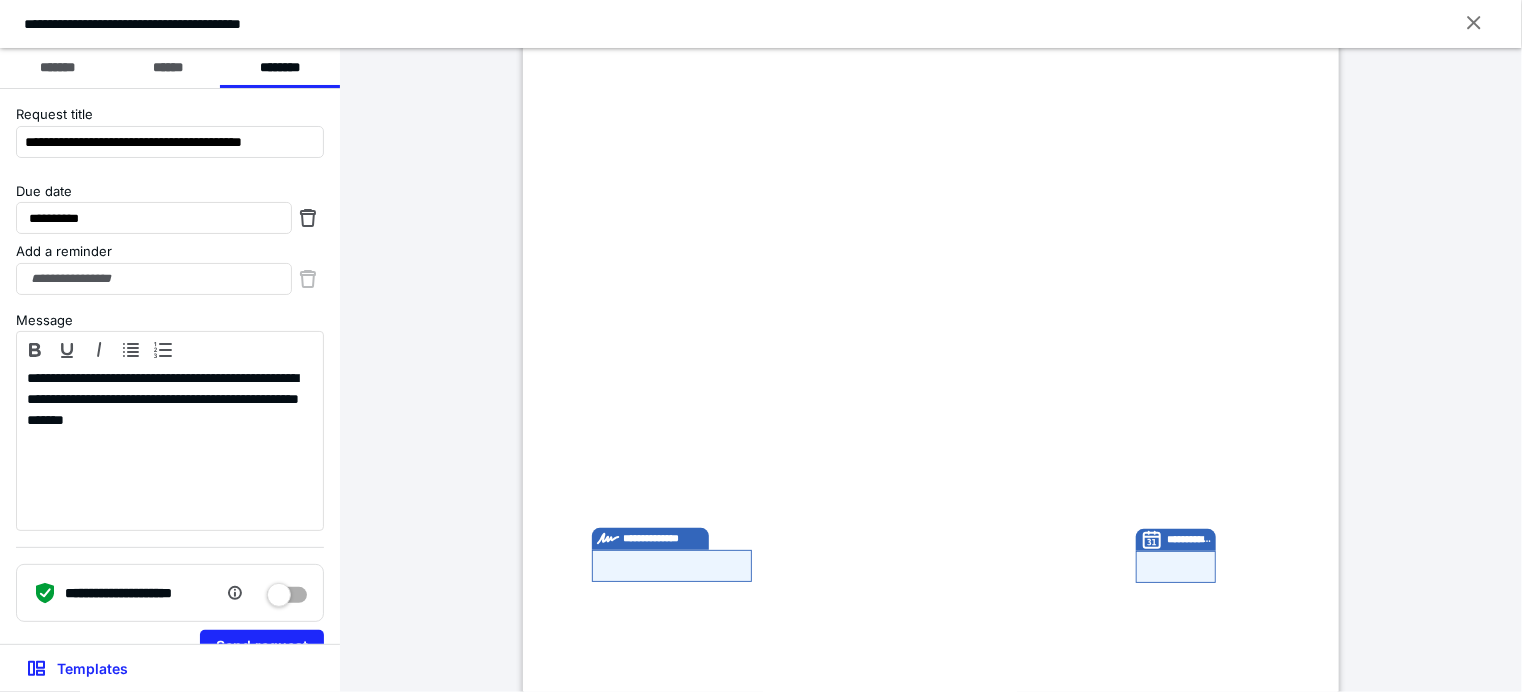 click on "**********" at bounding box center (931, 552) 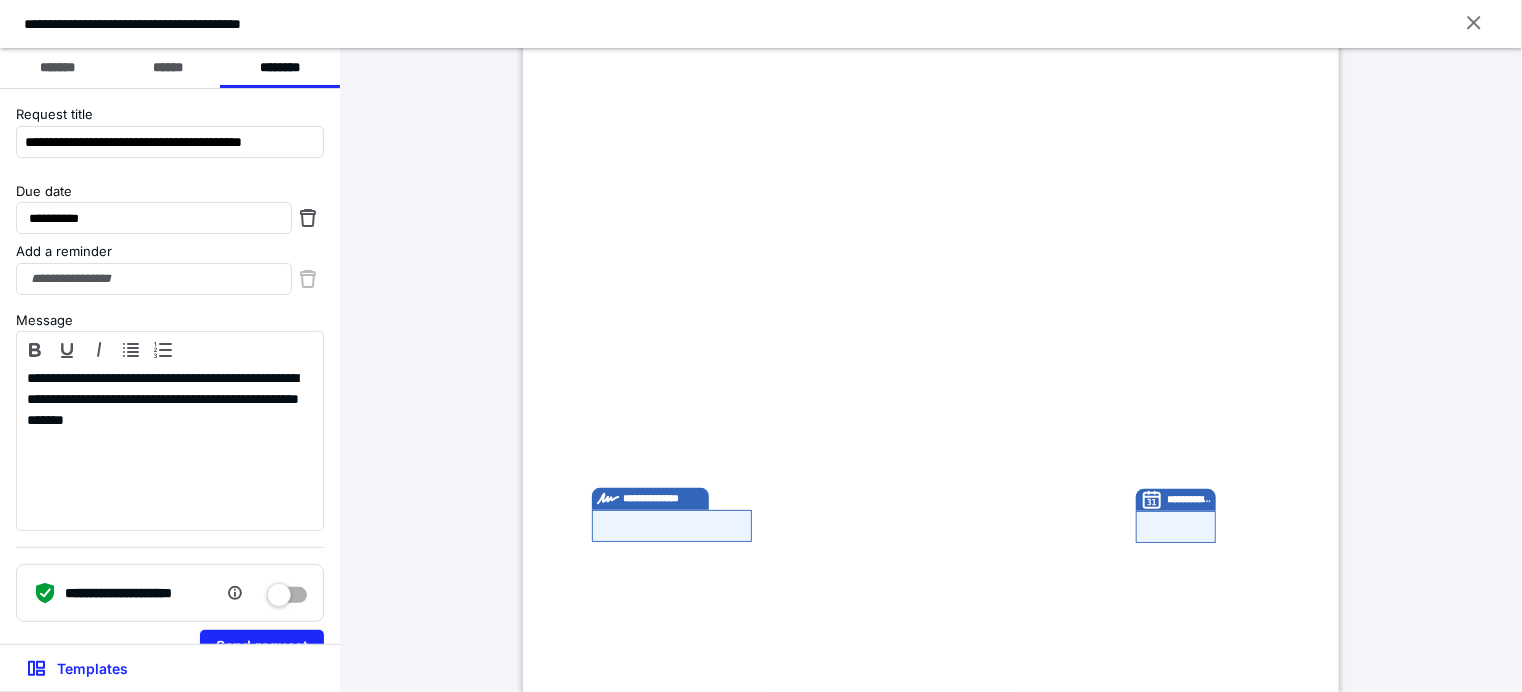 scroll, scrollTop: 0, scrollLeft: 0, axis: both 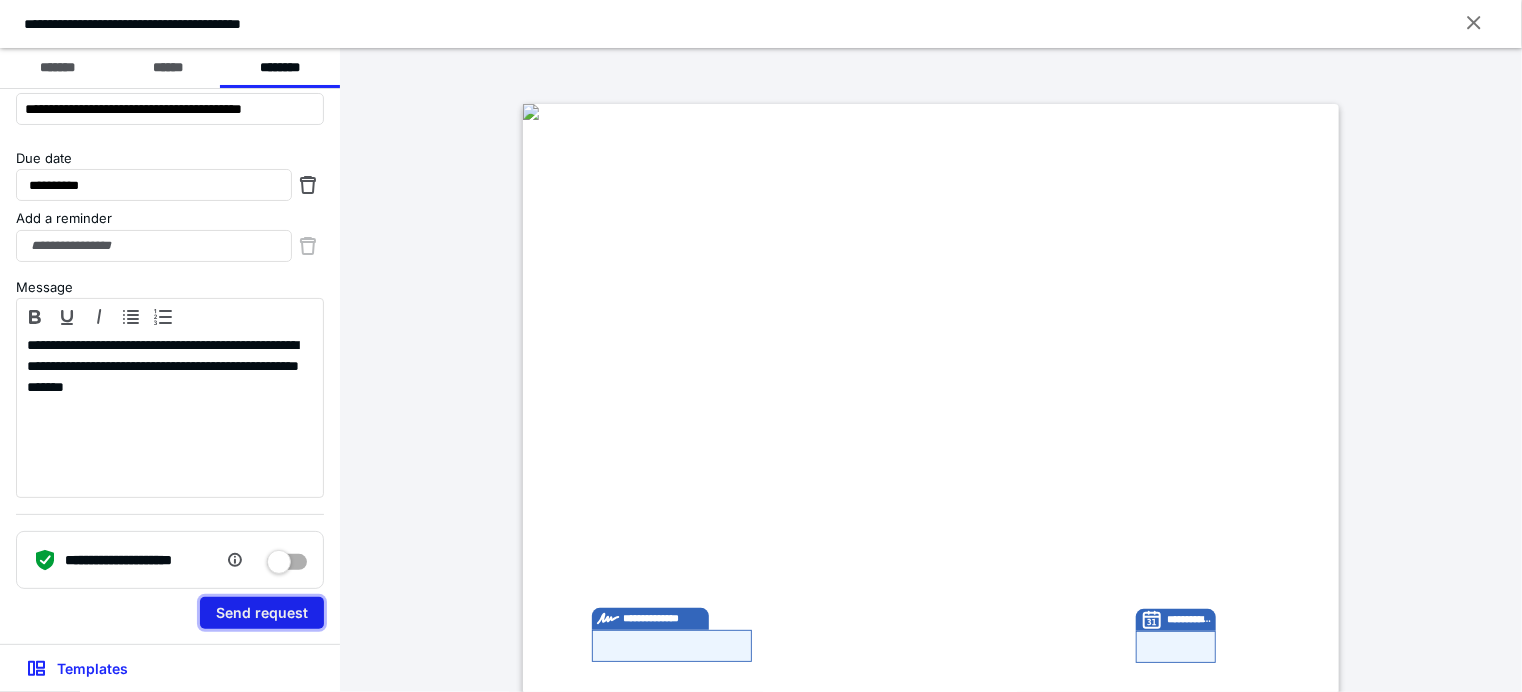 click on "Send request" at bounding box center [262, 613] 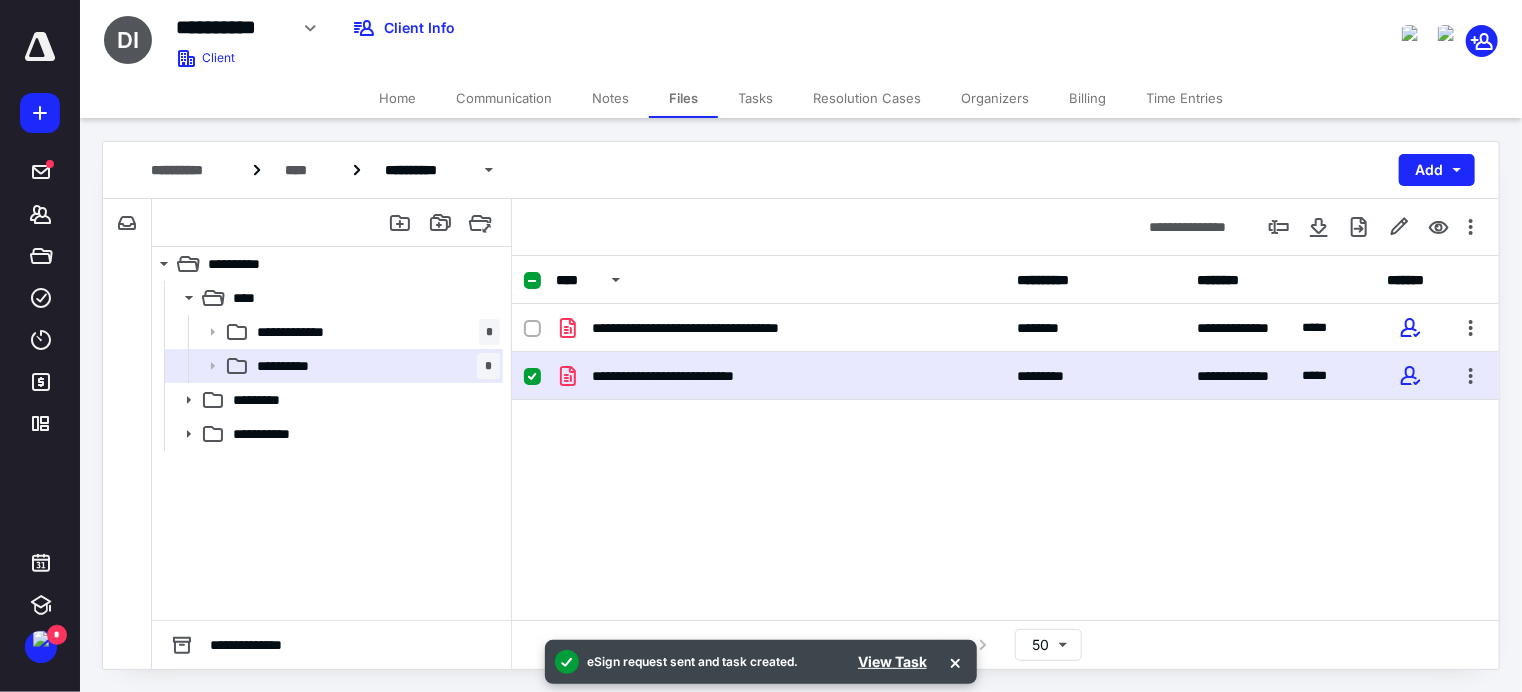 click on "**********" at bounding box center (1005, 454) 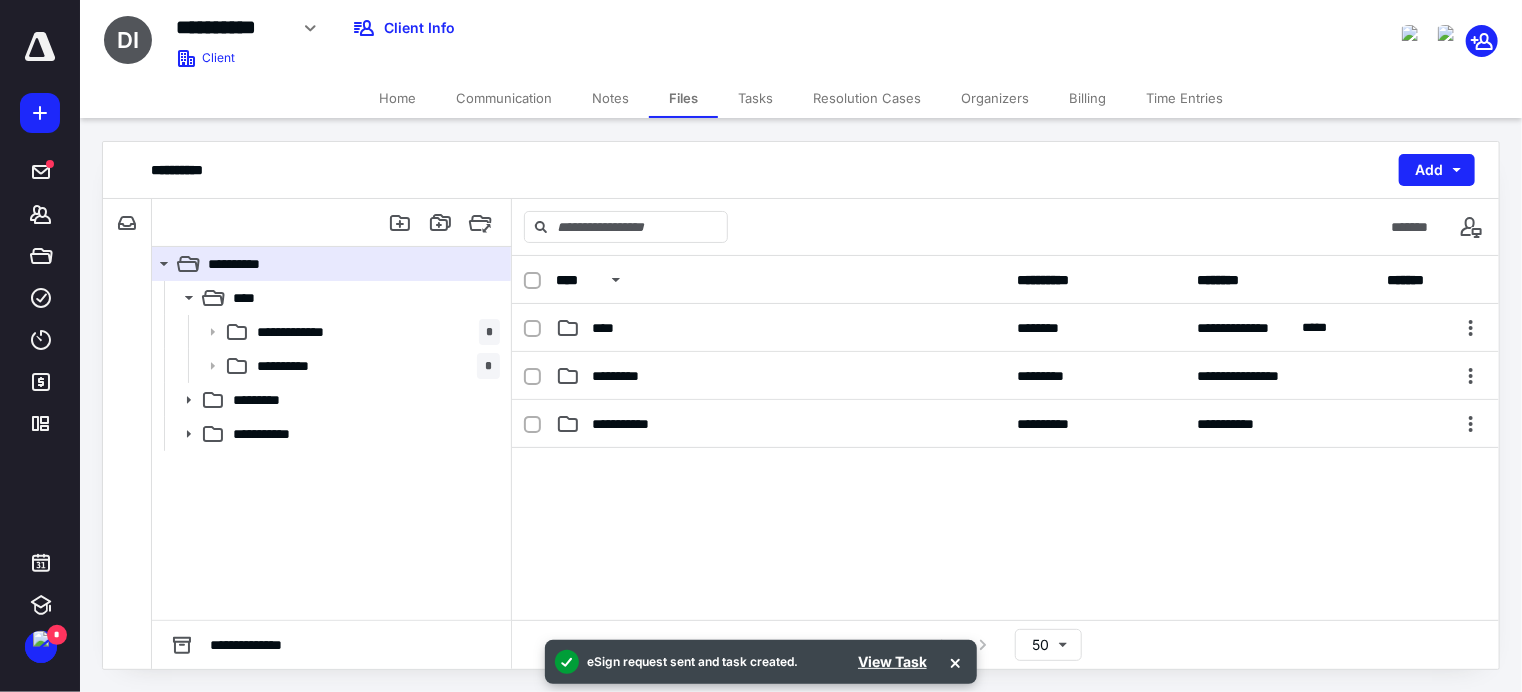 click on "Tasks" at bounding box center [755, 98] 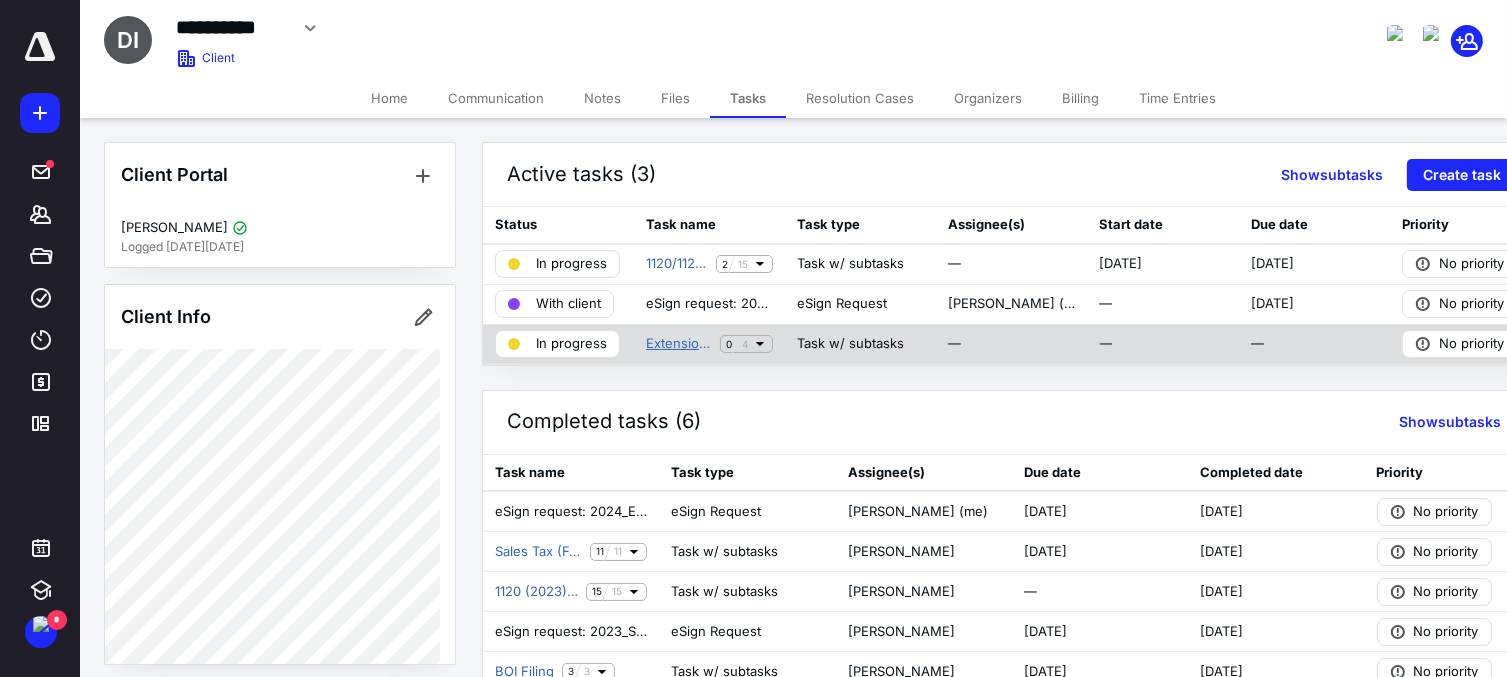 click on "Extension - Corporation (Tax Year)" at bounding box center [679, 344] 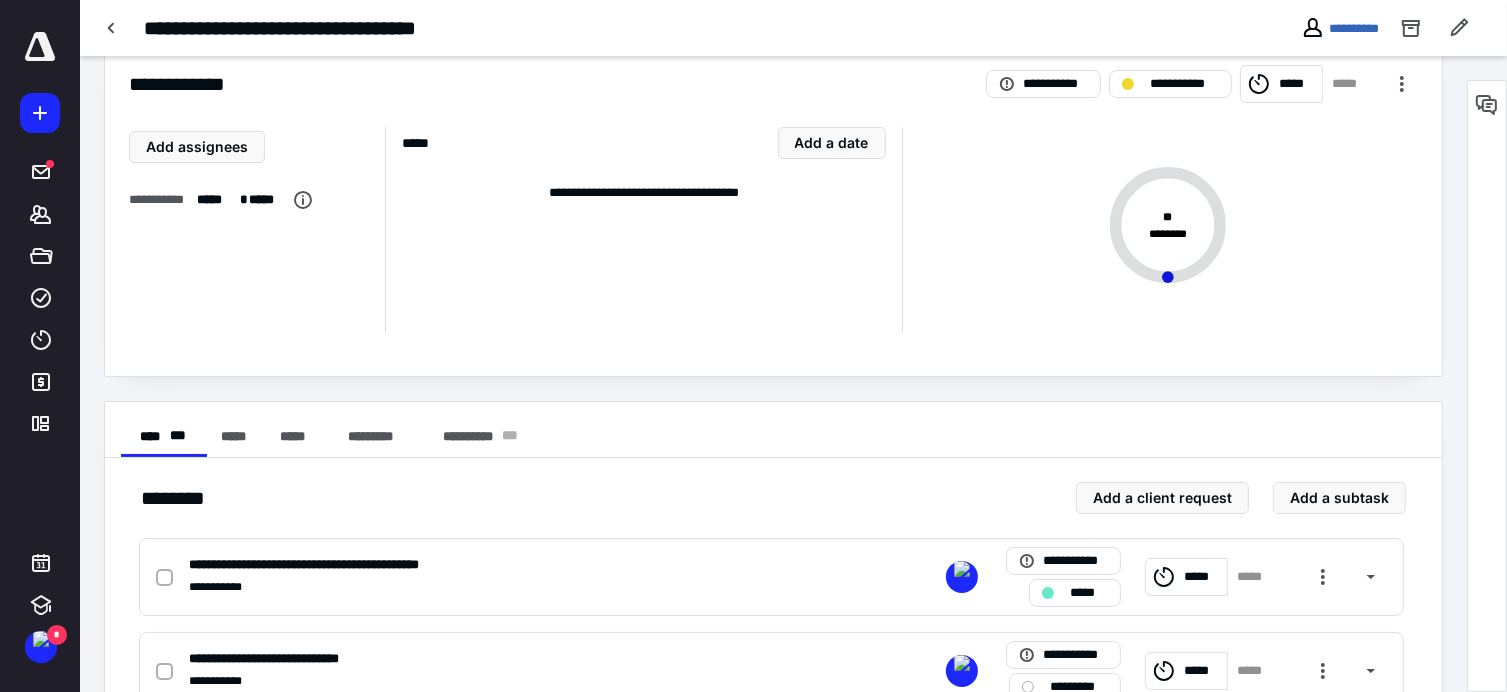 scroll, scrollTop: 120, scrollLeft: 0, axis: vertical 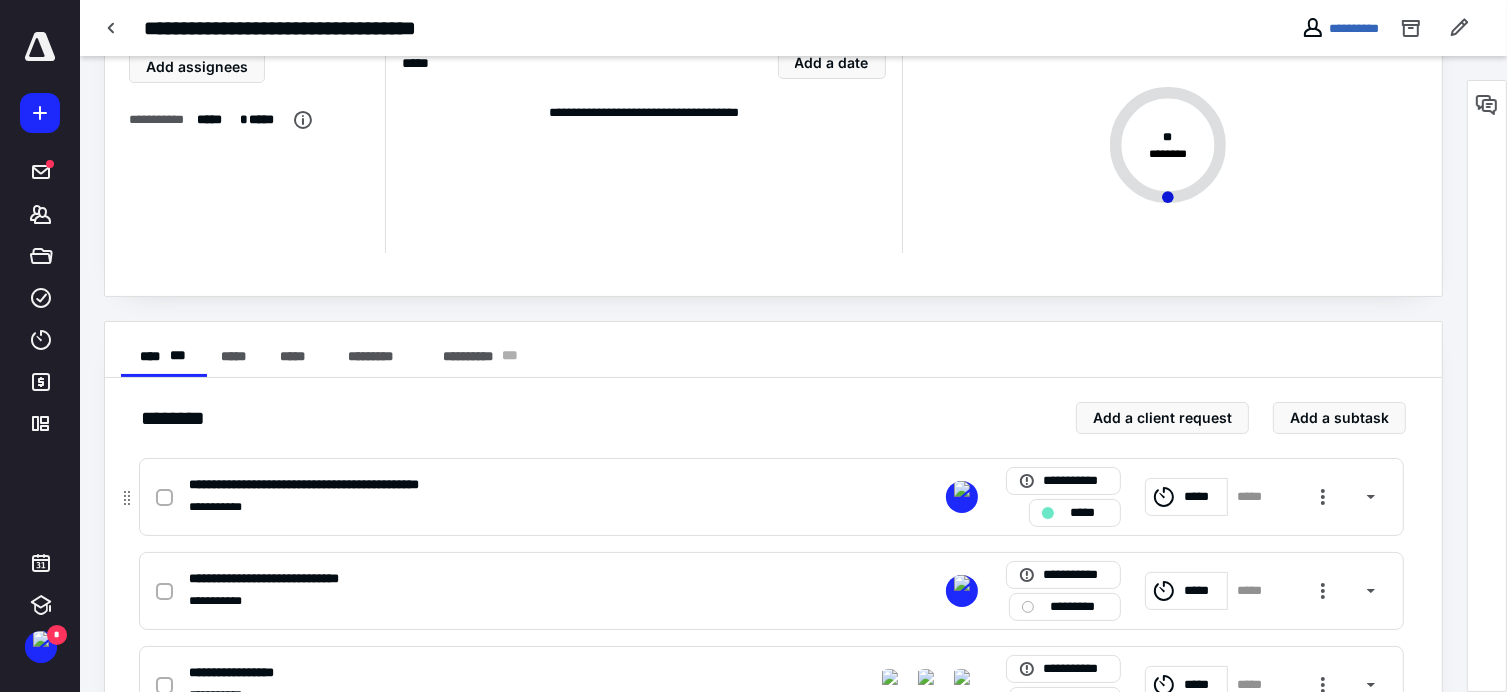 click 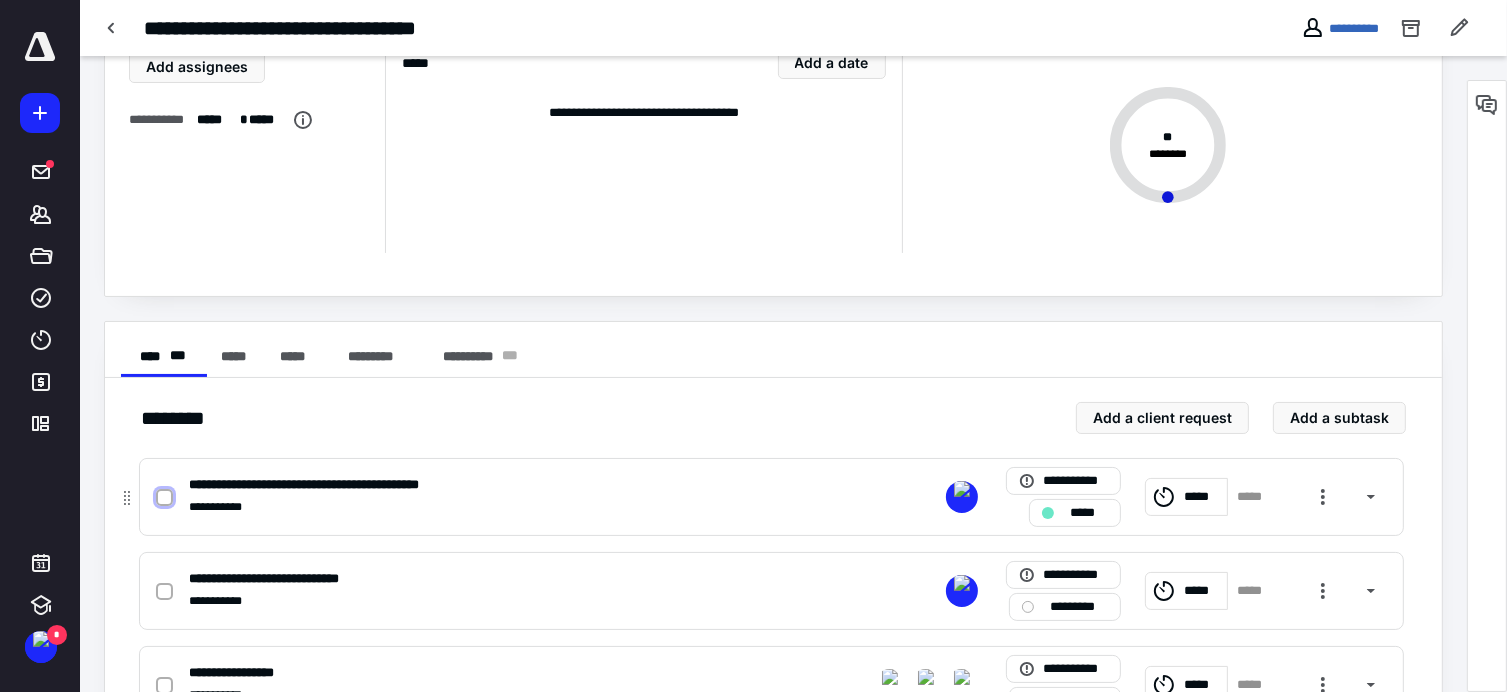 click at bounding box center (164, 498) 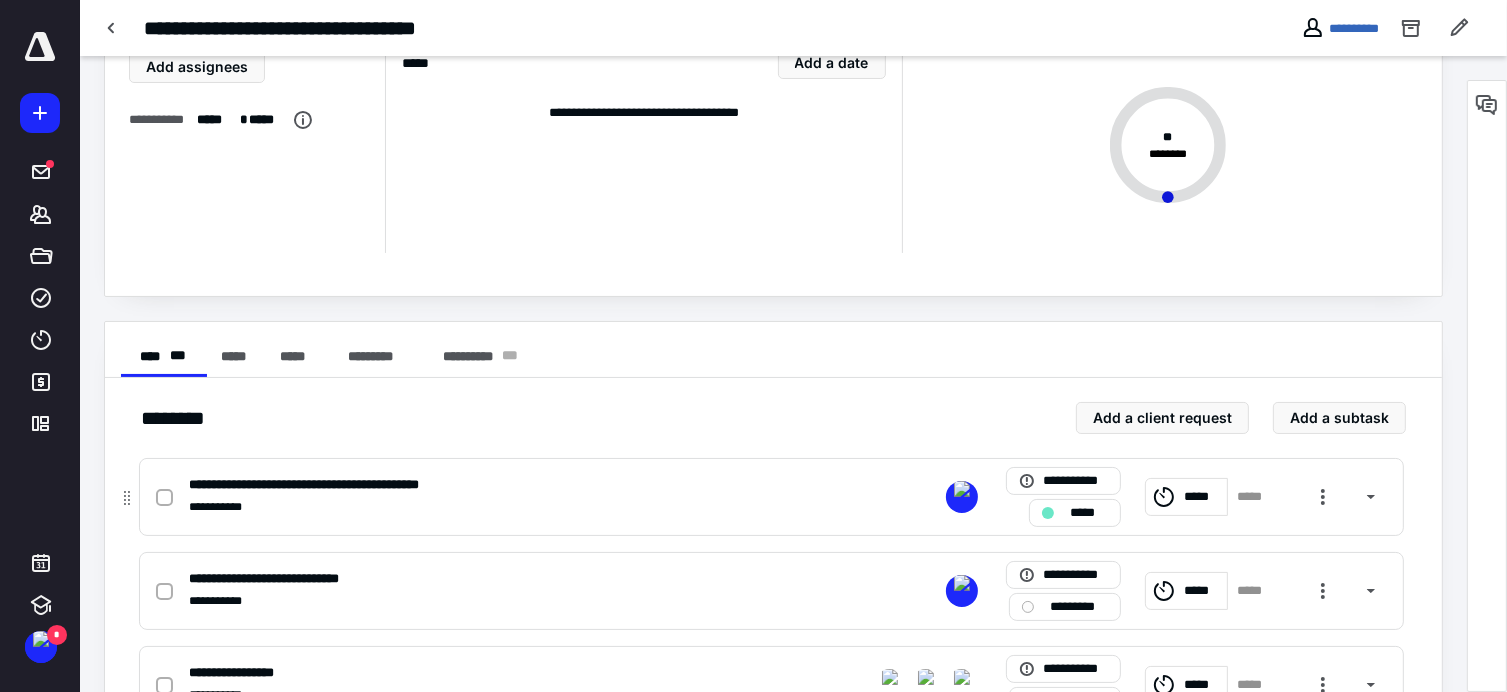 checkbox on "true" 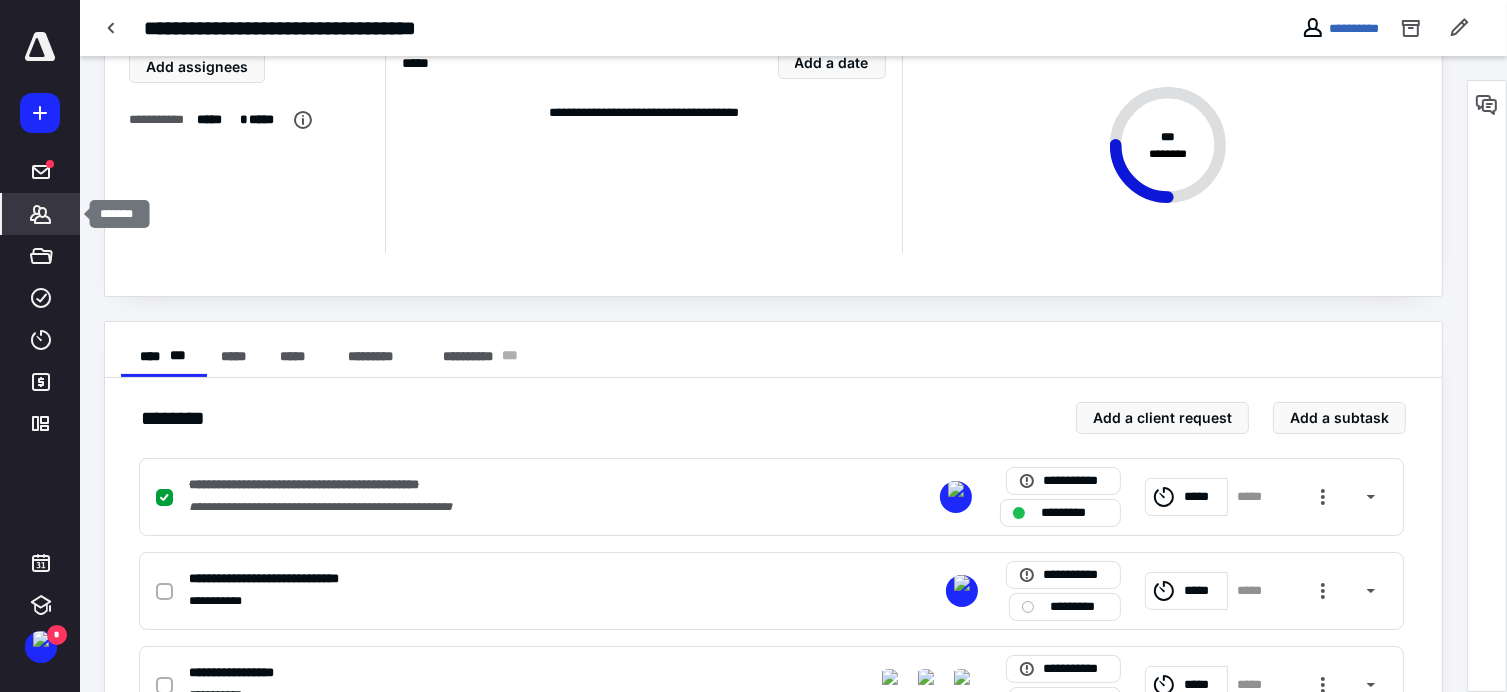 click 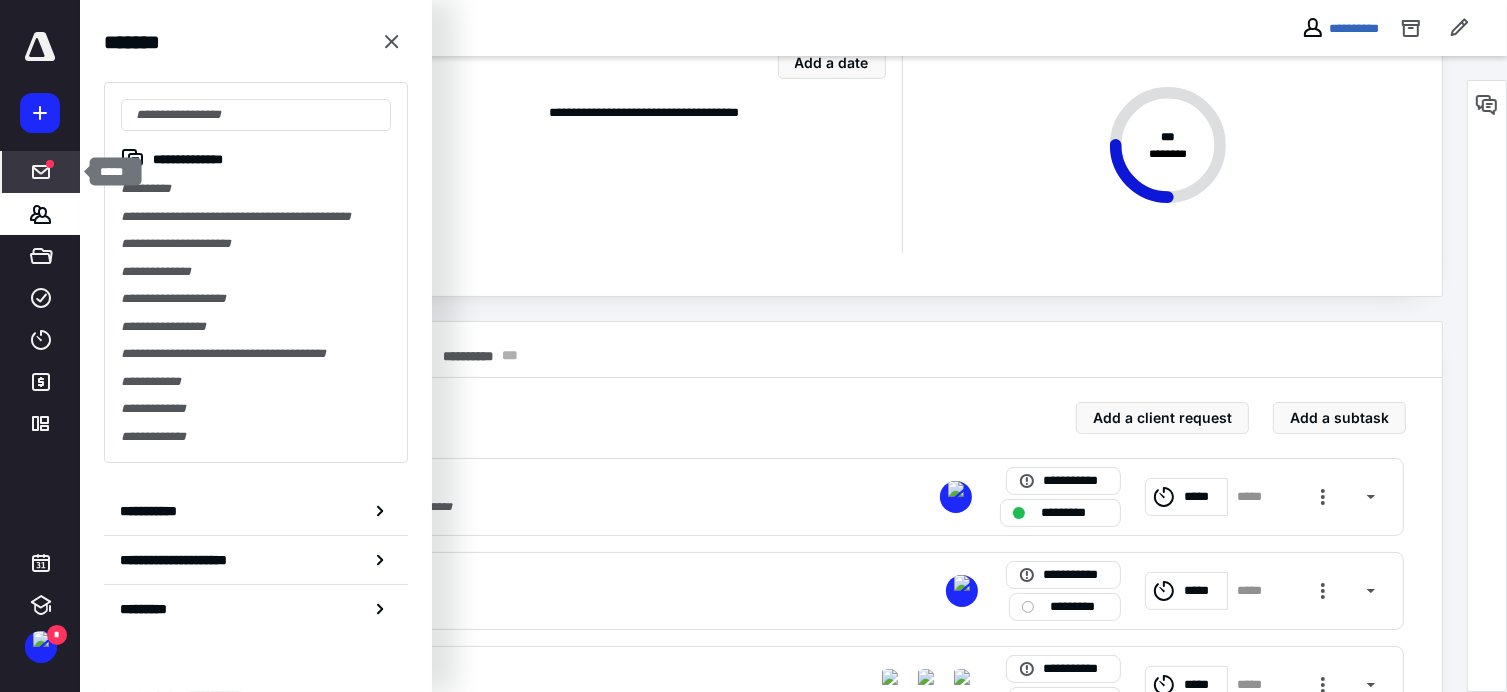click 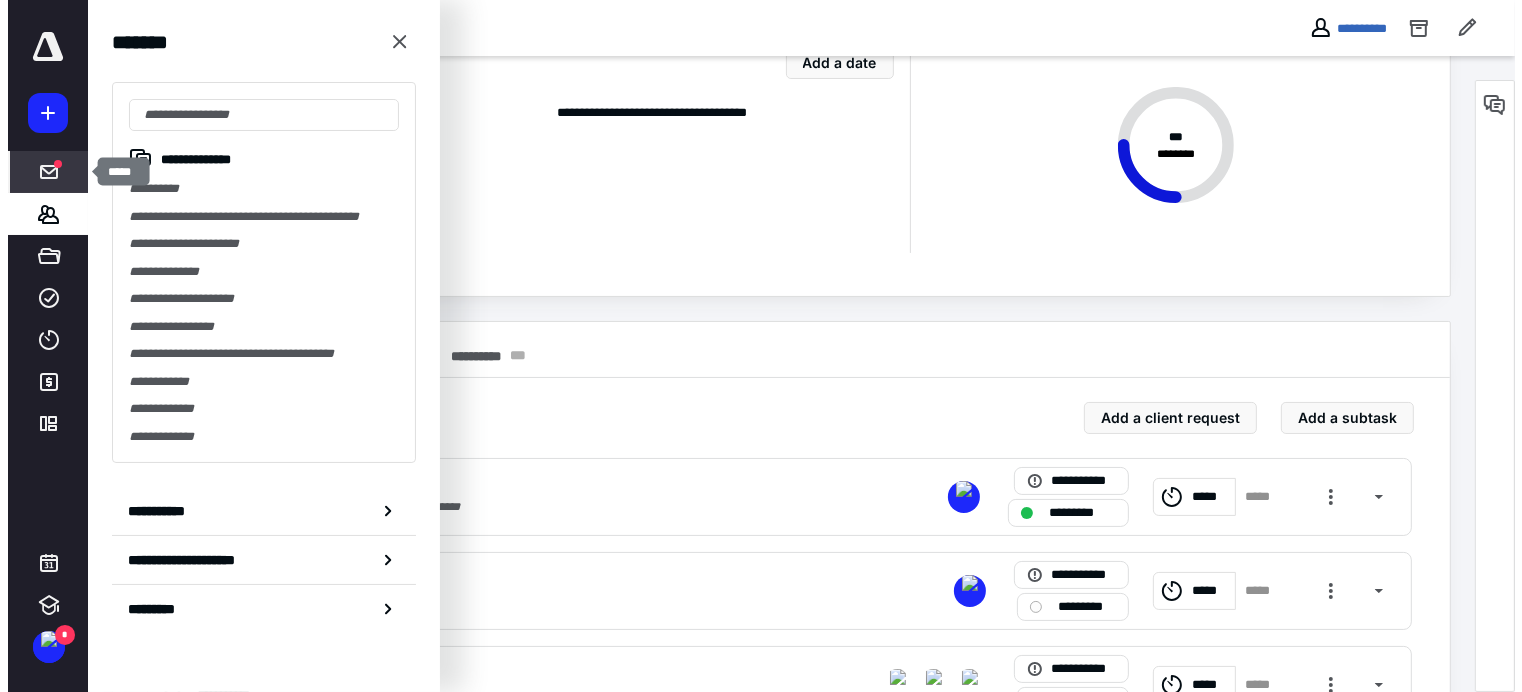 scroll, scrollTop: 0, scrollLeft: 0, axis: both 